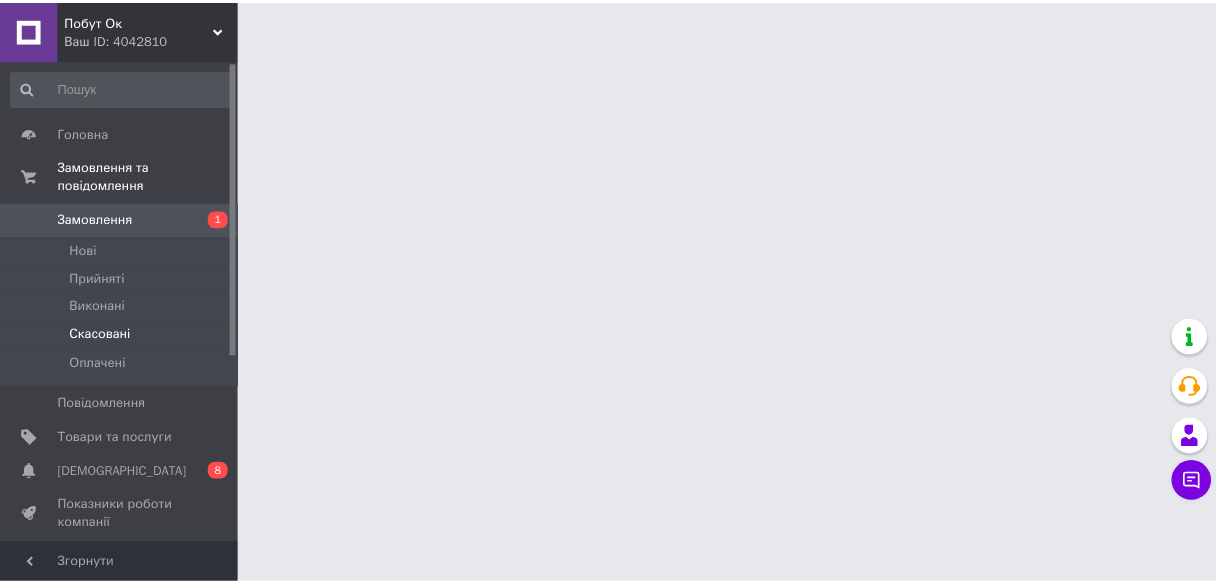 scroll, scrollTop: 0, scrollLeft: 0, axis: both 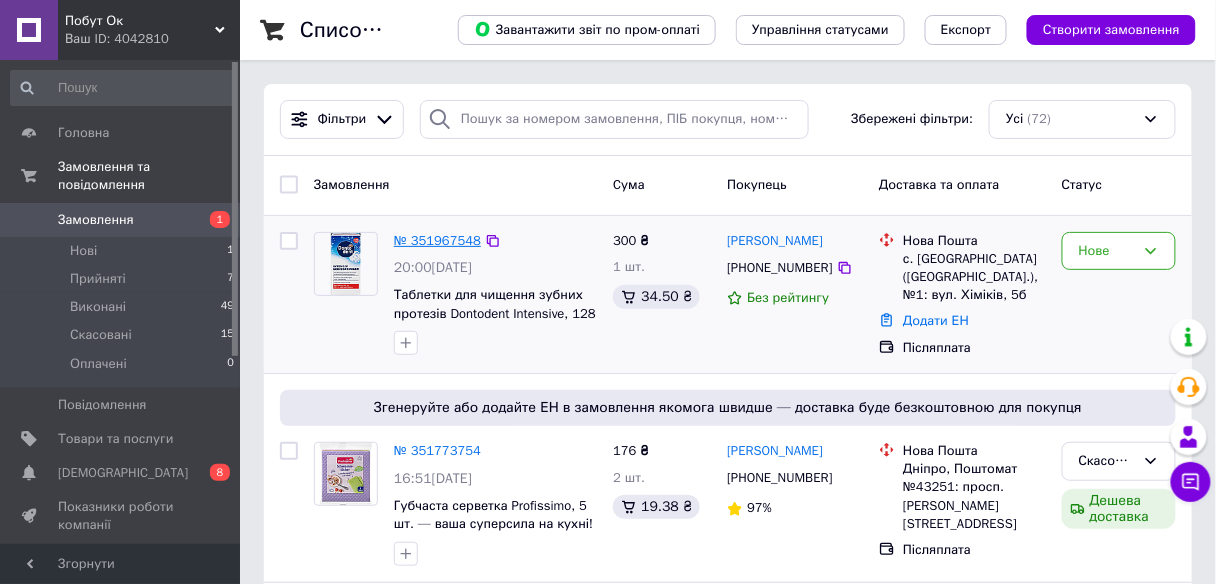 click on "№ 351967548" at bounding box center (437, 240) 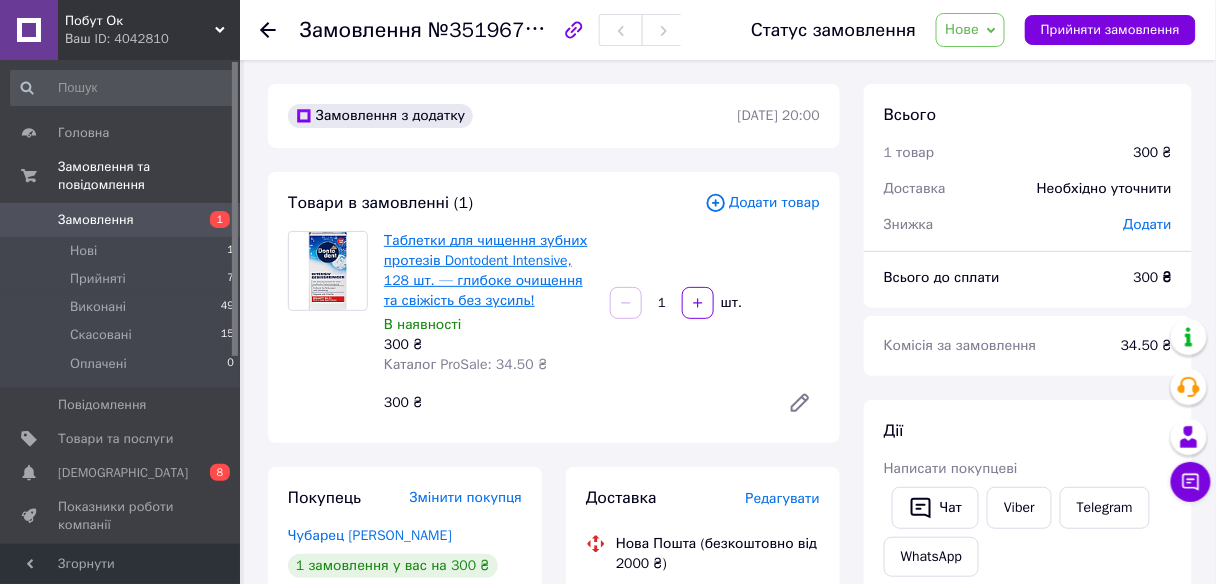 click on "Таблетки для чищення зубних протезів Dontodent Intensive, 128 шт. — глибоке очищення та свіжість без зусиль!" at bounding box center (486, 270) 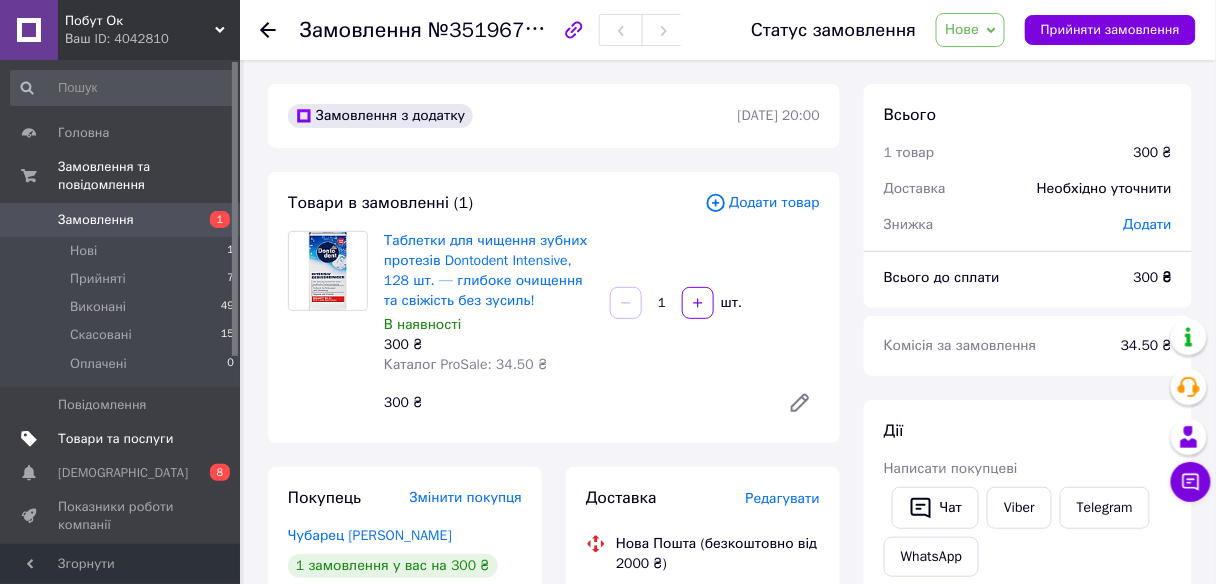 click on "Товари та послуги" at bounding box center (115, 439) 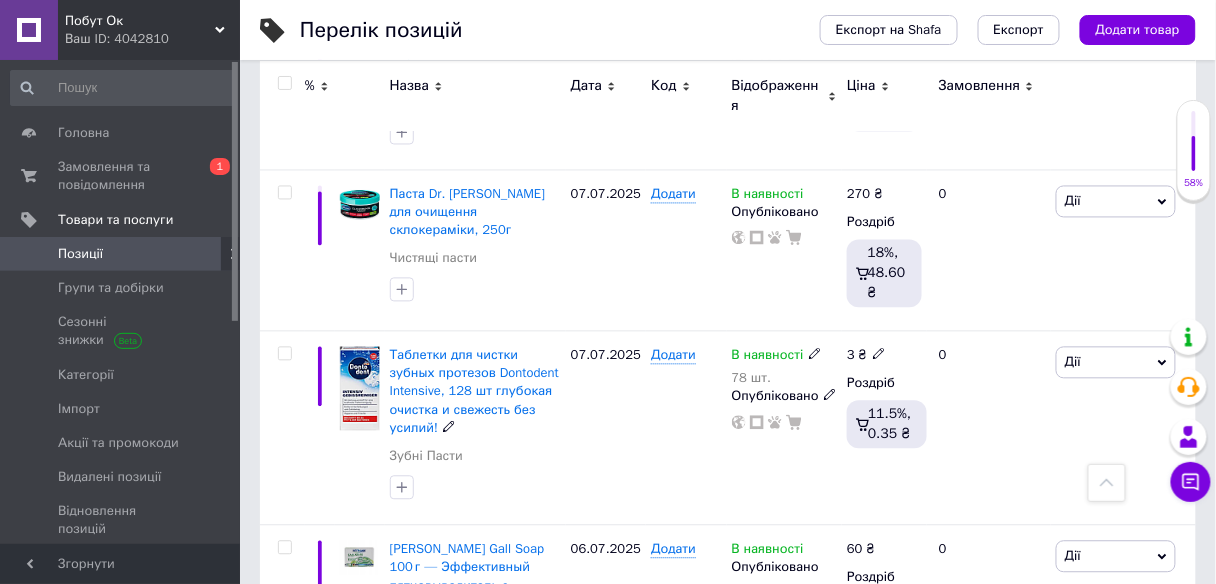 scroll, scrollTop: 2880, scrollLeft: 0, axis: vertical 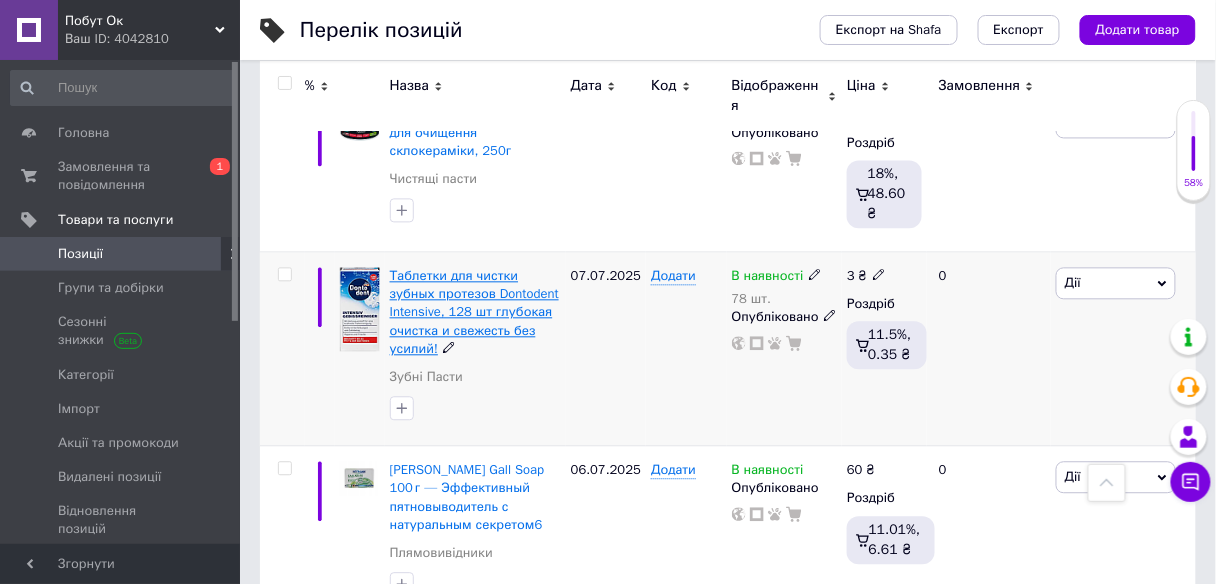 click on "Таблетки для чистки зубных протезов Dontodent Intensive, 128 шт глубокая очистка и свежесть без усилий!" at bounding box center (474, 312) 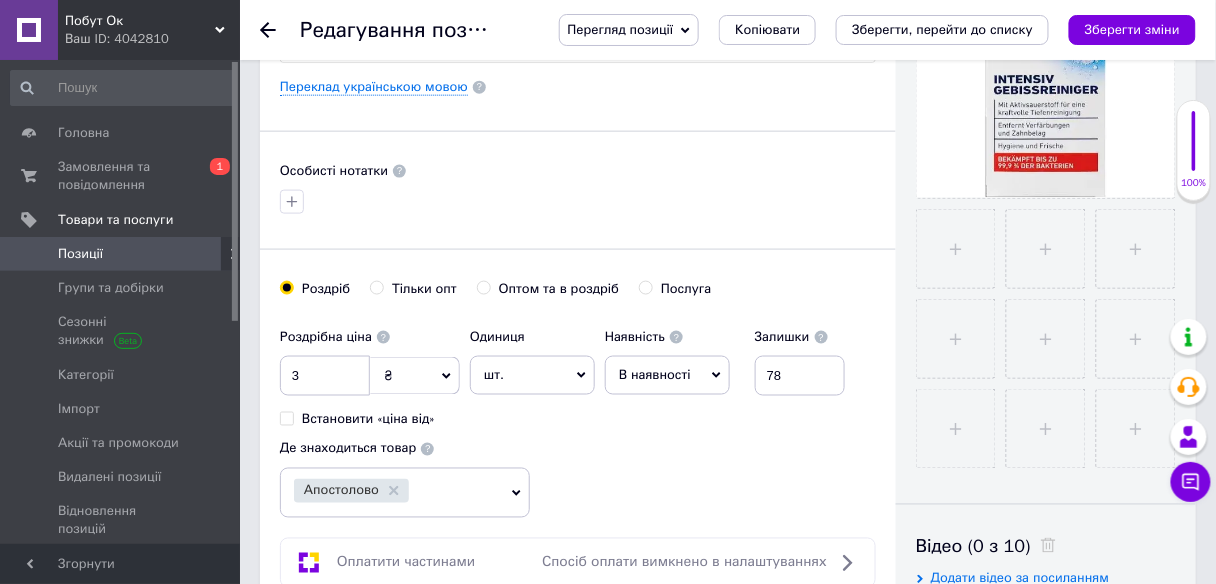 scroll, scrollTop: 560, scrollLeft: 0, axis: vertical 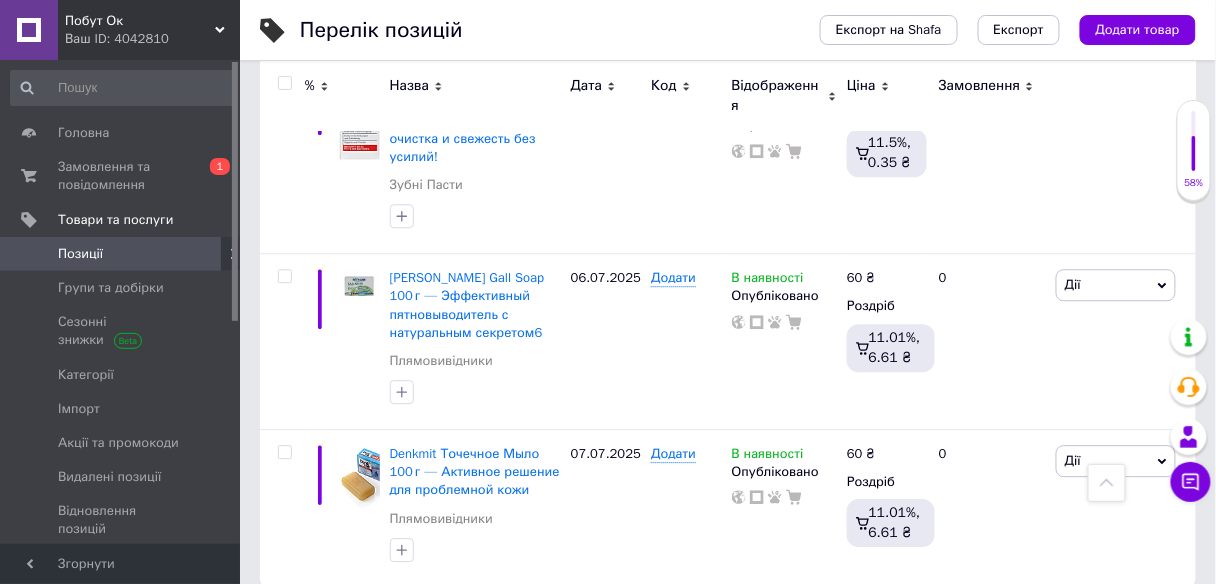 click on "2" at bounding box center [327, 628] 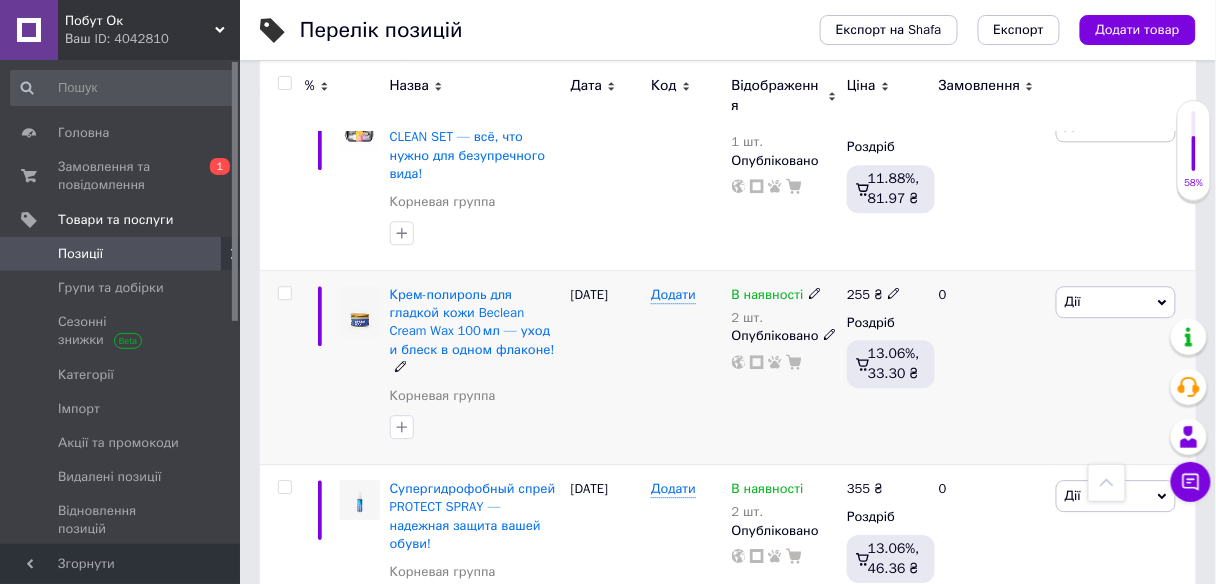 scroll, scrollTop: 3300, scrollLeft: 0, axis: vertical 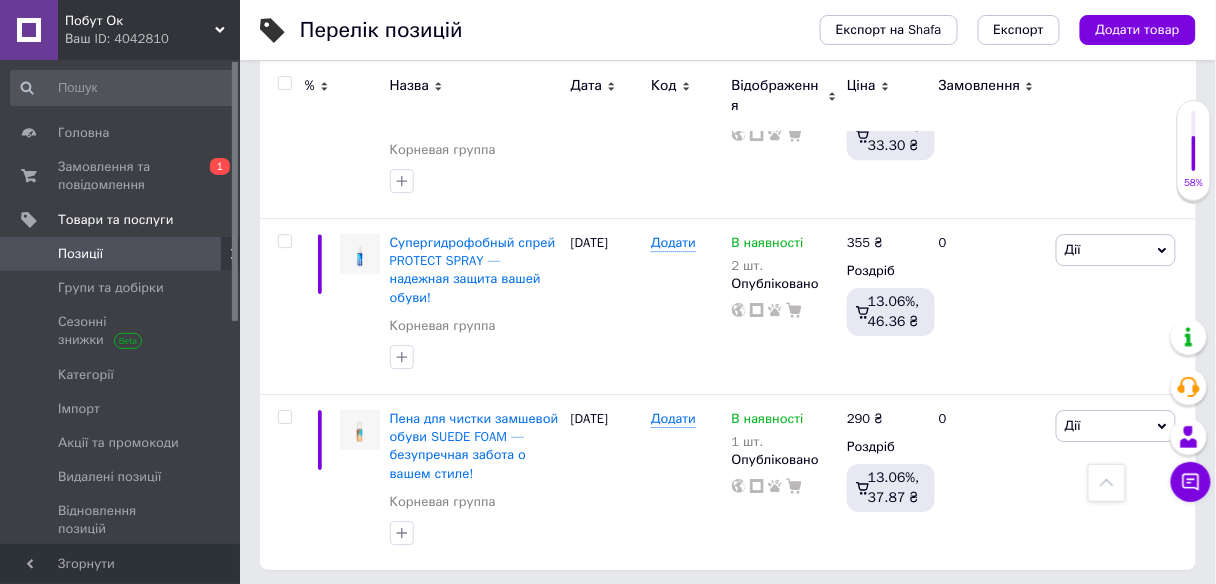 click on "3" at bounding box center [494, 611] 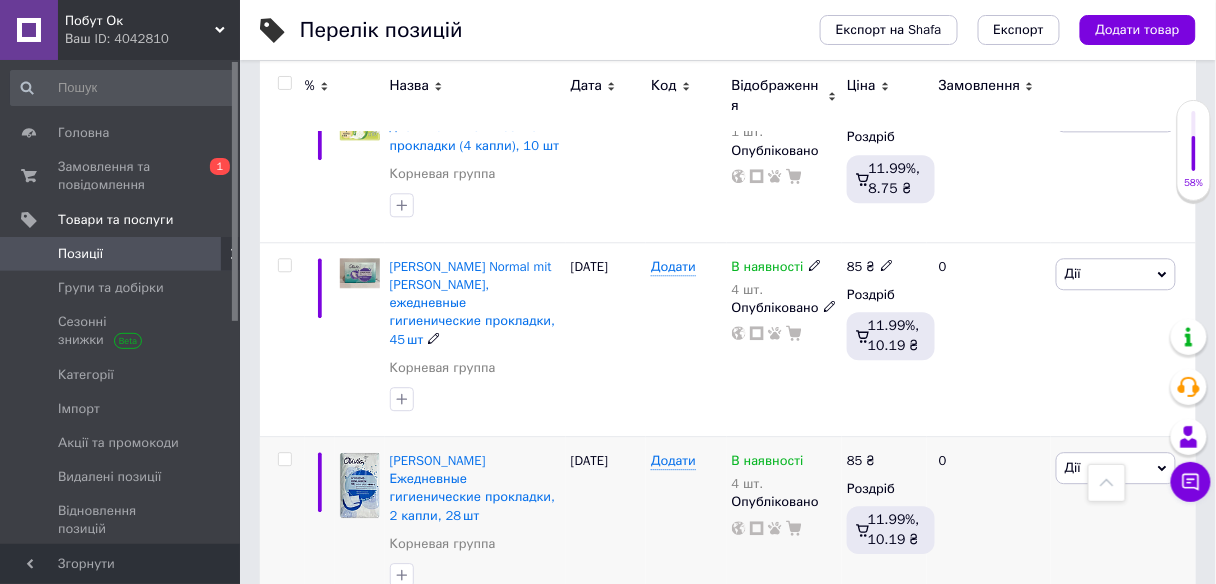 scroll, scrollTop: 3041, scrollLeft: 0, axis: vertical 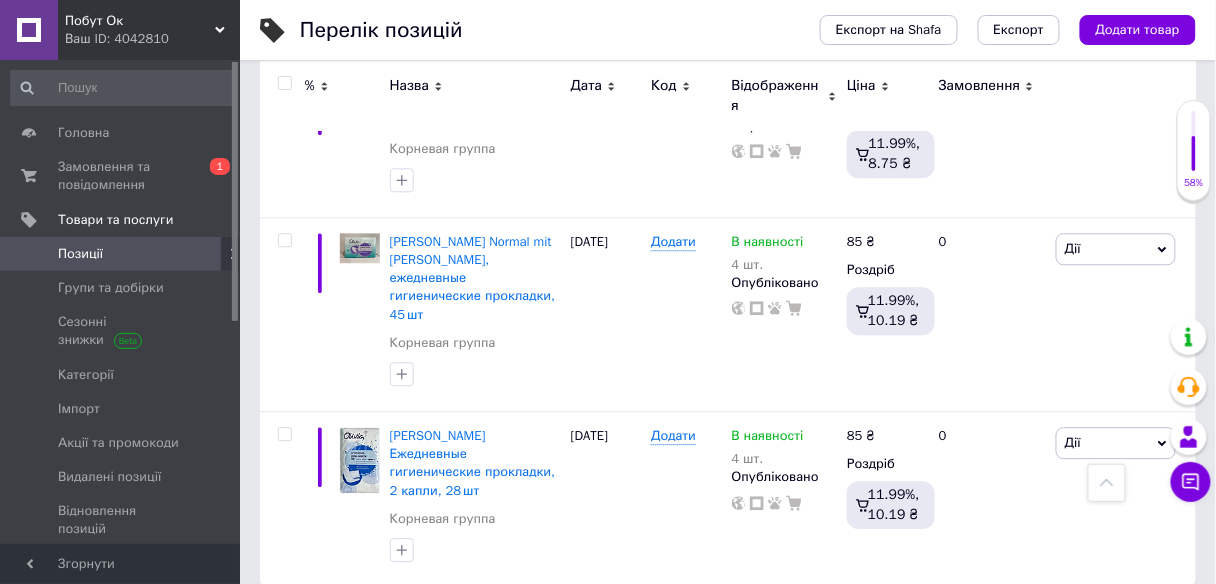 click on "4" at bounding box center (539, 628) 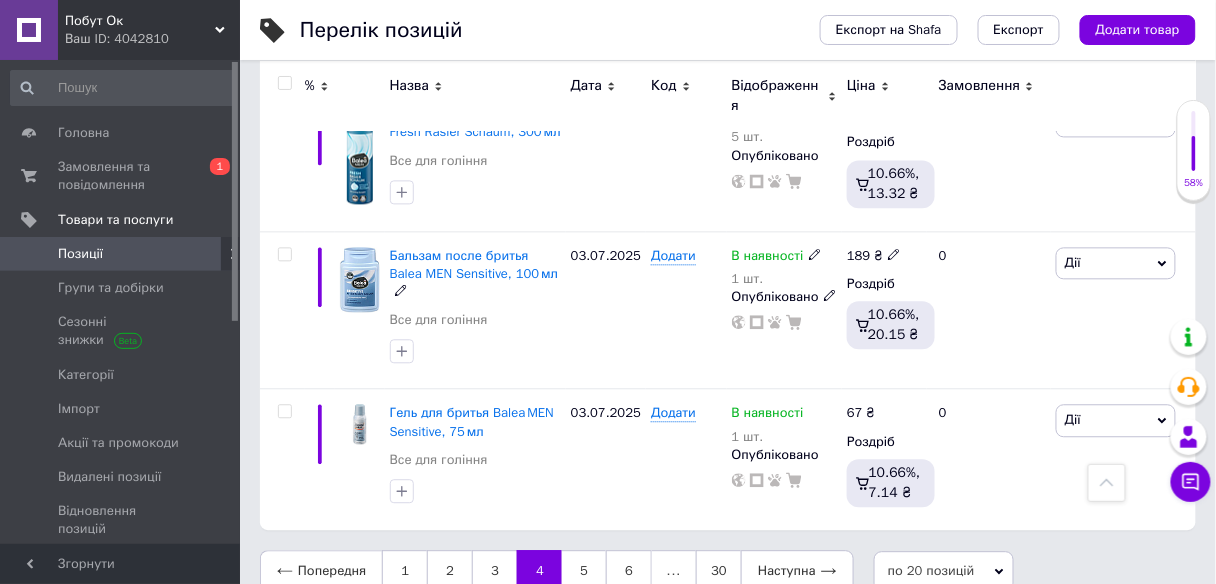 scroll, scrollTop: 2884, scrollLeft: 0, axis: vertical 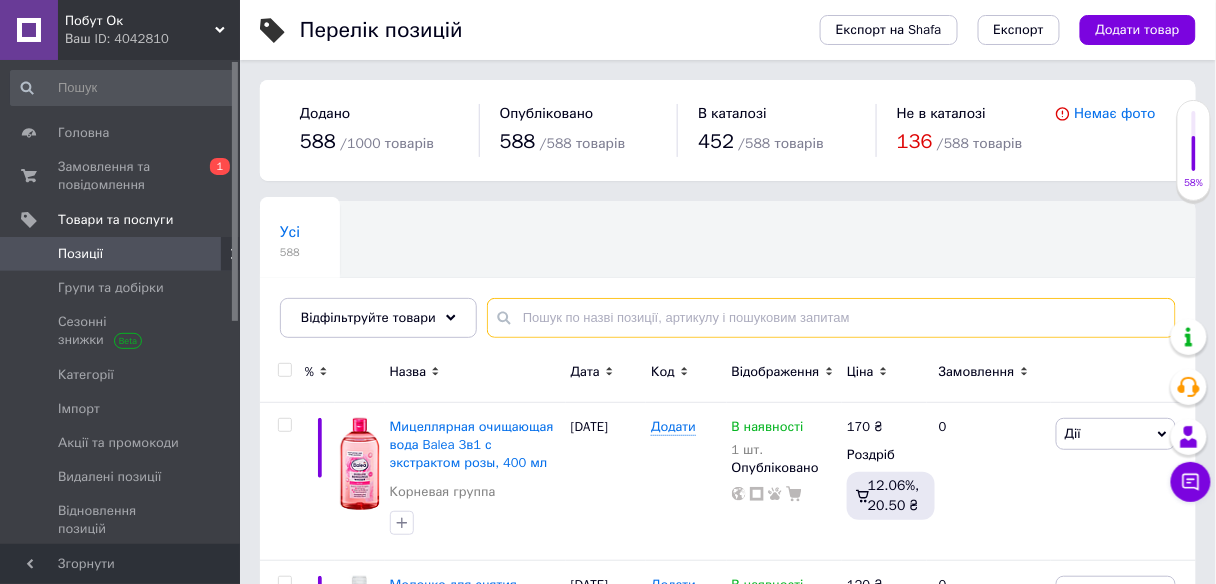 click at bounding box center [831, 318] 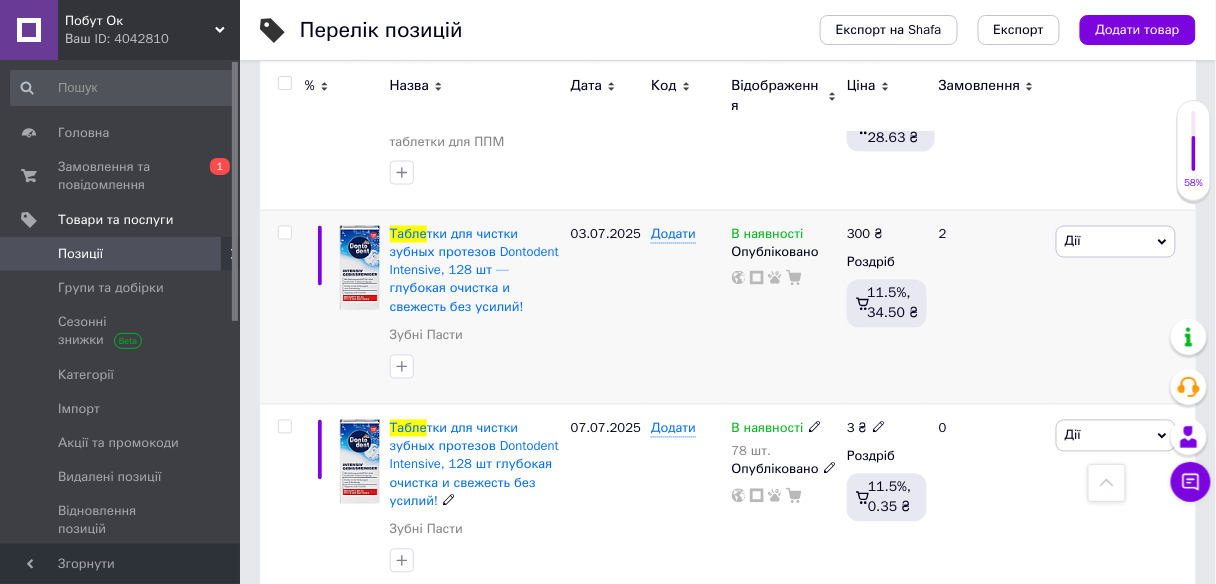 scroll, scrollTop: 720, scrollLeft: 0, axis: vertical 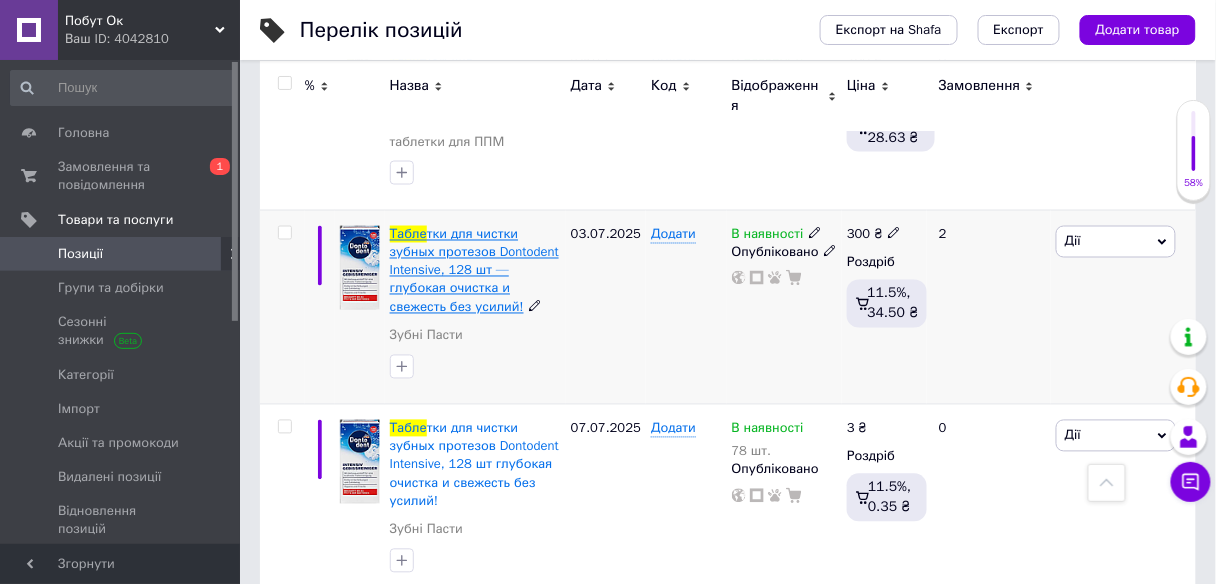 type on "табле" 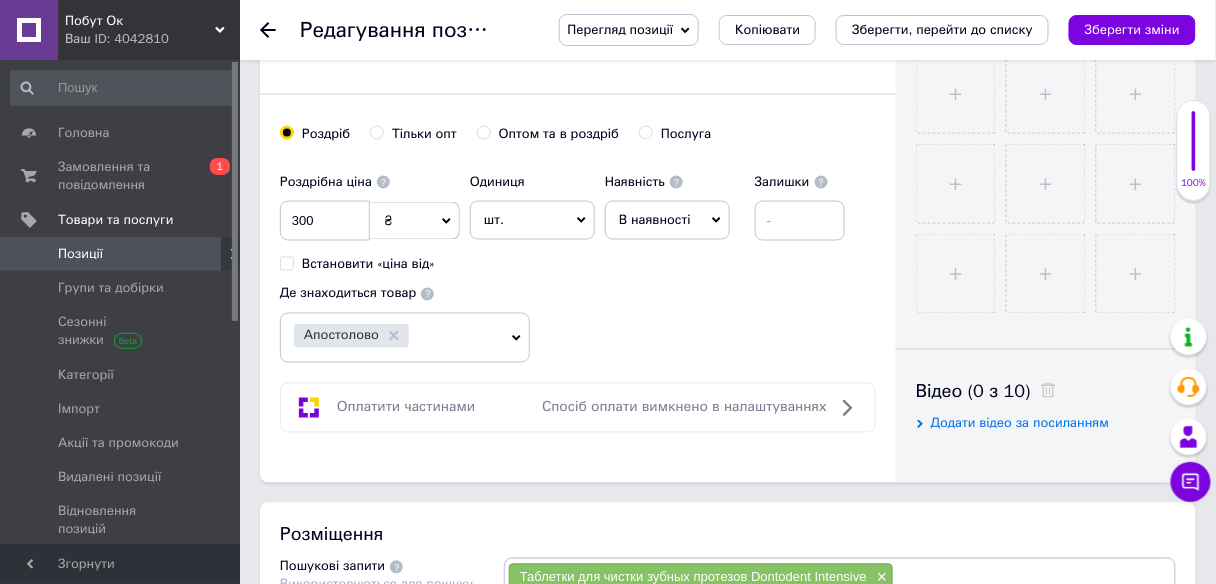 scroll, scrollTop: 800, scrollLeft: 0, axis: vertical 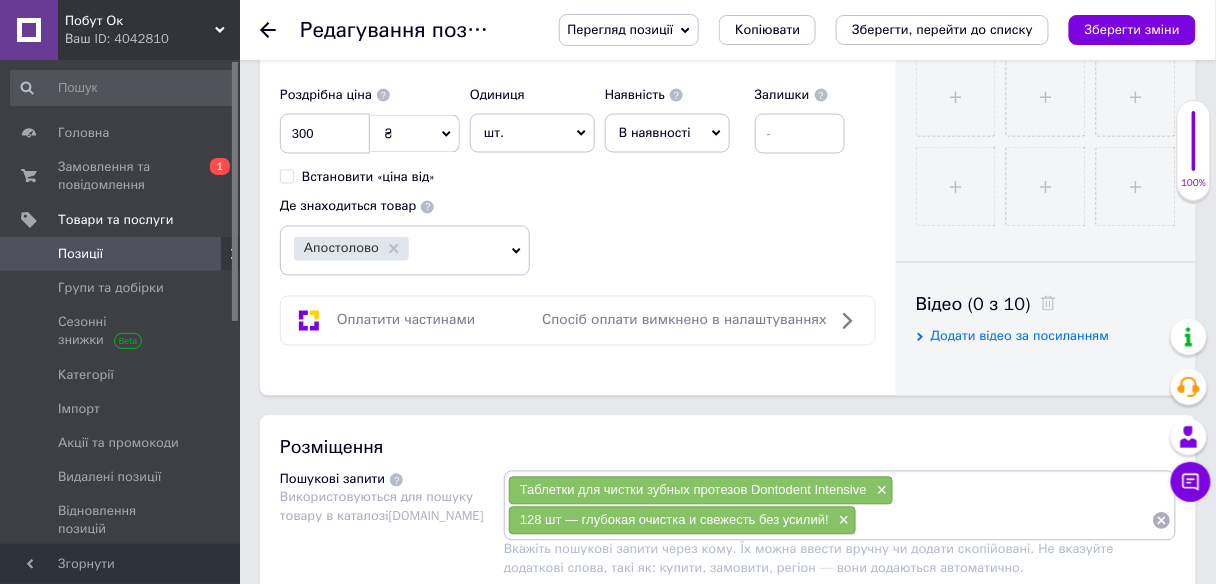 click on "В наявності" at bounding box center (655, 132) 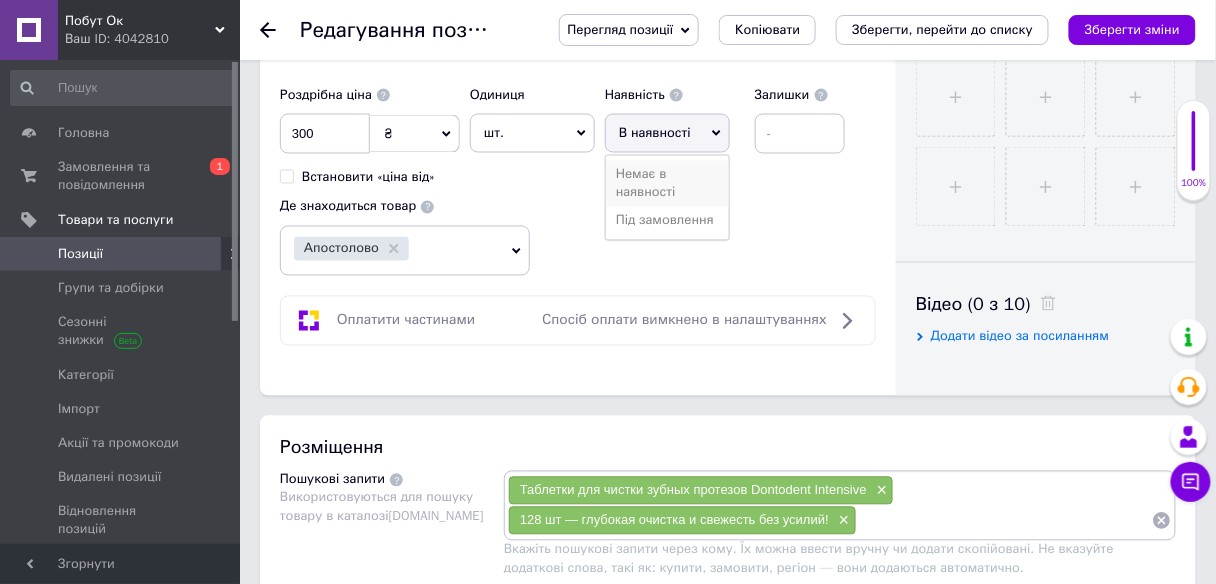 click on "Немає в наявності" at bounding box center (667, 184) 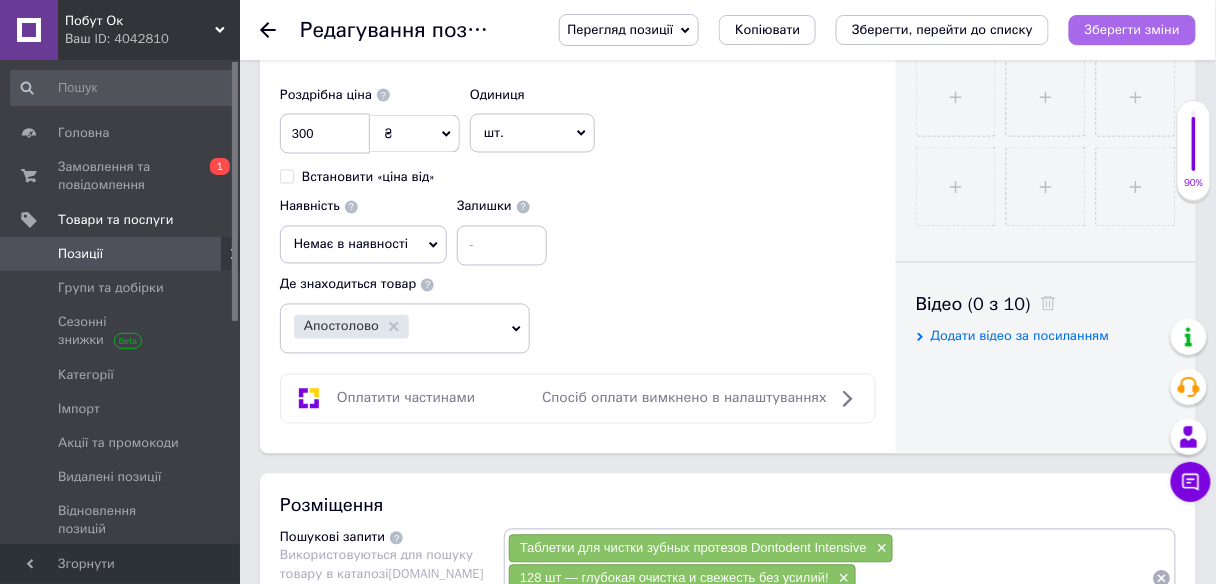 click on "Зберегти зміни" at bounding box center [1132, 29] 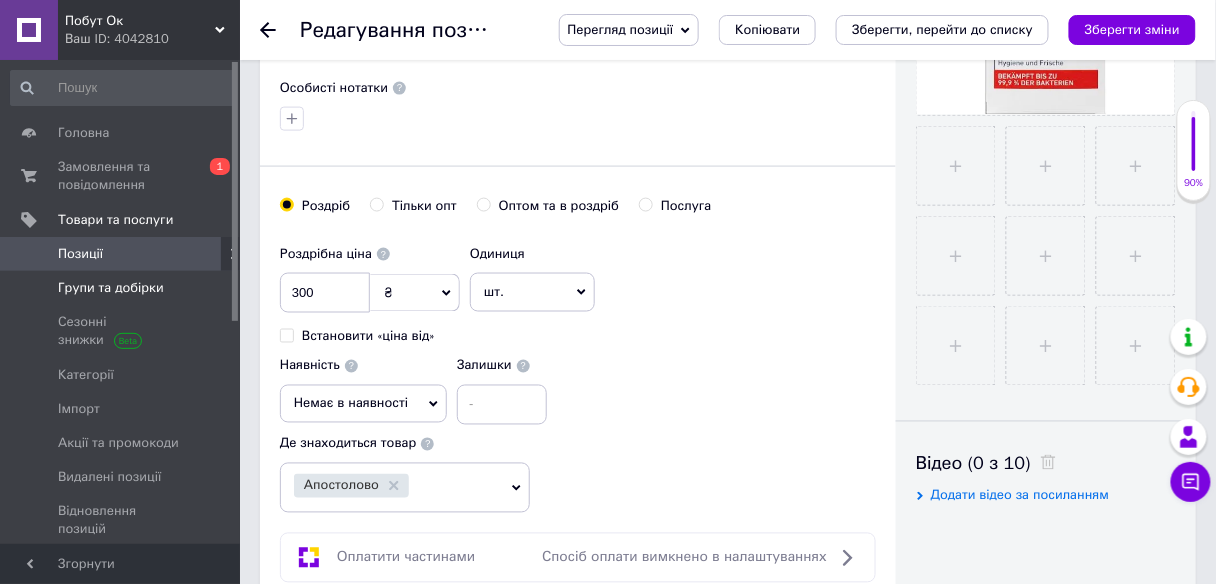 scroll, scrollTop: 640, scrollLeft: 0, axis: vertical 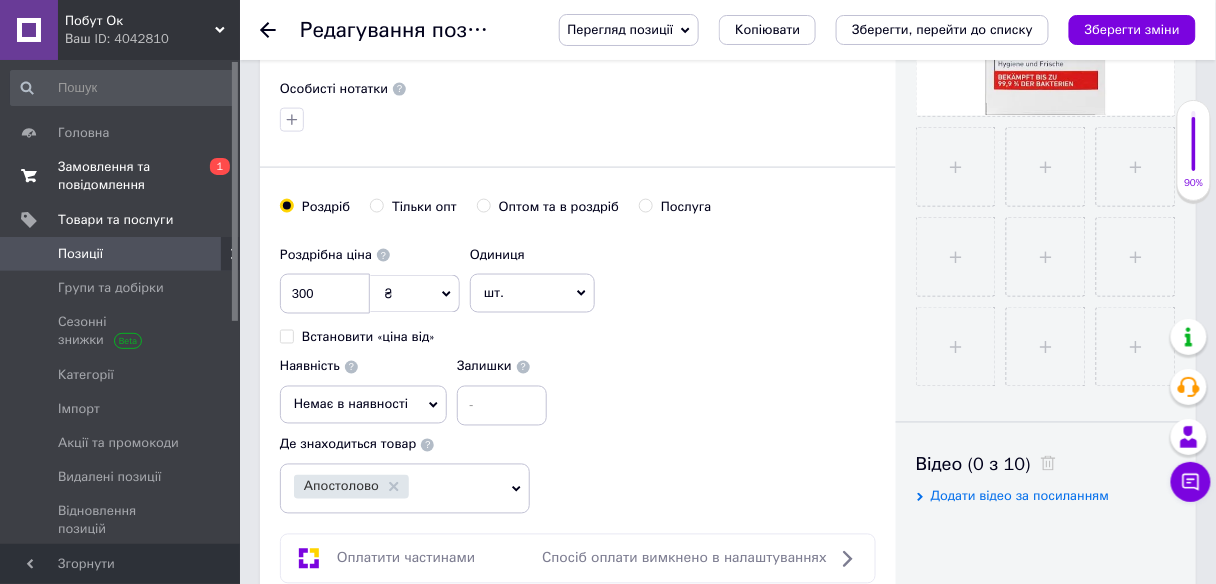 click on "Замовлення та повідомлення" at bounding box center (121, 176) 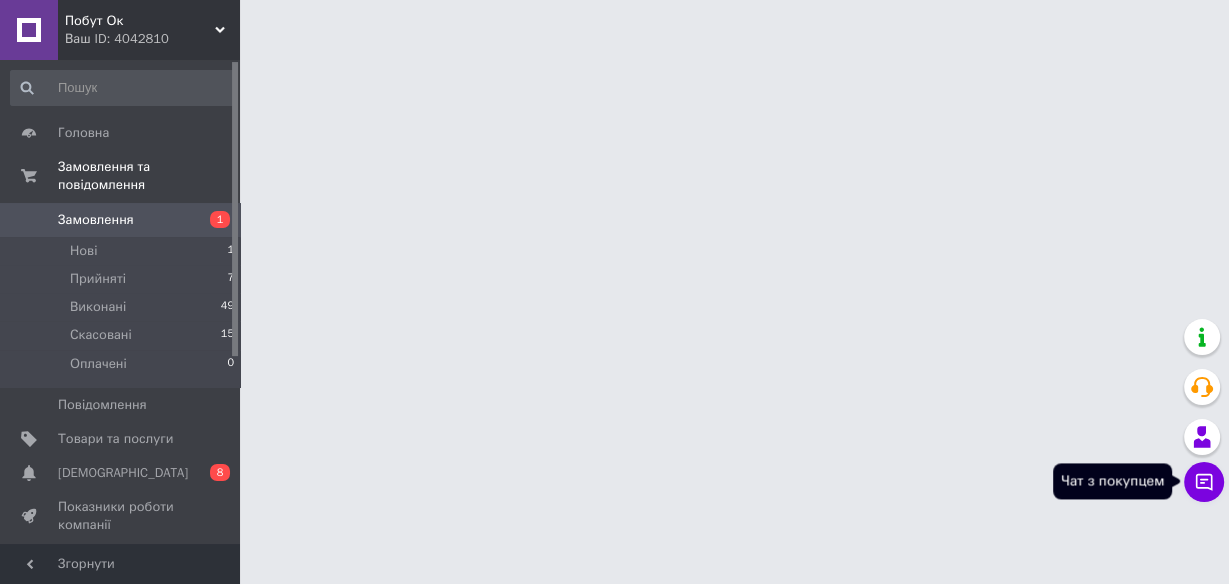 click 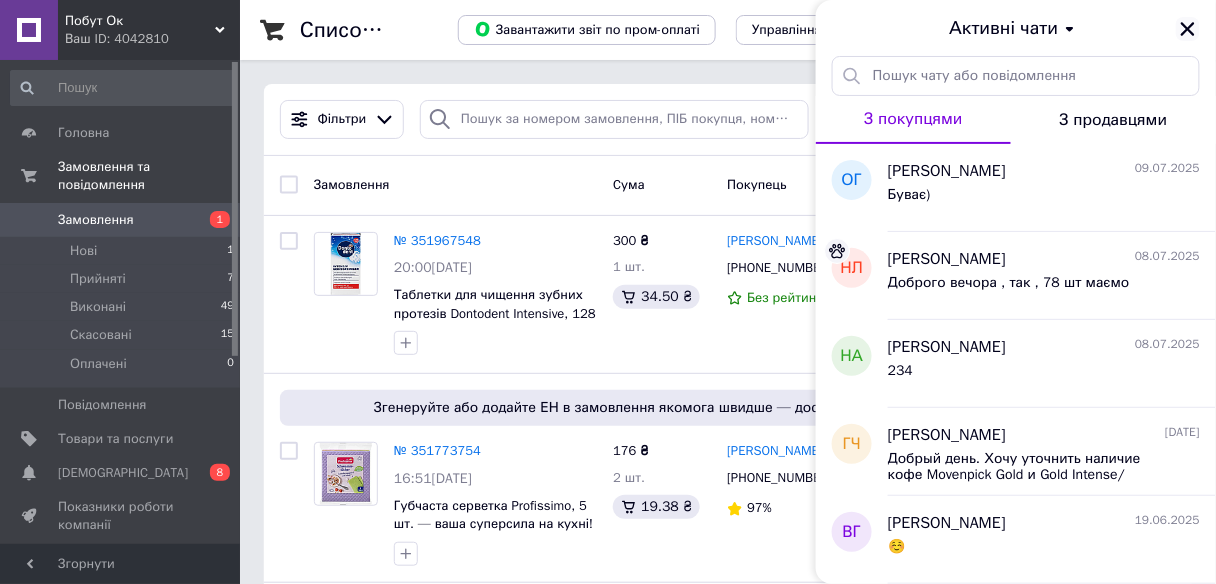 click 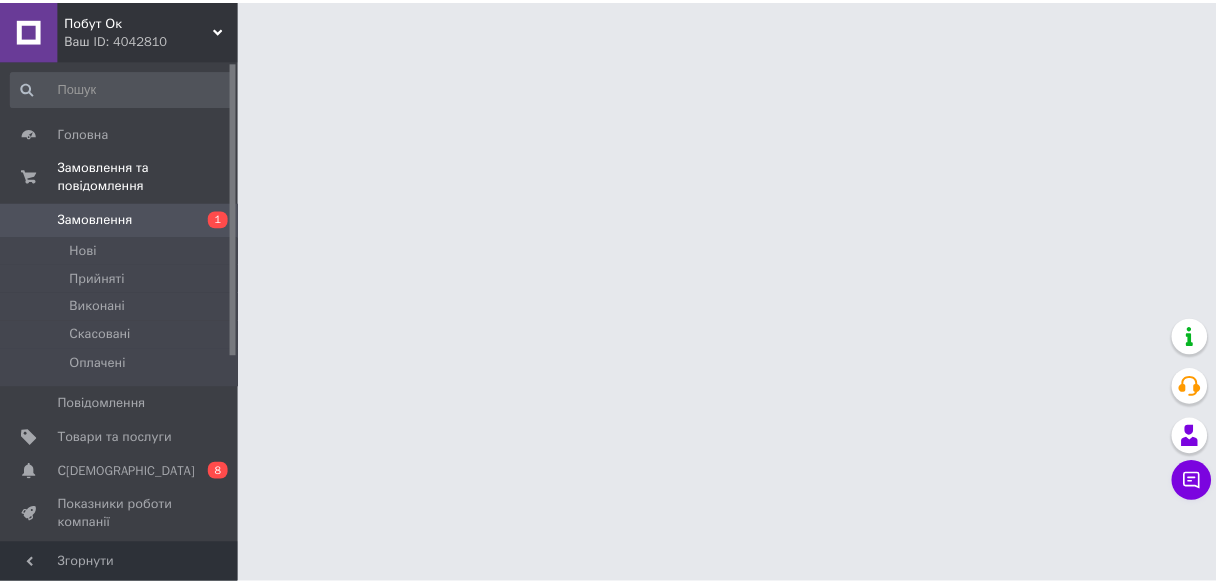 scroll, scrollTop: 0, scrollLeft: 0, axis: both 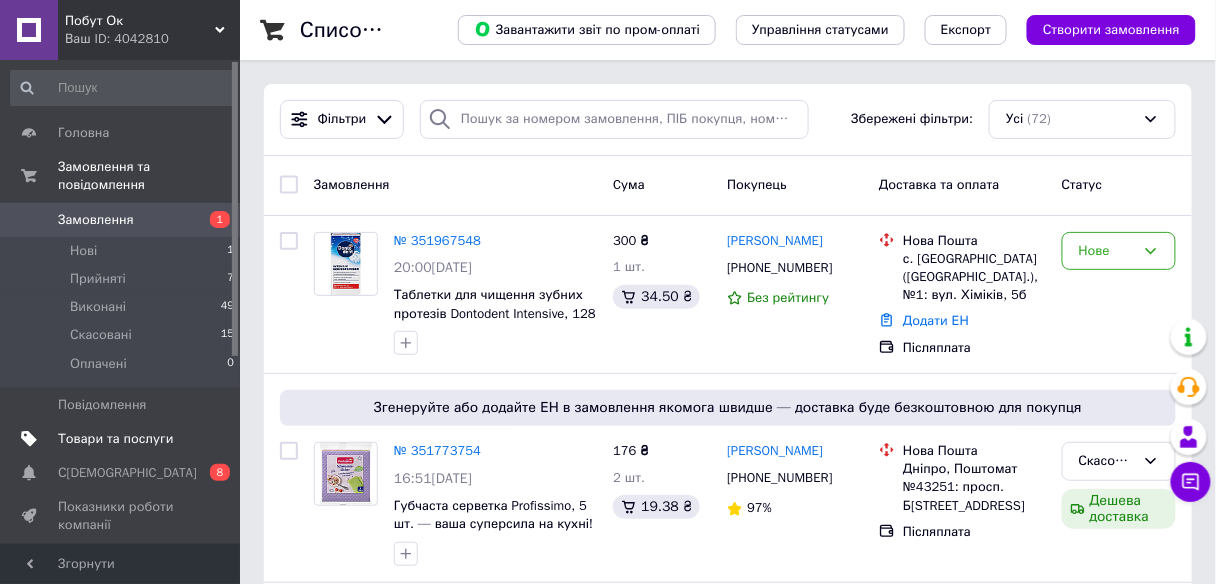 click on "Товари та послуги" at bounding box center (115, 439) 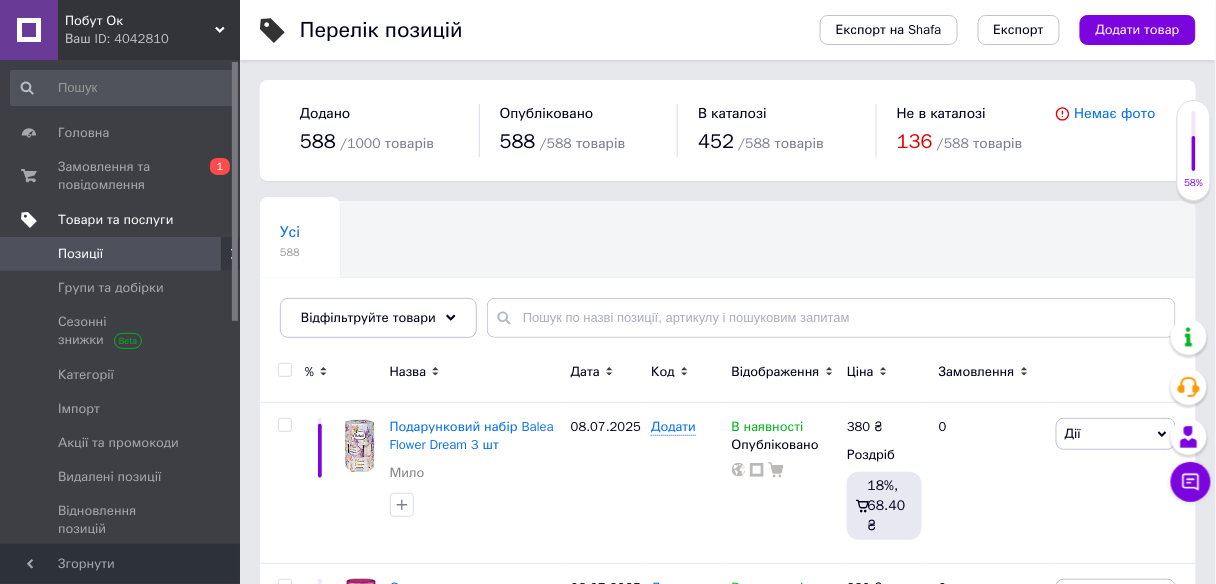 click on "Товари та послуги" at bounding box center [115, 220] 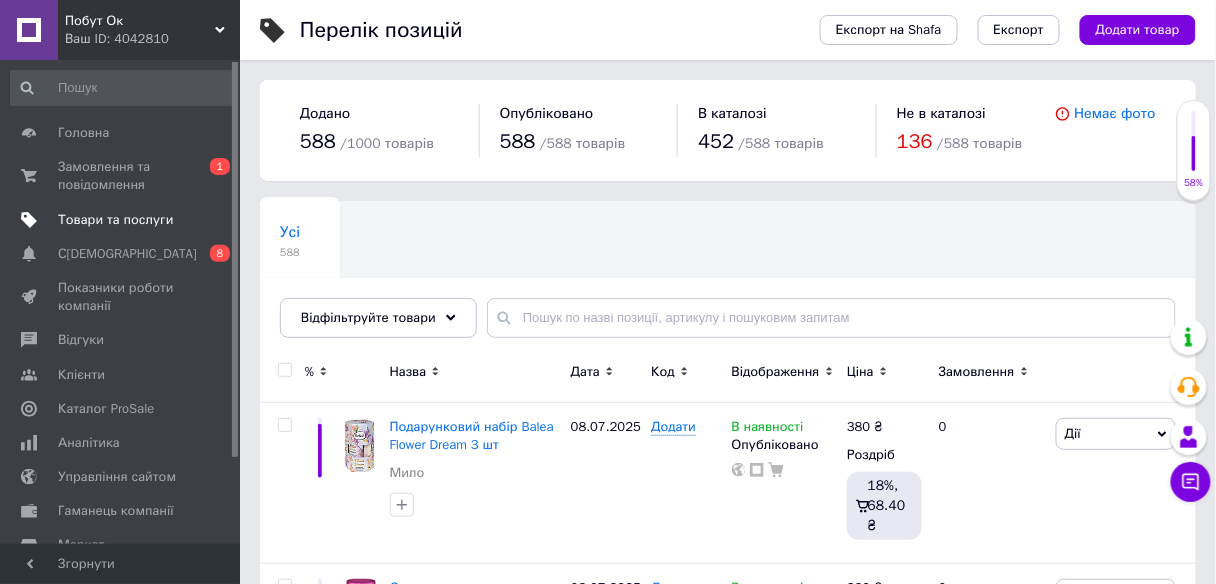 click on "Товари та послуги" at bounding box center [123, 220] 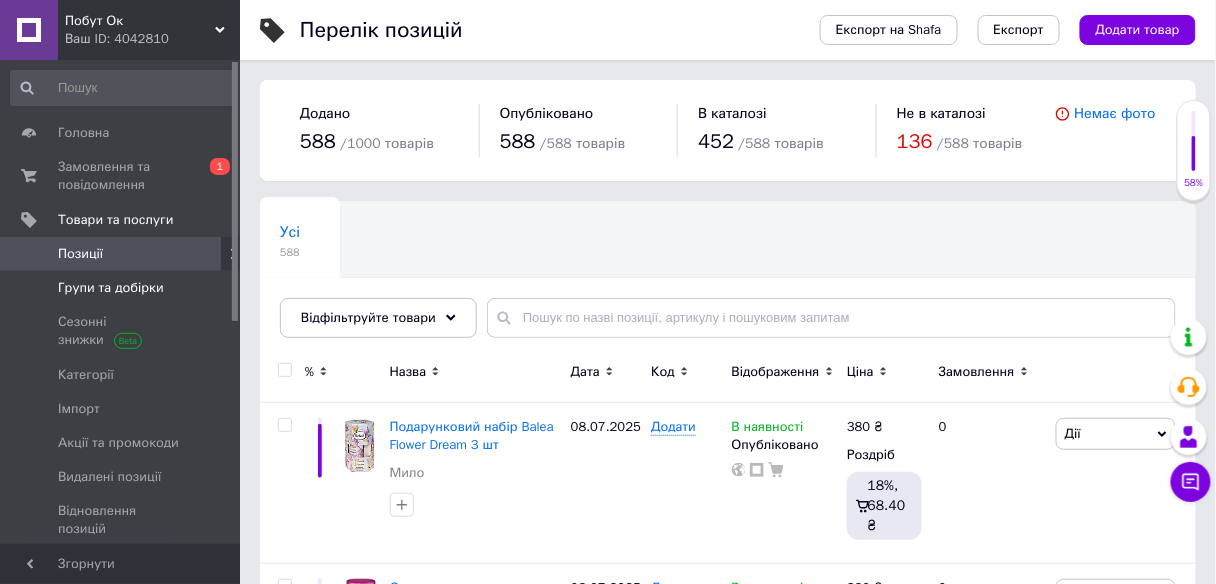 click on "Групи та добірки" at bounding box center (111, 288) 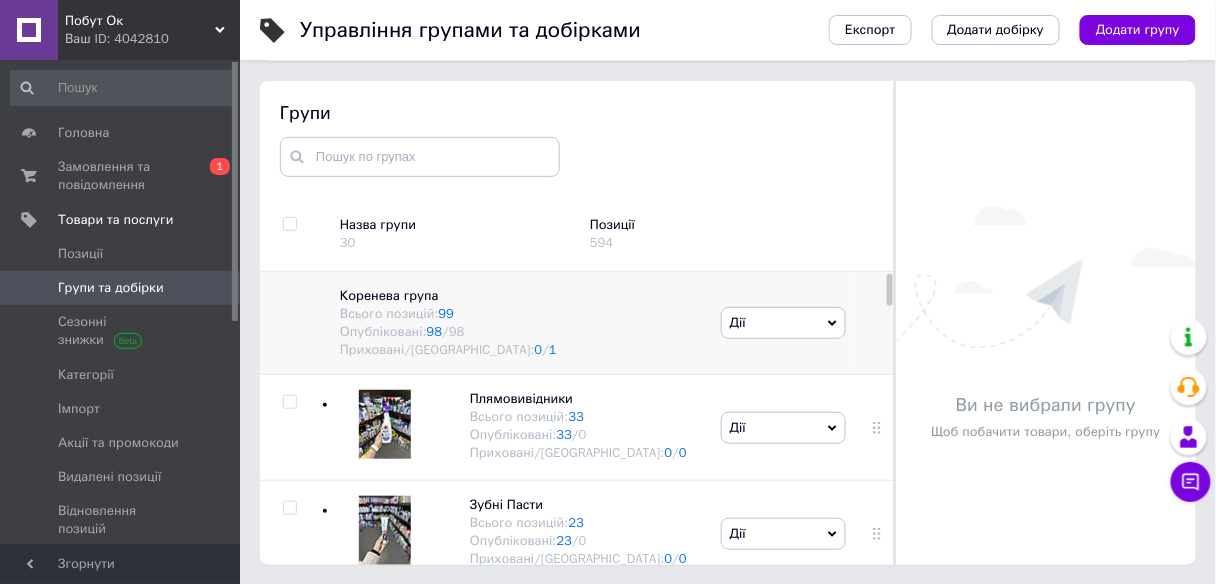 scroll, scrollTop: 113, scrollLeft: 0, axis: vertical 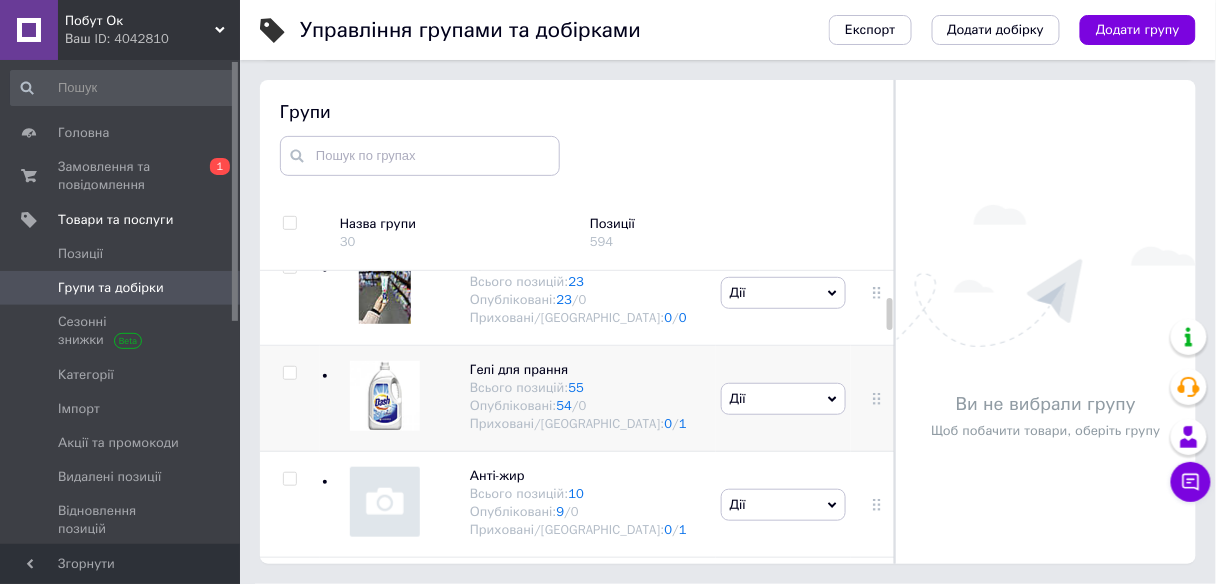 click on "Гелі для прання  Всього позицій:  55 Опубліковані:  54  /  0 Приховані/Видалені:  0  /  1" at bounding box center (558, 397) 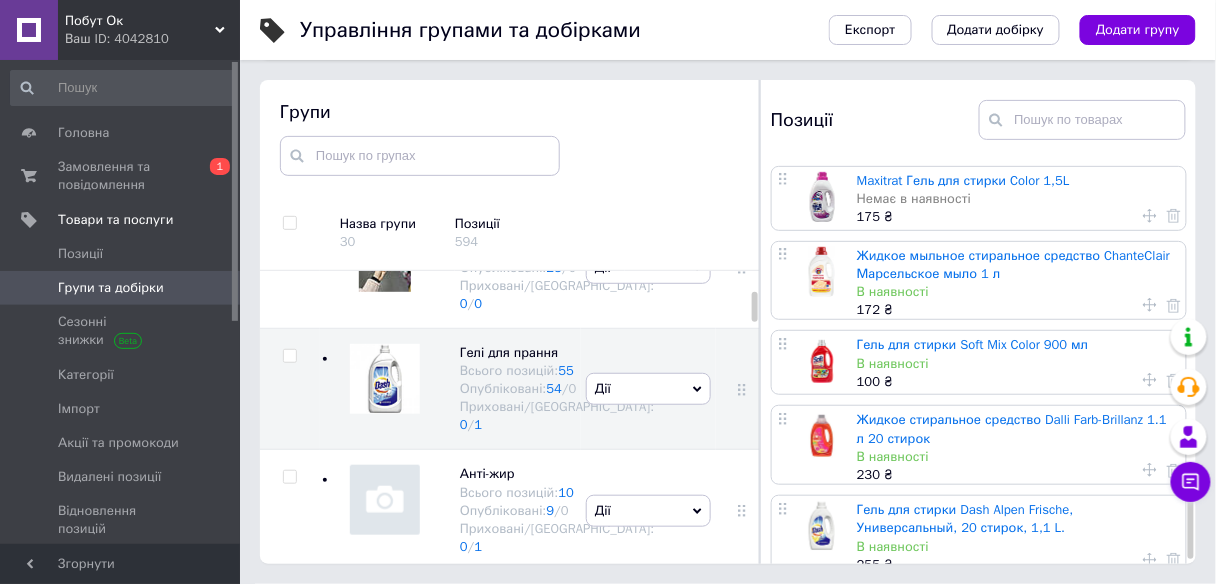 scroll, scrollTop: 1400, scrollLeft: 0, axis: vertical 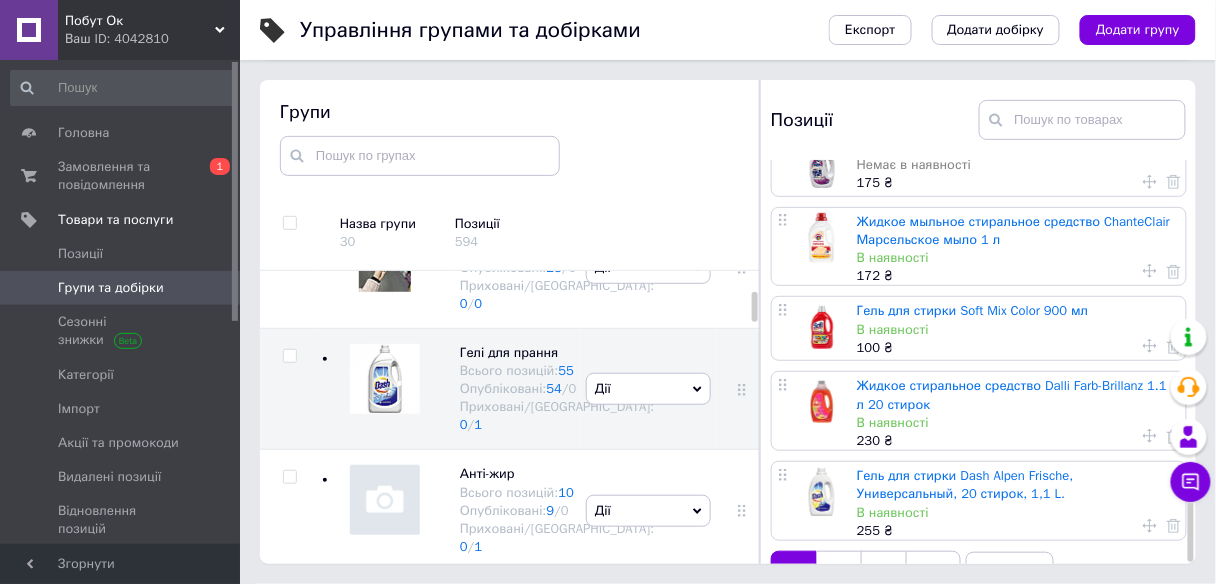 click 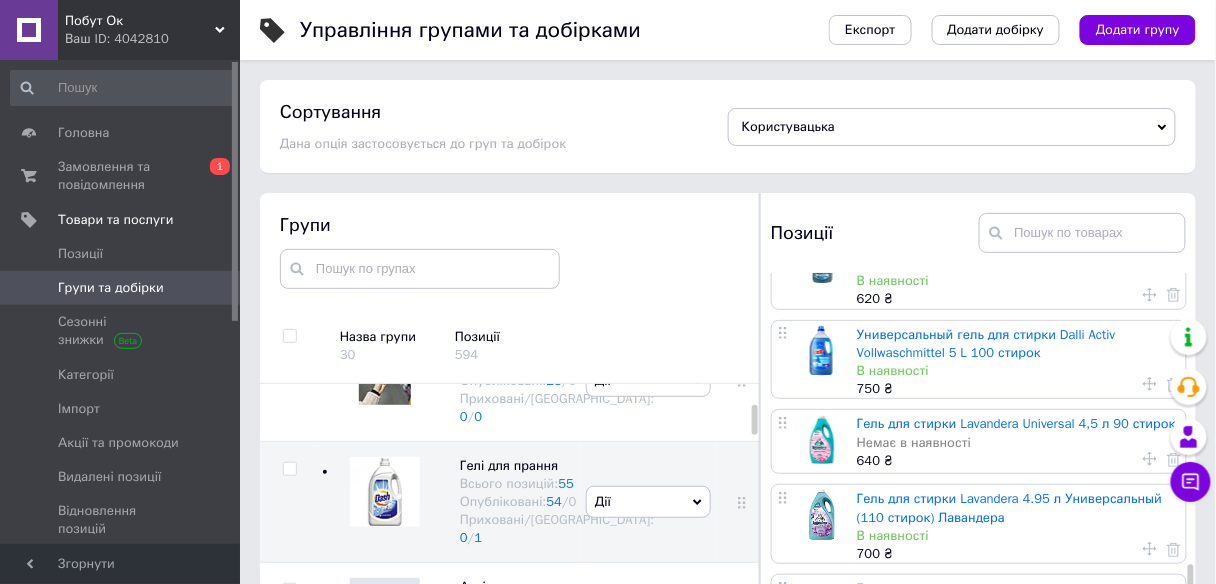 scroll, scrollTop: 1326, scrollLeft: 0, axis: vertical 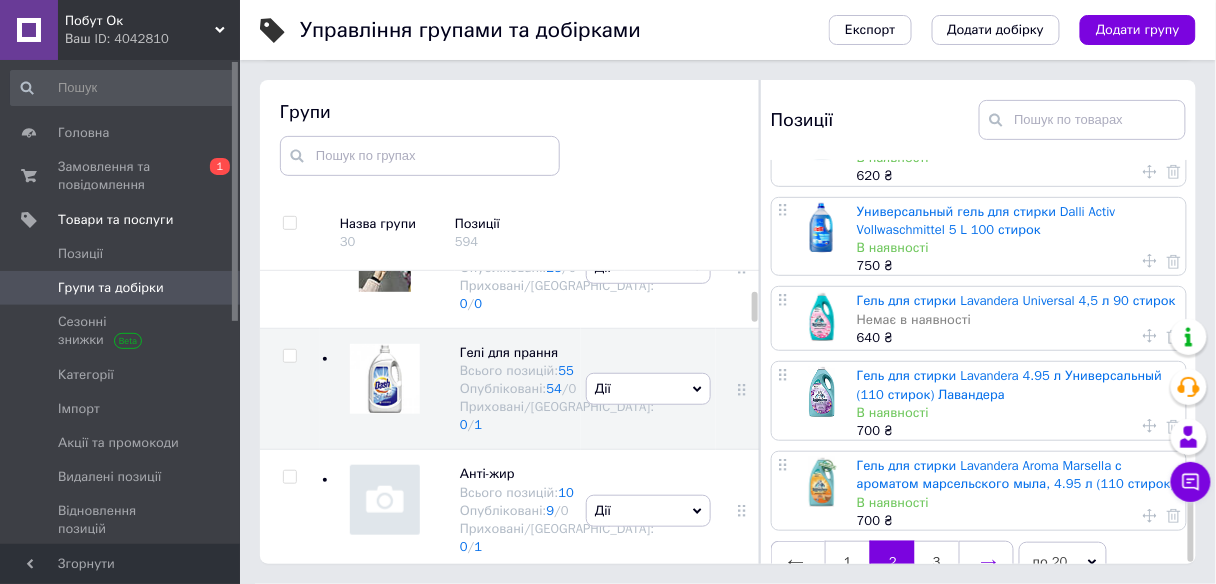 click 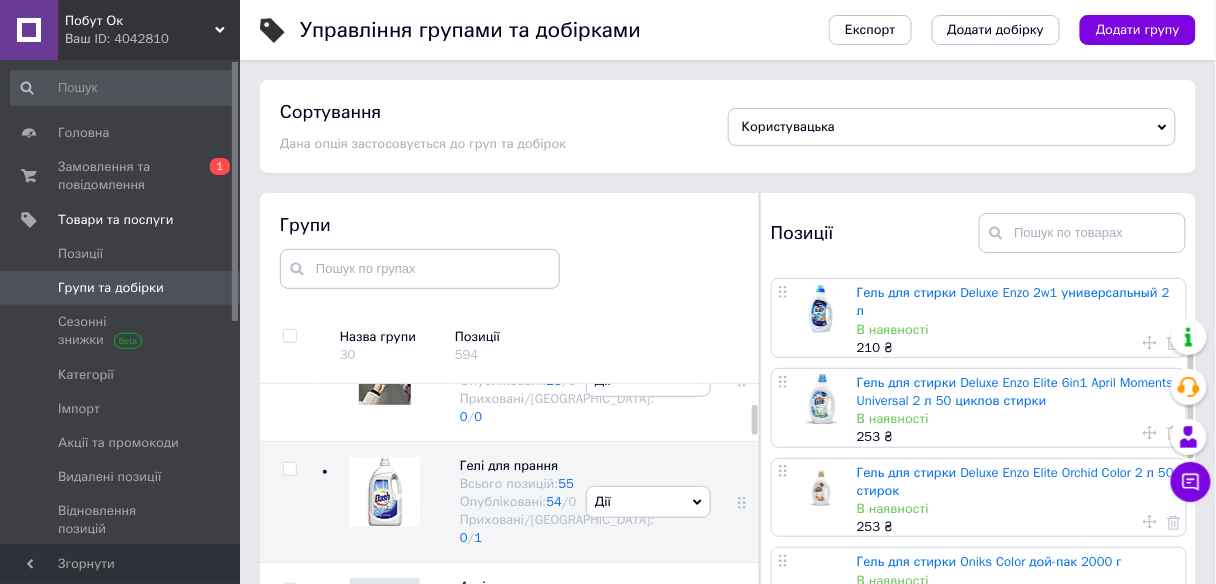 scroll, scrollTop: 240, scrollLeft: 0, axis: vertical 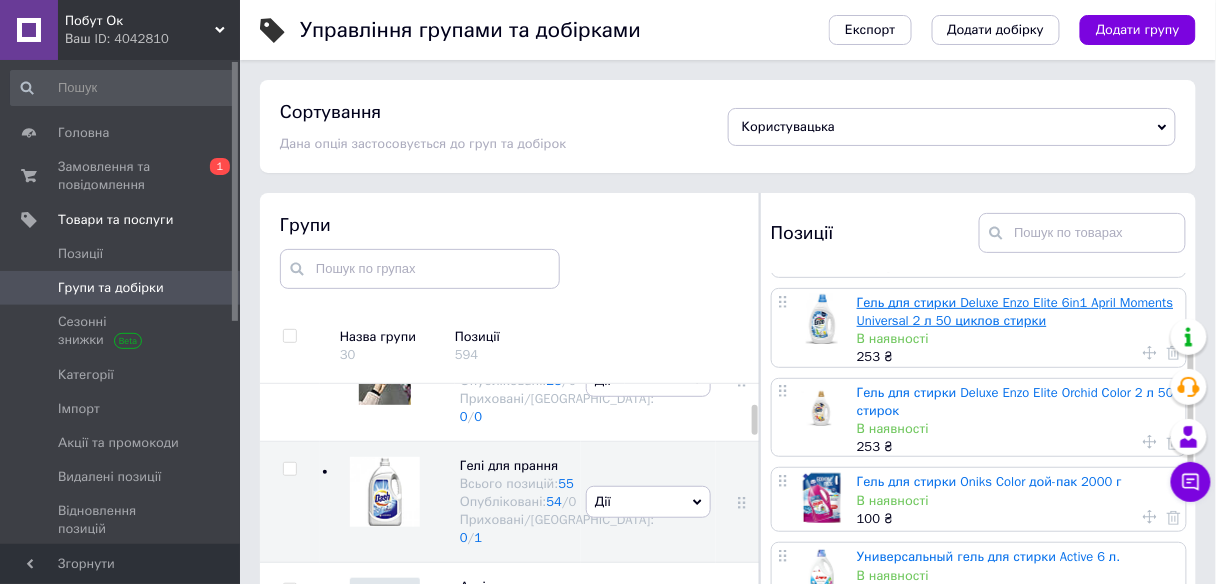 click on "Гель для стирки Deluxe Enzo Elite 6in1 April Moments Universal 2 л 50 циклов стирки" at bounding box center [1015, 311] 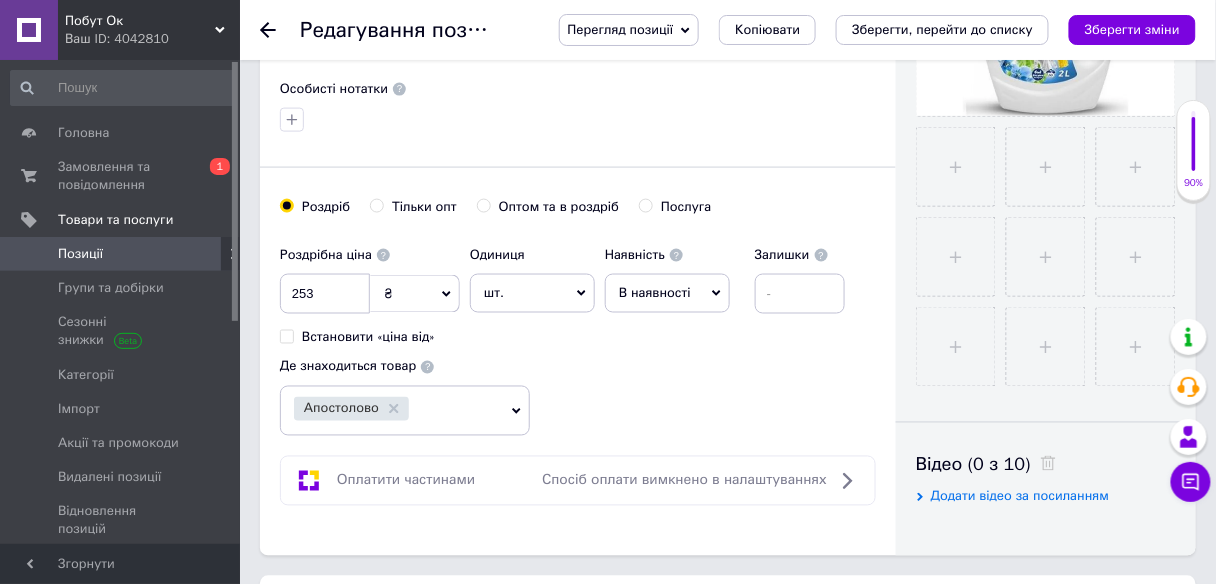 scroll, scrollTop: 640, scrollLeft: 0, axis: vertical 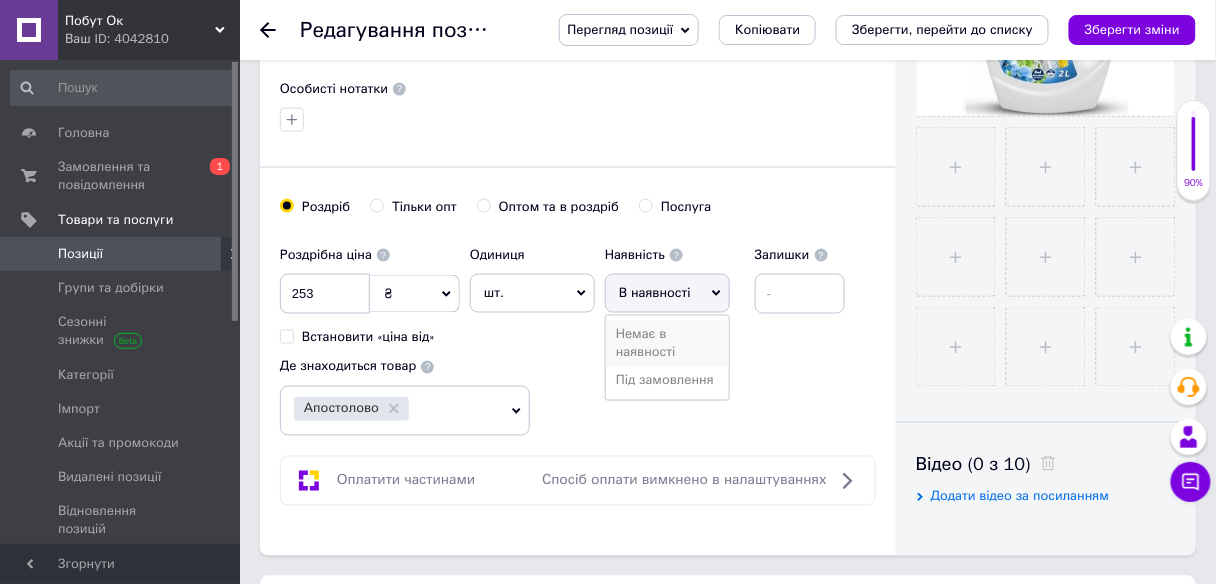 click on "Немає в наявності" at bounding box center [667, 344] 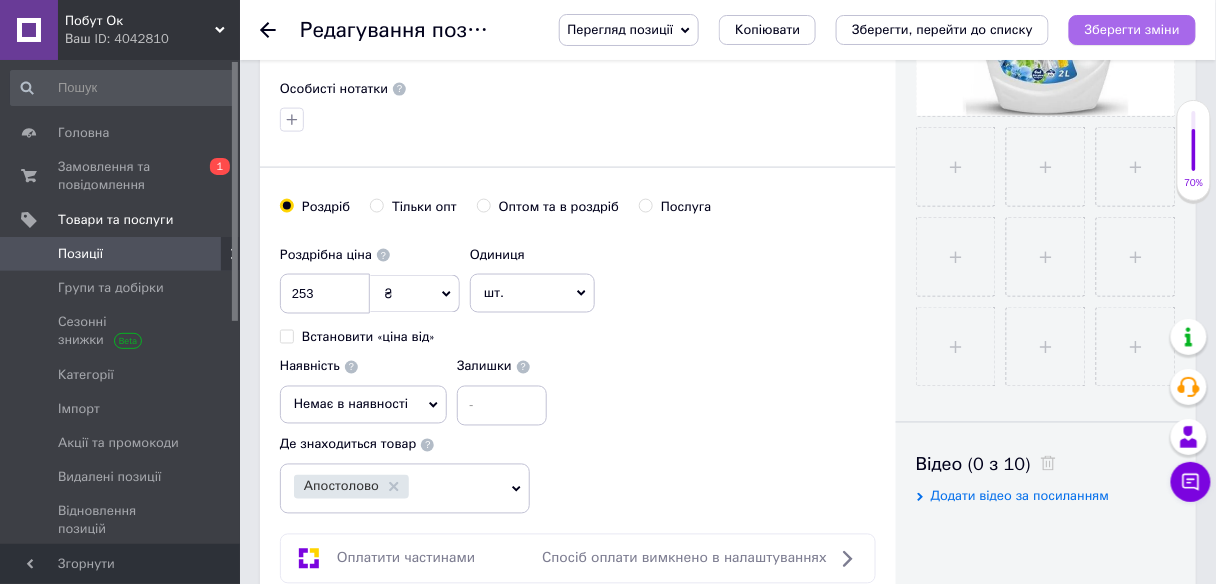 click on "Зберегти зміни" at bounding box center [1132, 30] 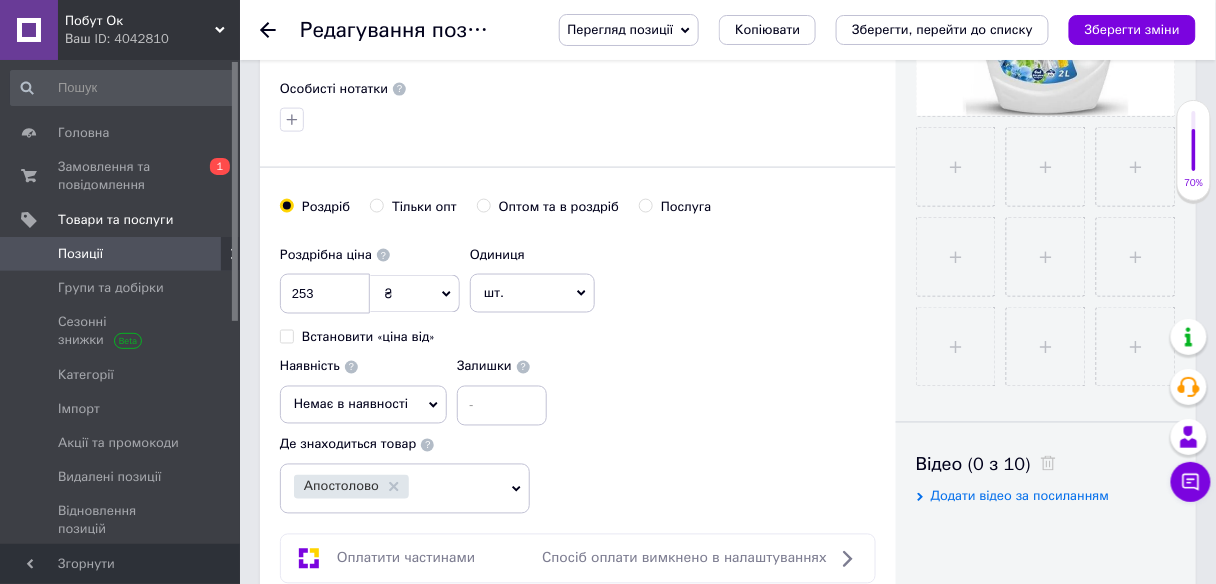 click at bounding box center (29, 254) 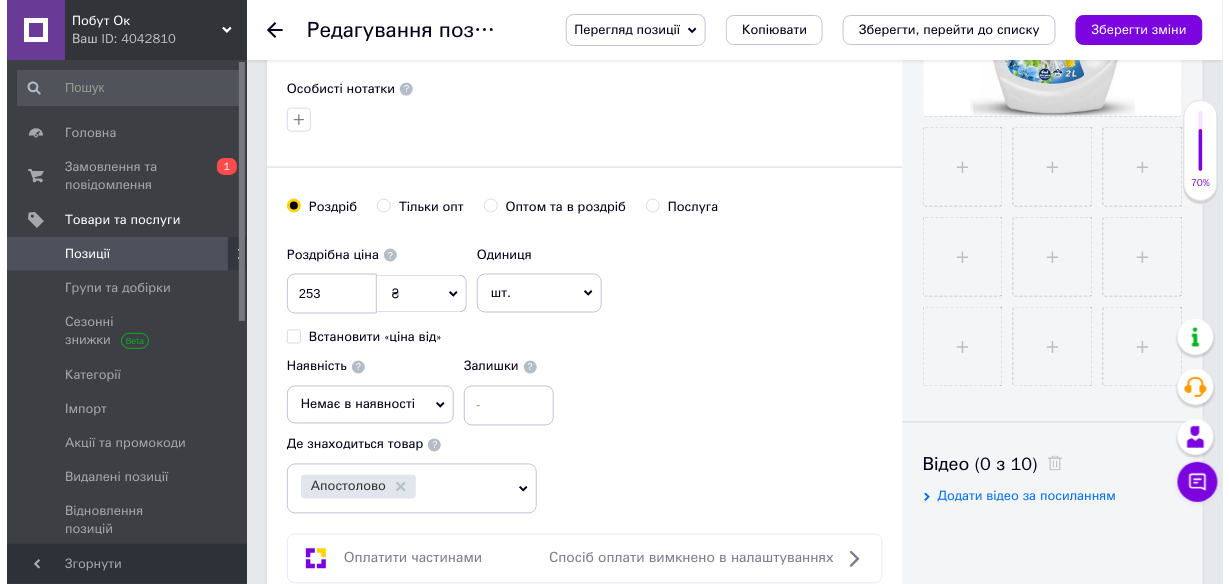 scroll, scrollTop: 0, scrollLeft: 0, axis: both 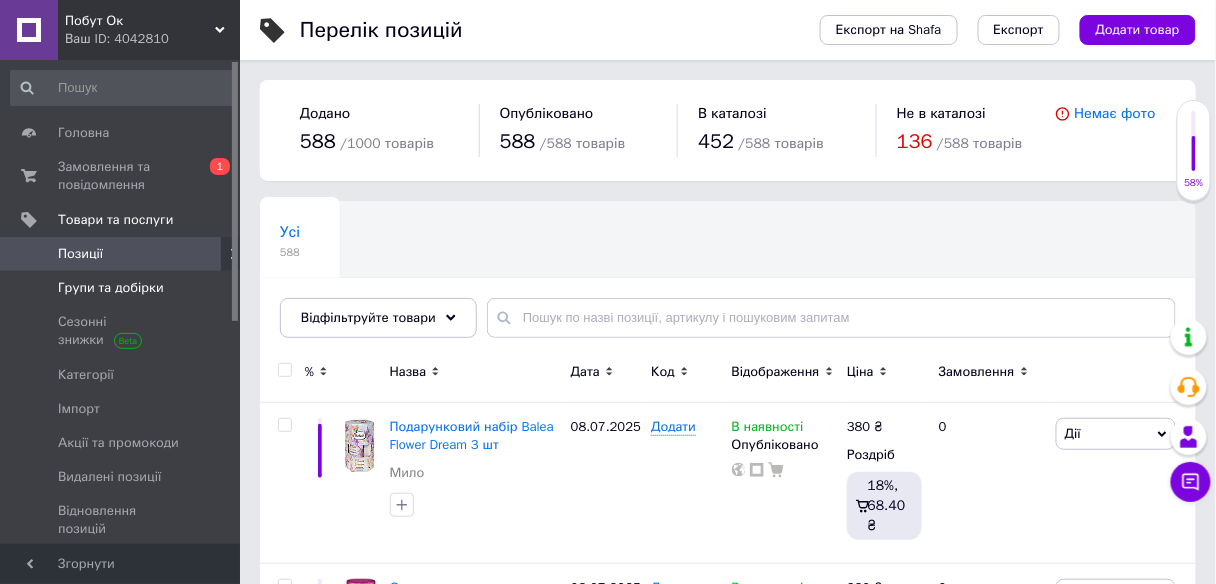 click on "Групи та добірки" at bounding box center (111, 288) 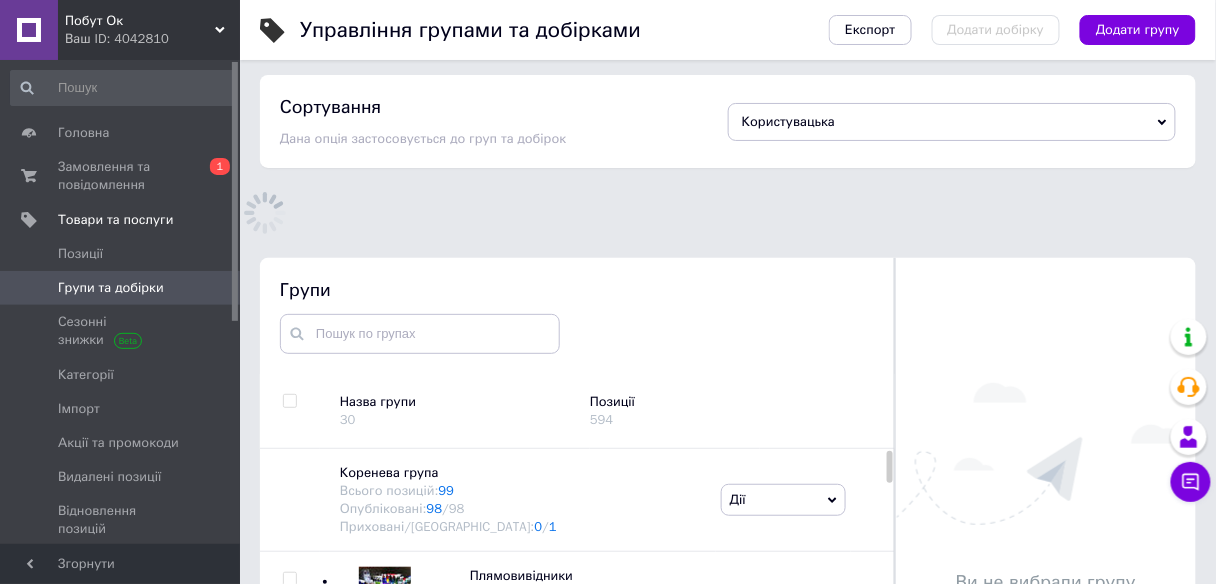 scroll, scrollTop: 48, scrollLeft: 0, axis: vertical 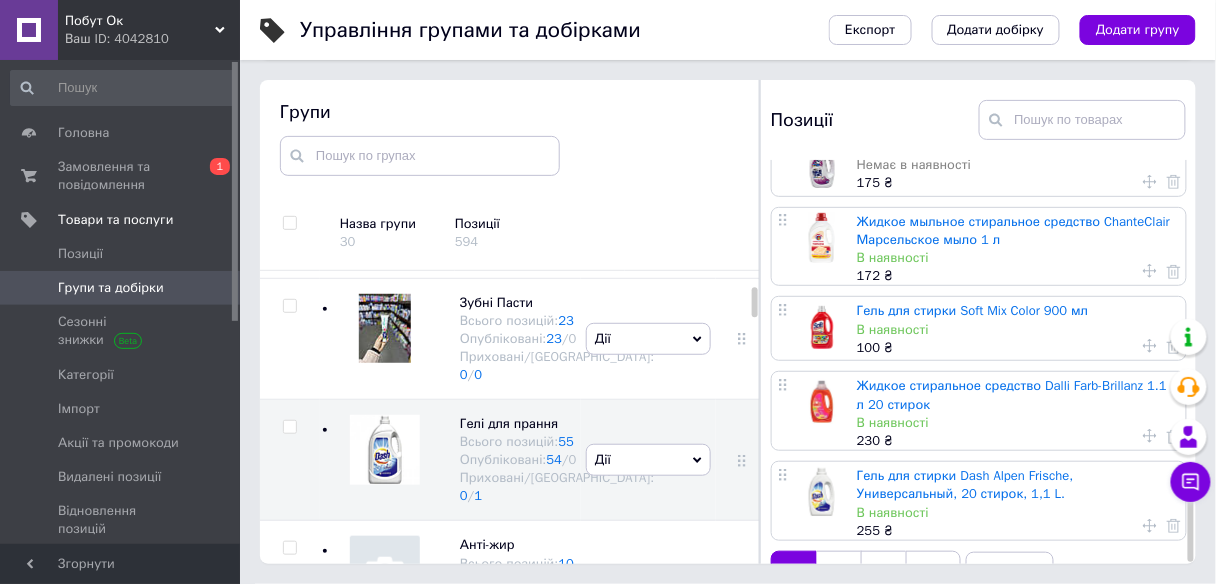 click on "3" at bounding box center (883, 572) 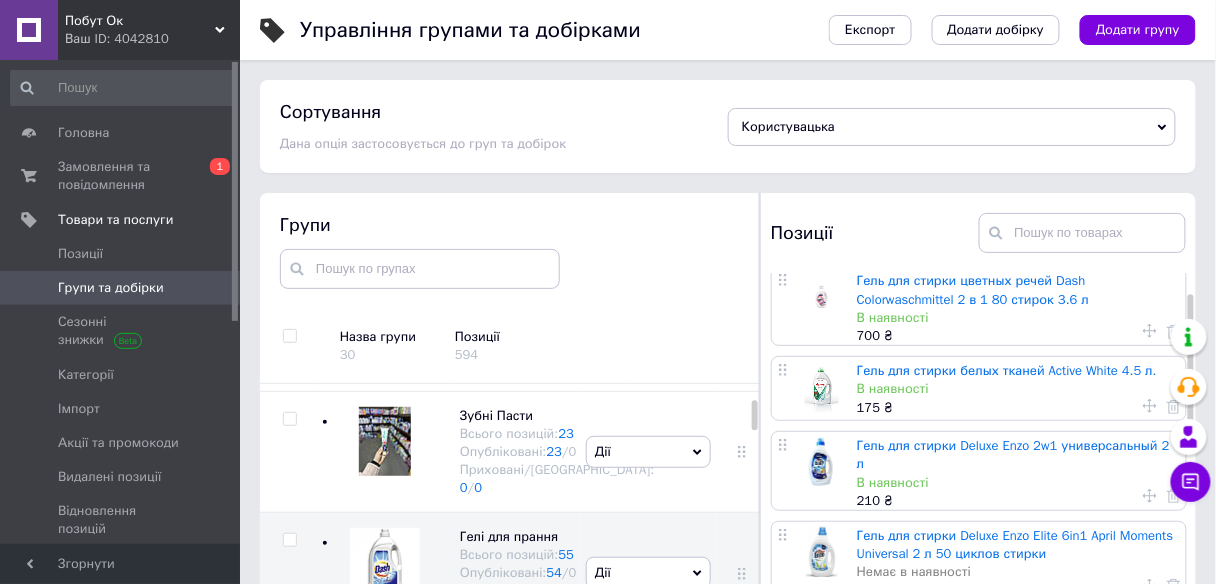 scroll, scrollTop: 0, scrollLeft: 0, axis: both 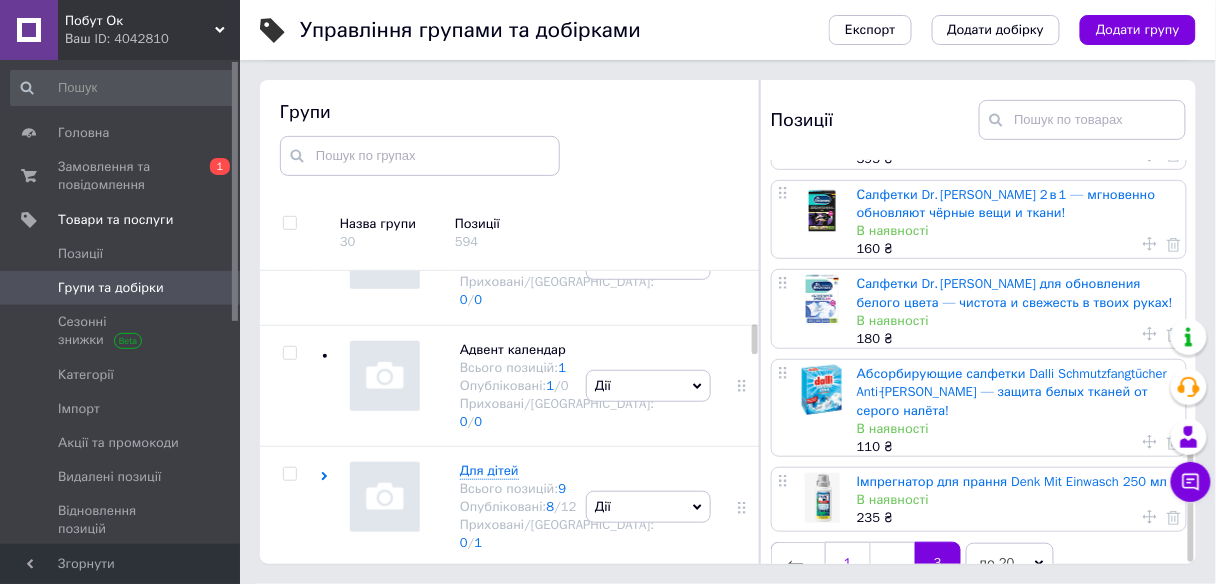 click on "1" at bounding box center [848, 563] 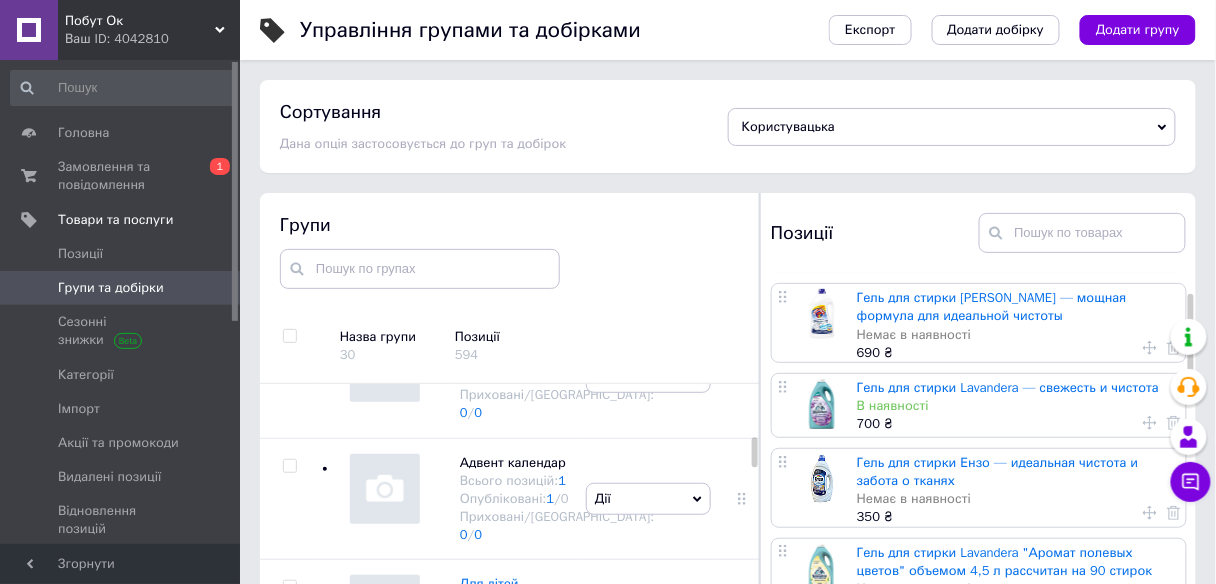 scroll, scrollTop: 160, scrollLeft: 0, axis: vertical 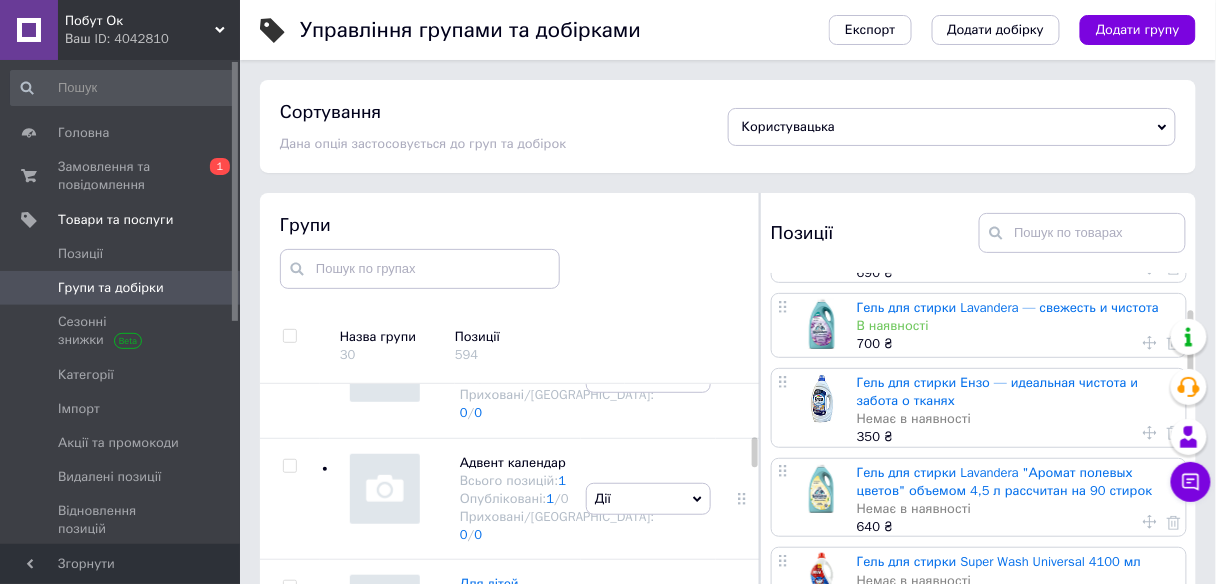 click at bounding box center [822, 324] 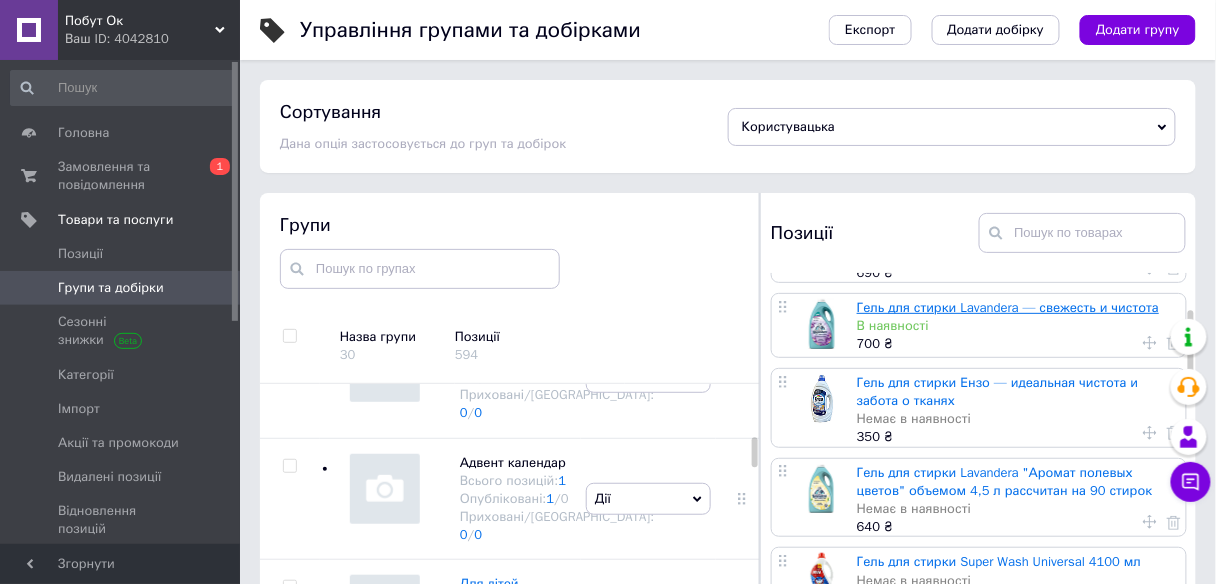 click on "Гель для стирки Lavandera — свежесть и чистота" at bounding box center (1008, 307) 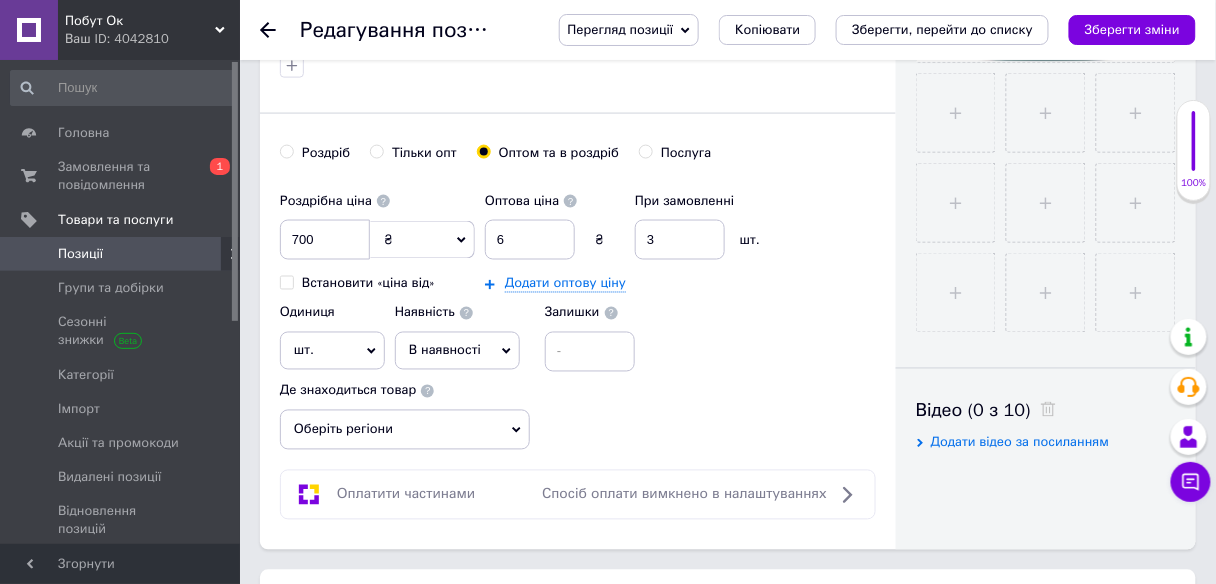 scroll, scrollTop: 800, scrollLeft: 0, axis: vertical 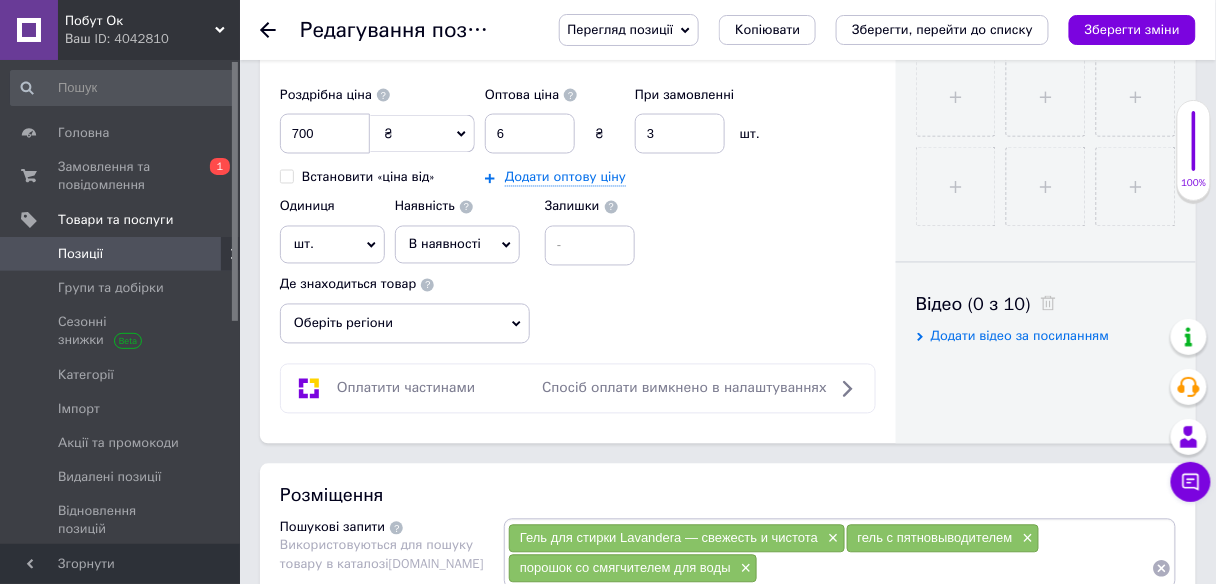 click on "В наявності" at bounding box center [457, 245] 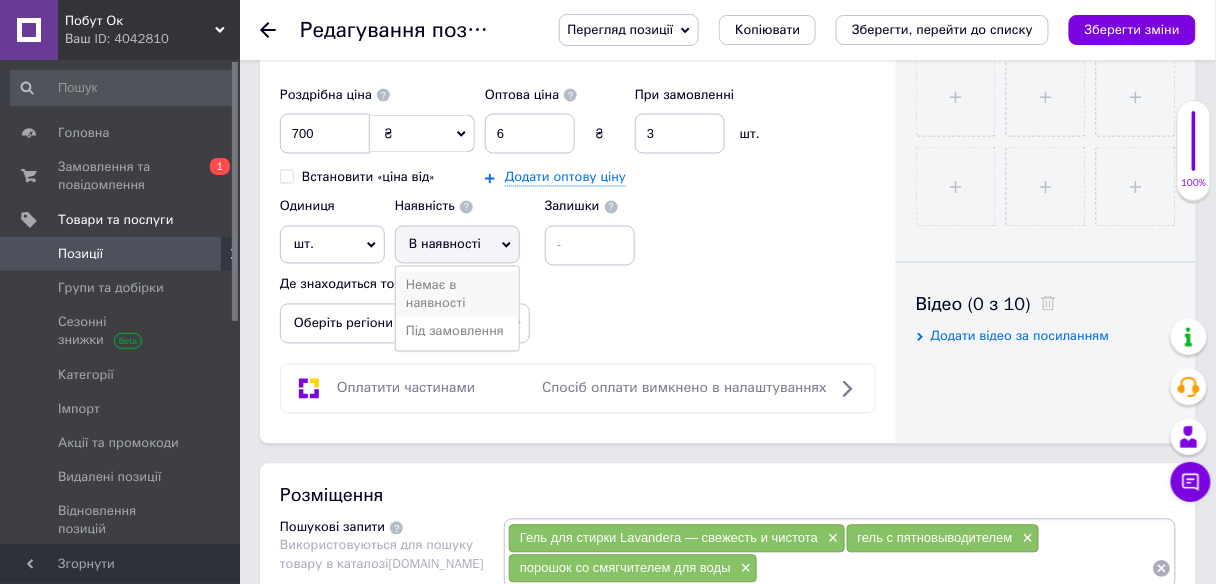 click on "Немає в наявності" at bounding box center (457, 295) 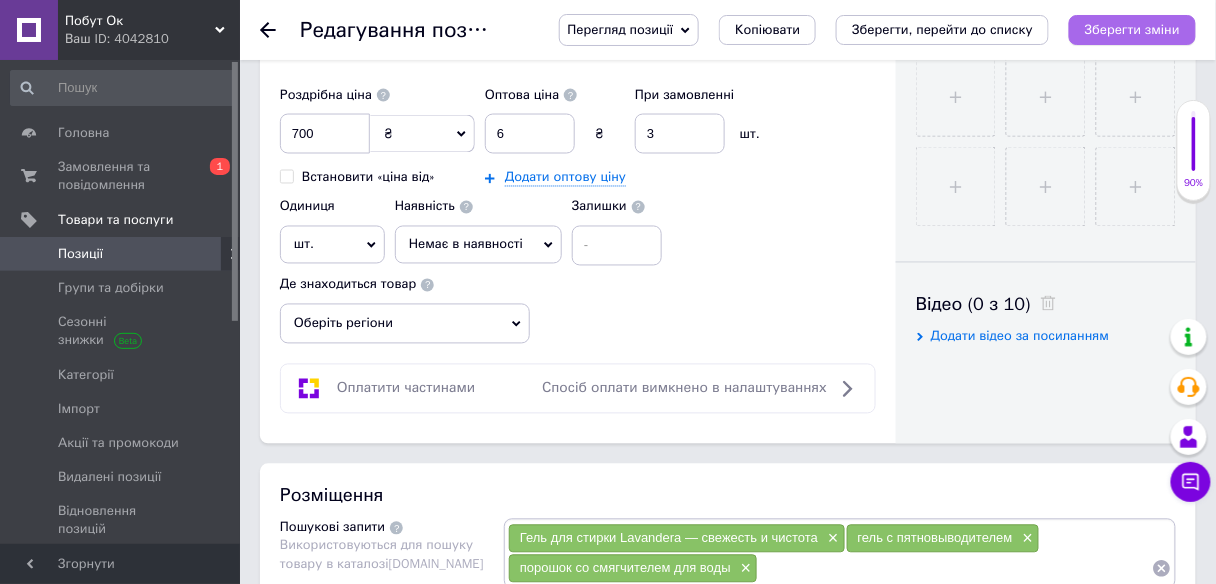 click on "Зберегти зміни" at bounding box center (1132, 29) 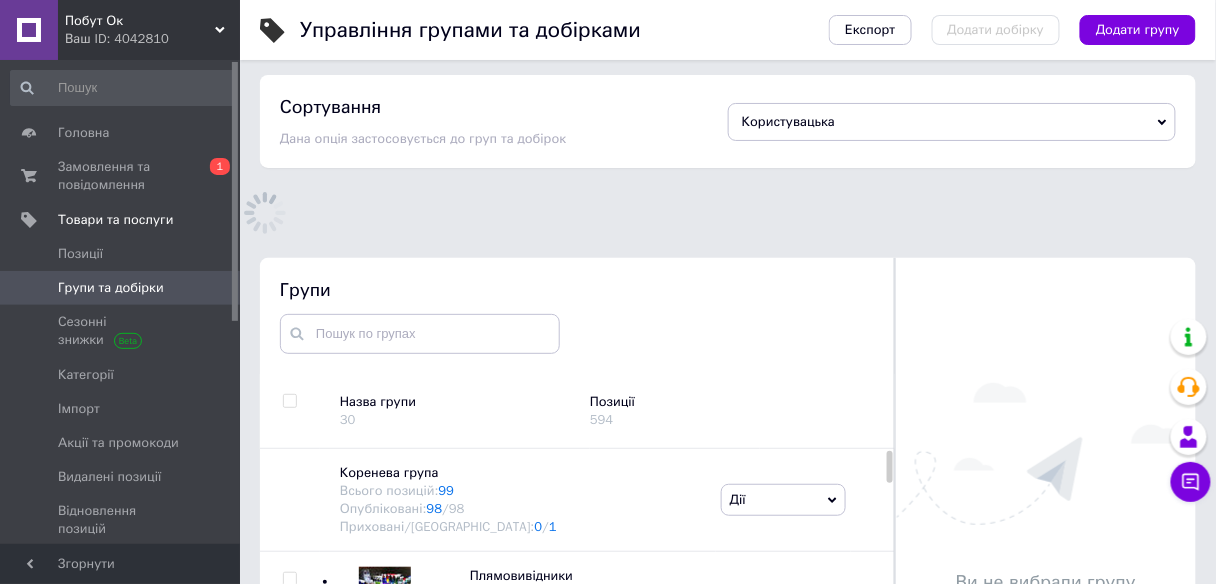 scroll, scrollTop: 48, scrollLeft: 0, axis: vertical 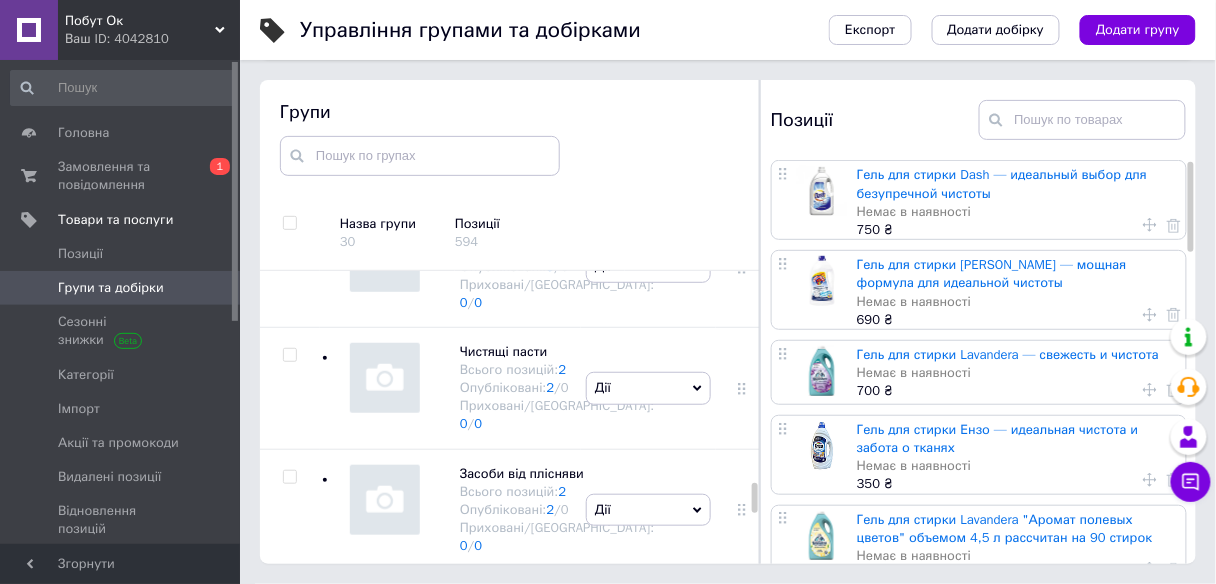 click on "Дії Приховати групу Редагувати групу Додати підгрупу Додати товар Видалити групу" at bounding box center [648, -98] 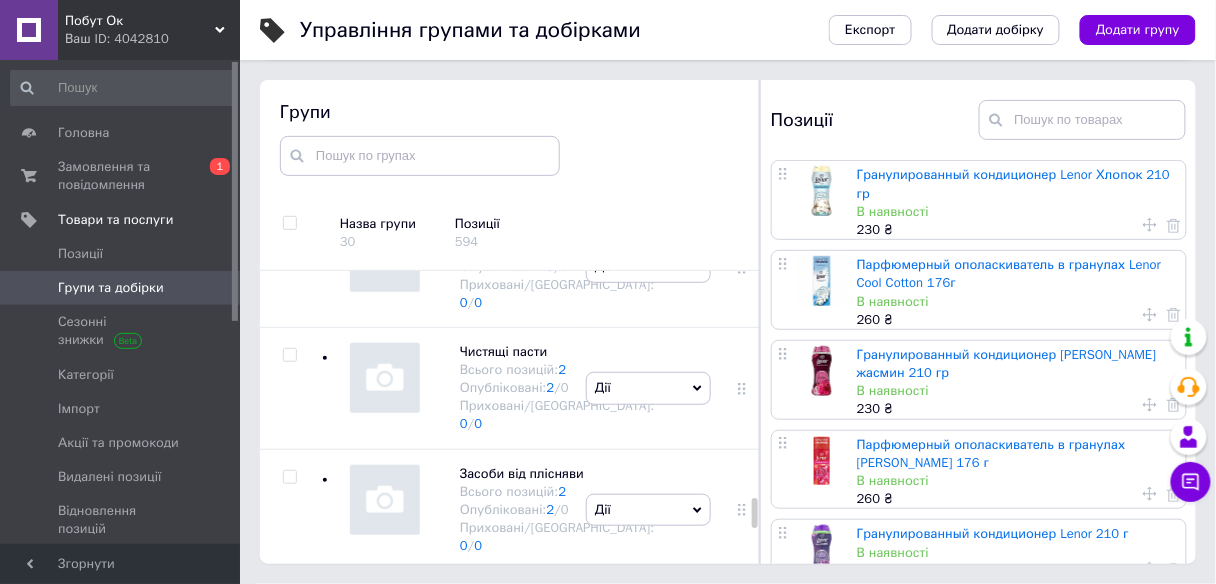 scroll, scrollTop: 3417, scrollLeft: 0, axis: vertical 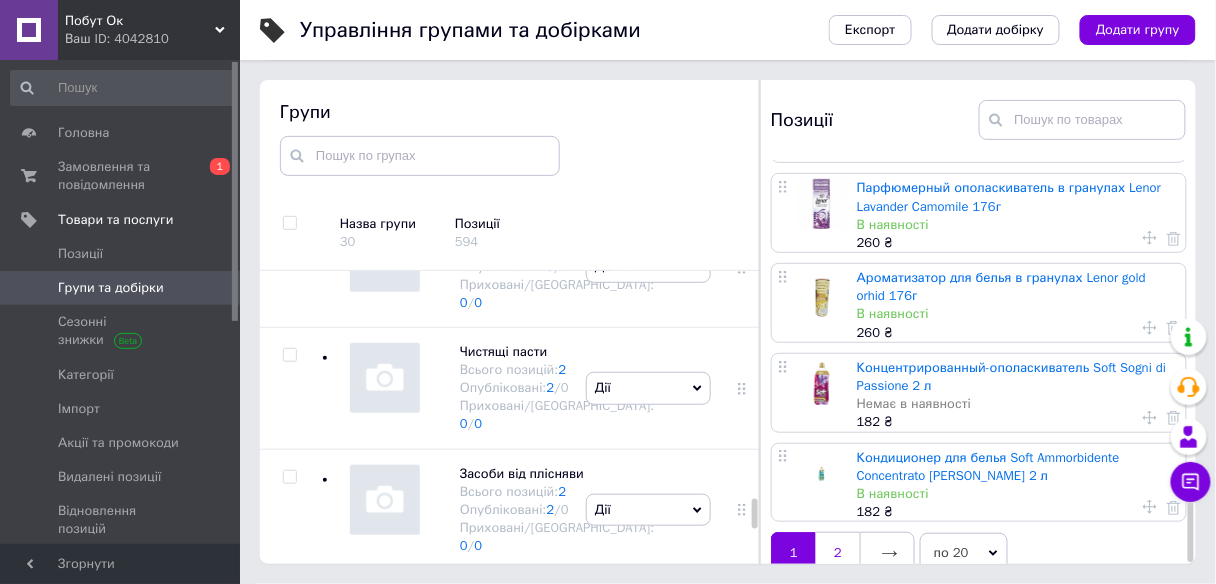 click on "2" at bounding box center [838, 553] 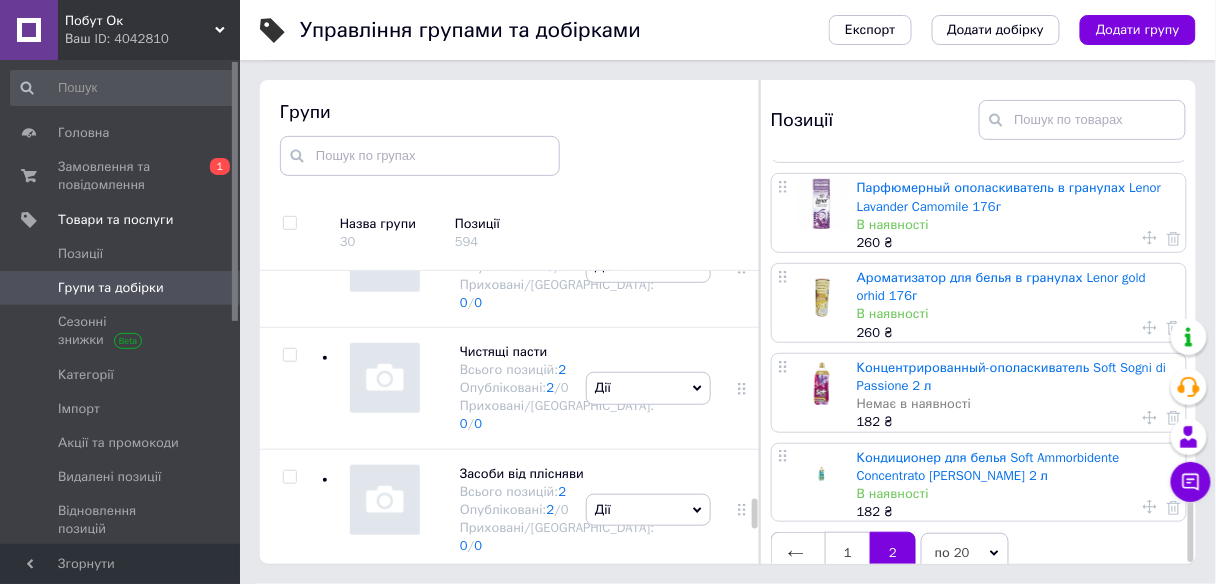 scroll, scrollTop: 0, scrollLeft: 0, axis: both 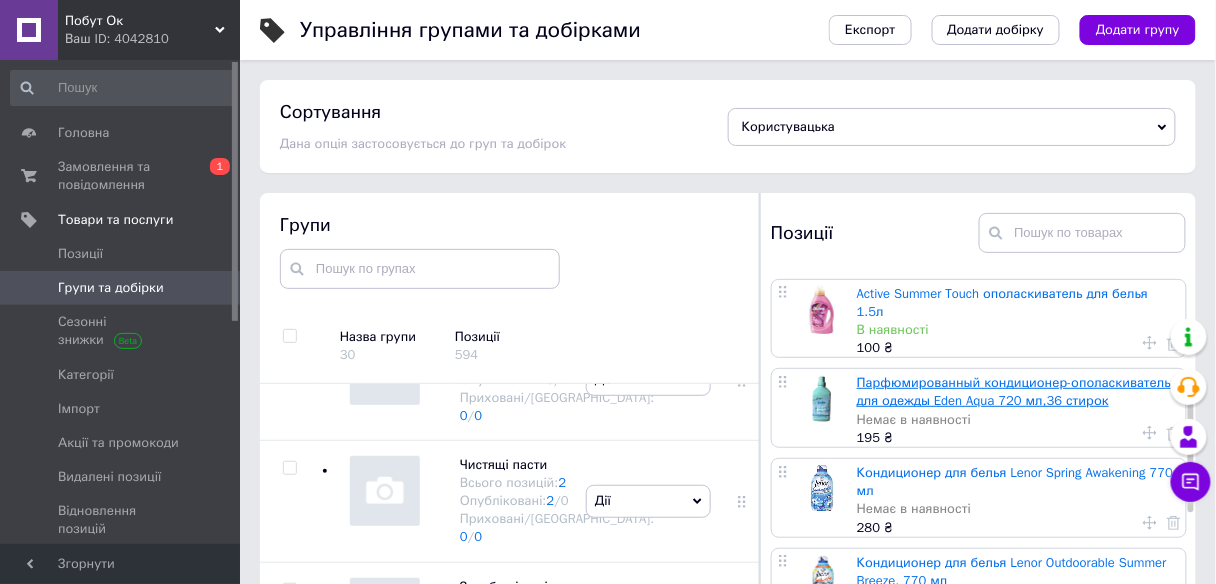 click on "Парфюмированный кондиционер-ополаскиватель для одежды Eden Aqua 720 мл,36 стирок" at bounding box center (1014, 391) 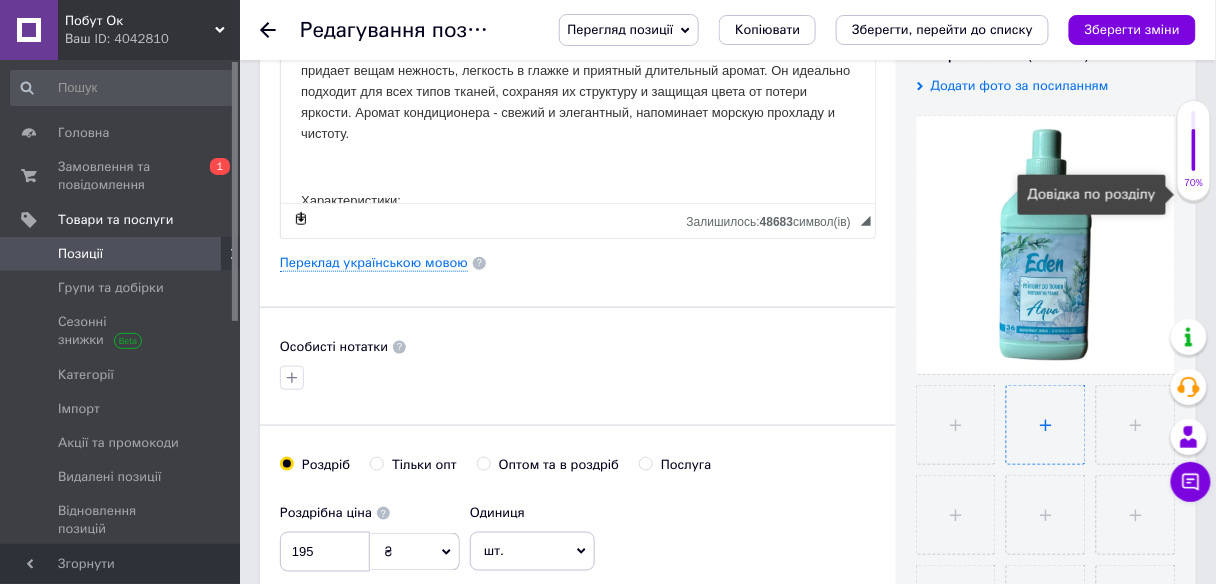 scroll, scrollTop: 480, scrollLeft: 0, axis: vertical 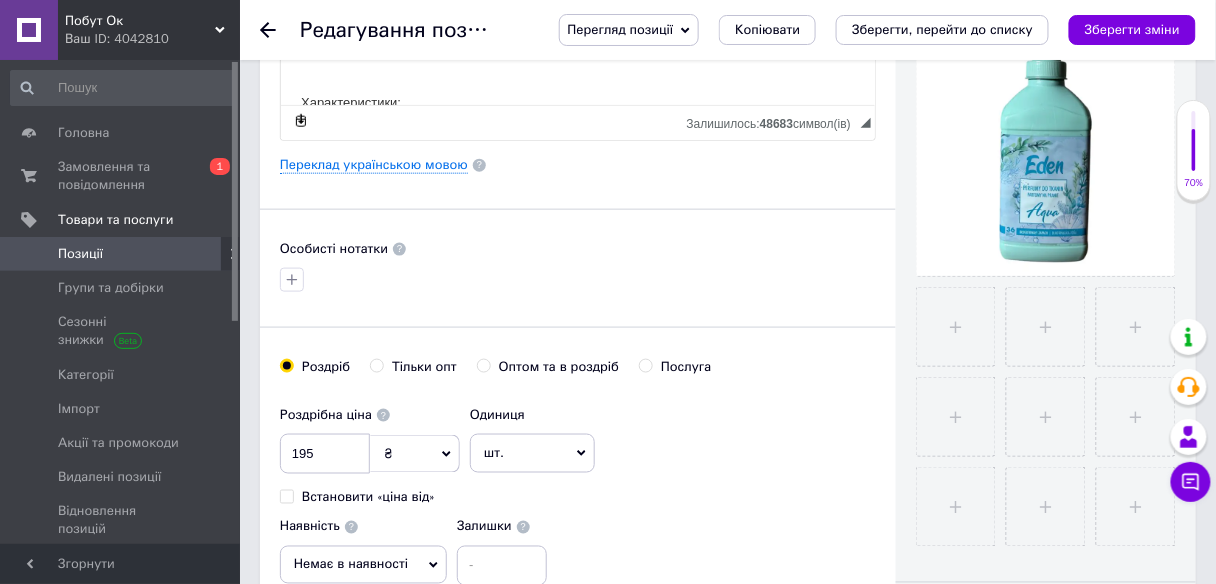 click on "Немає в наявності" at bounding box center [351, 564] 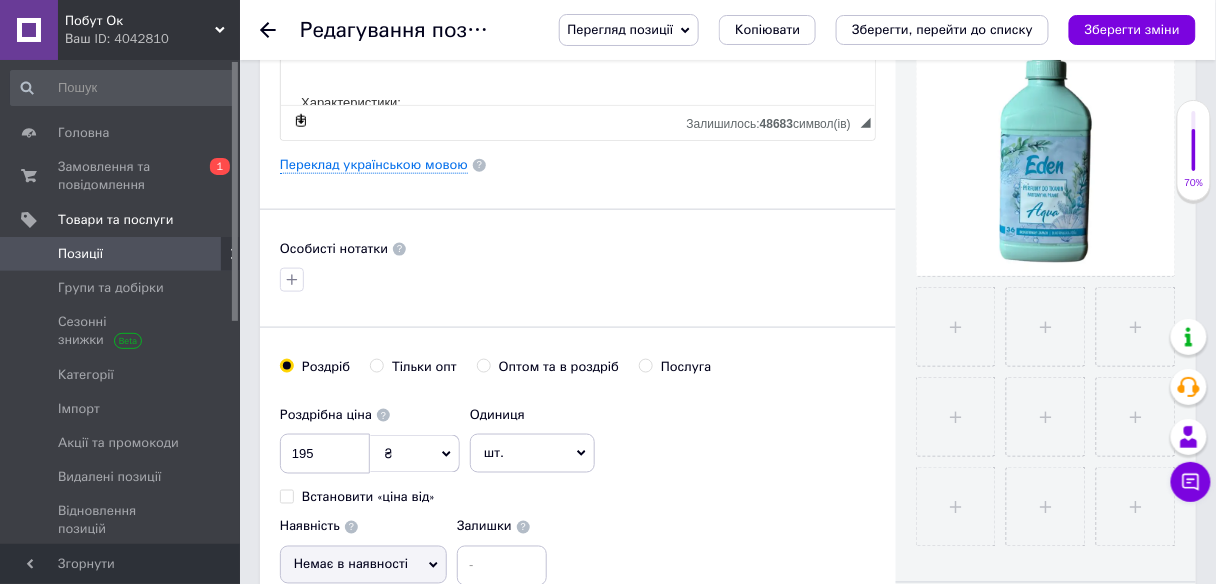 click on "В наявності" at bounding box center (363, 606) 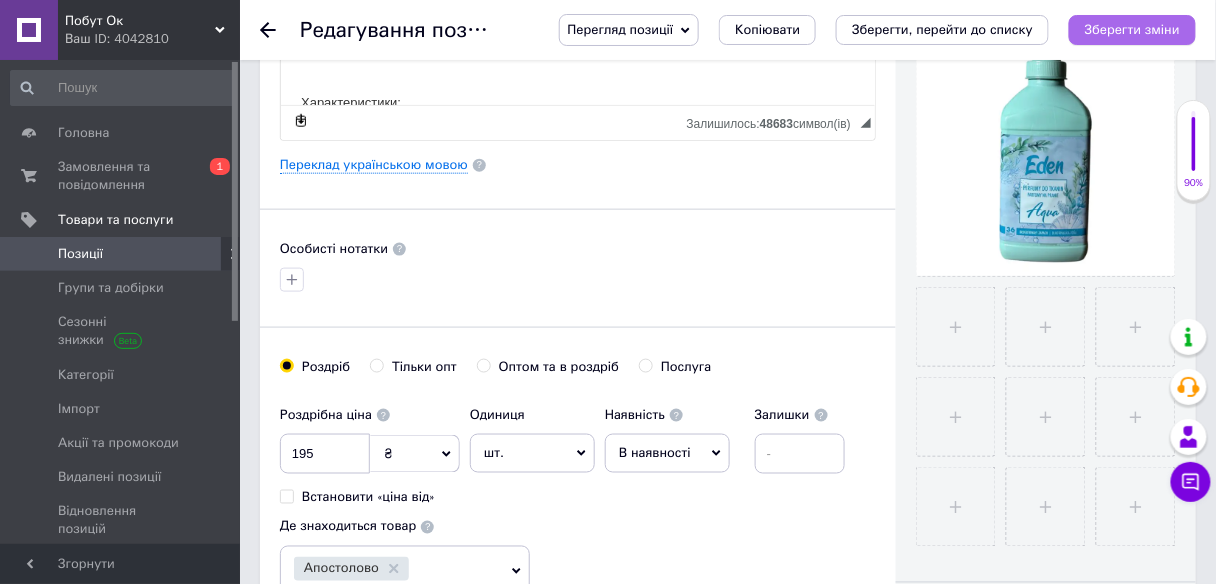 click on "Зберегти зміни" at bounding box center (1132, 30) 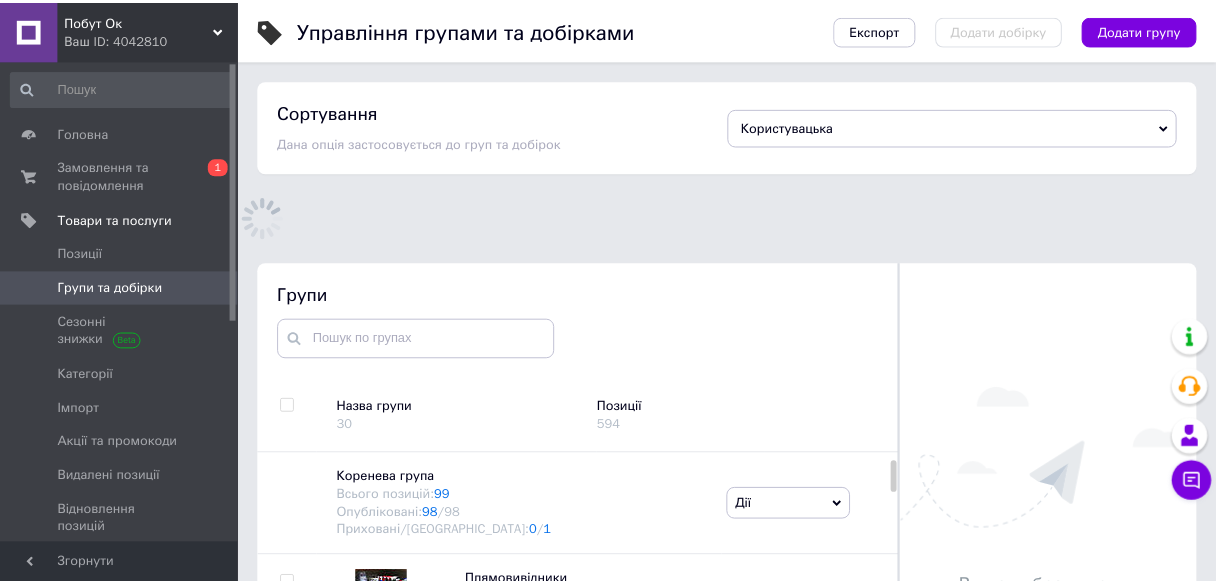 scroll, scrollTop: 151, scrollLeft: 0, axis: vertical 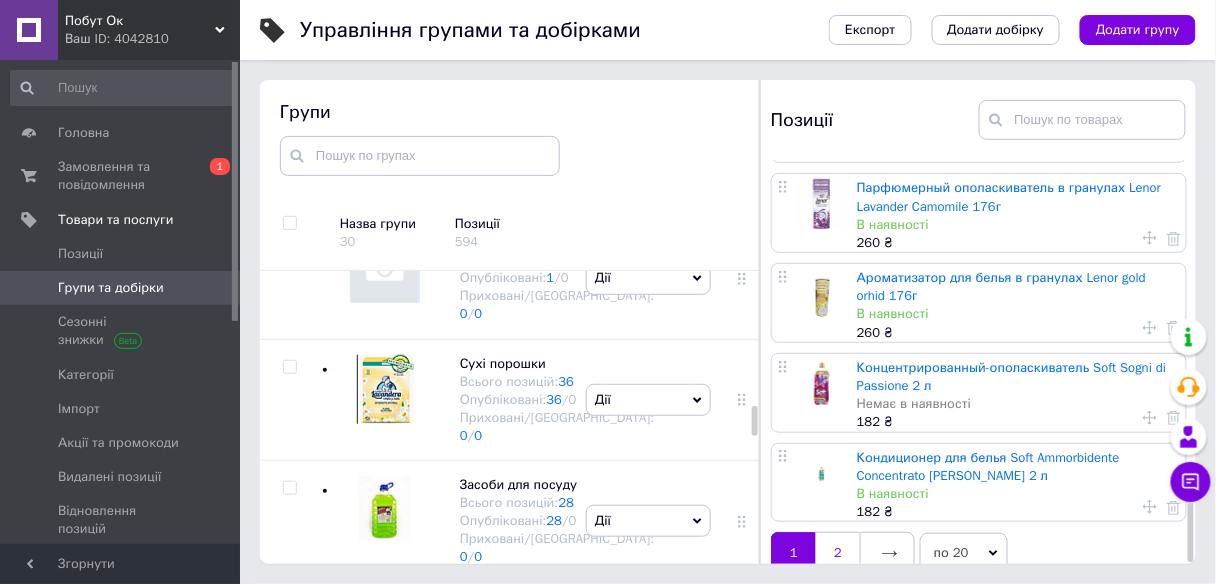 click on "2" at bounding box center [838, 553] 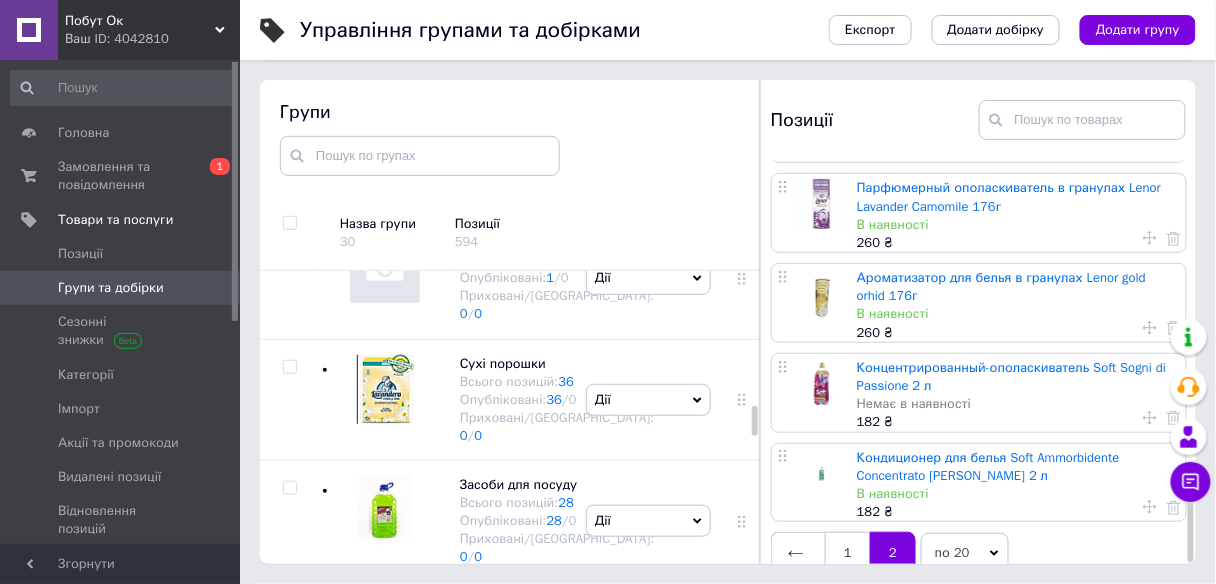 scroll, scrollTop: 0, scrollLeft: 0, axis: both 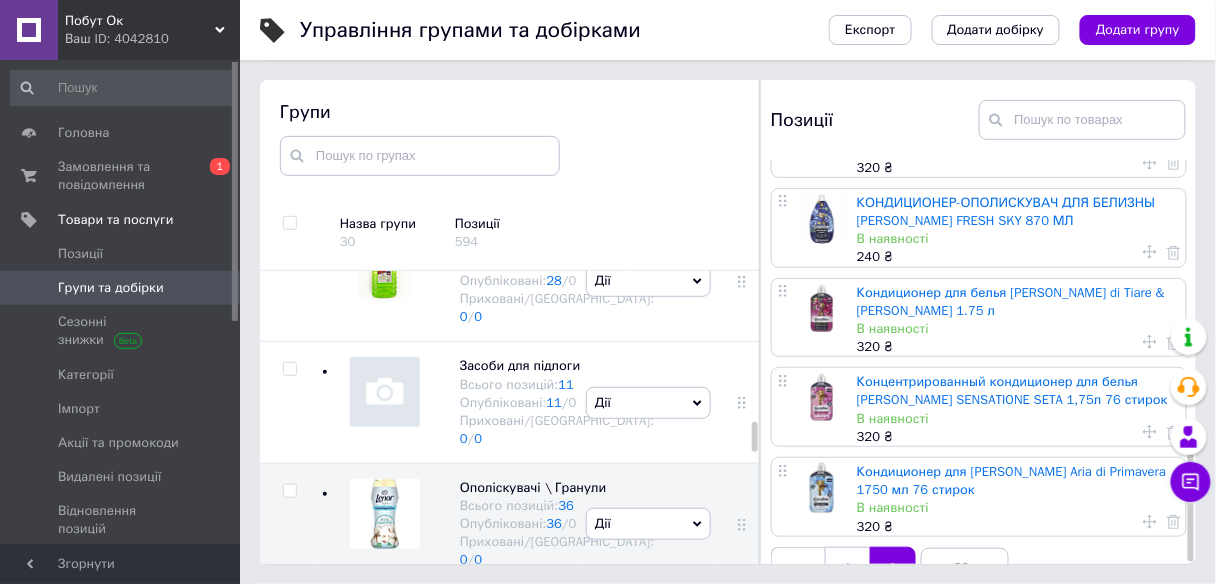 click on "1" at bounding box center (847, 568) 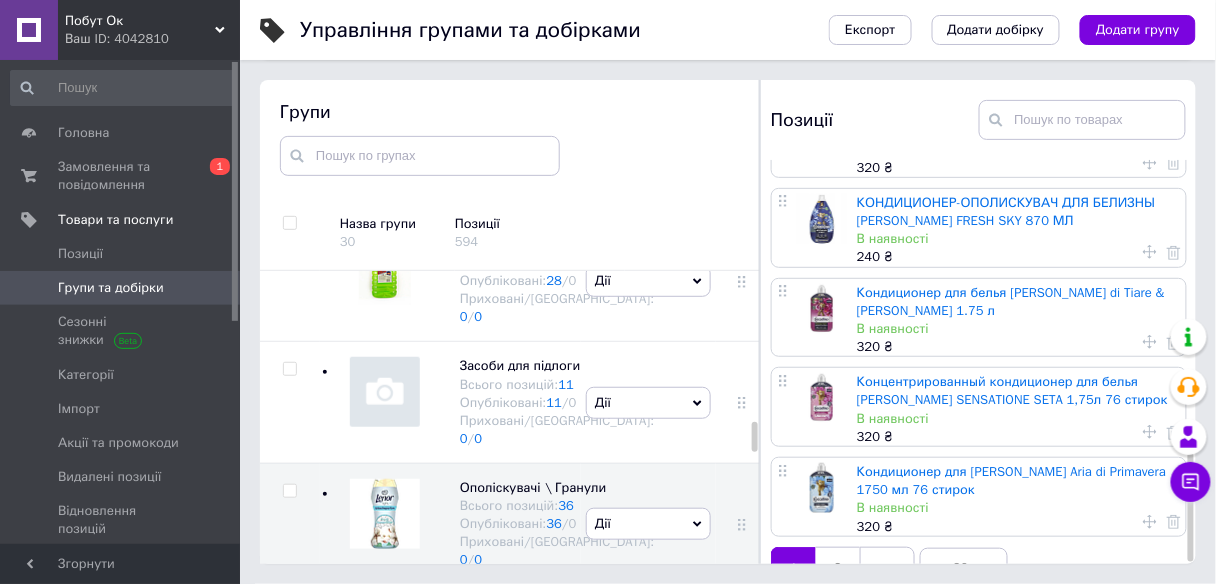 scroll, scrollTop: 0, scrollLeft: 0, axis: both 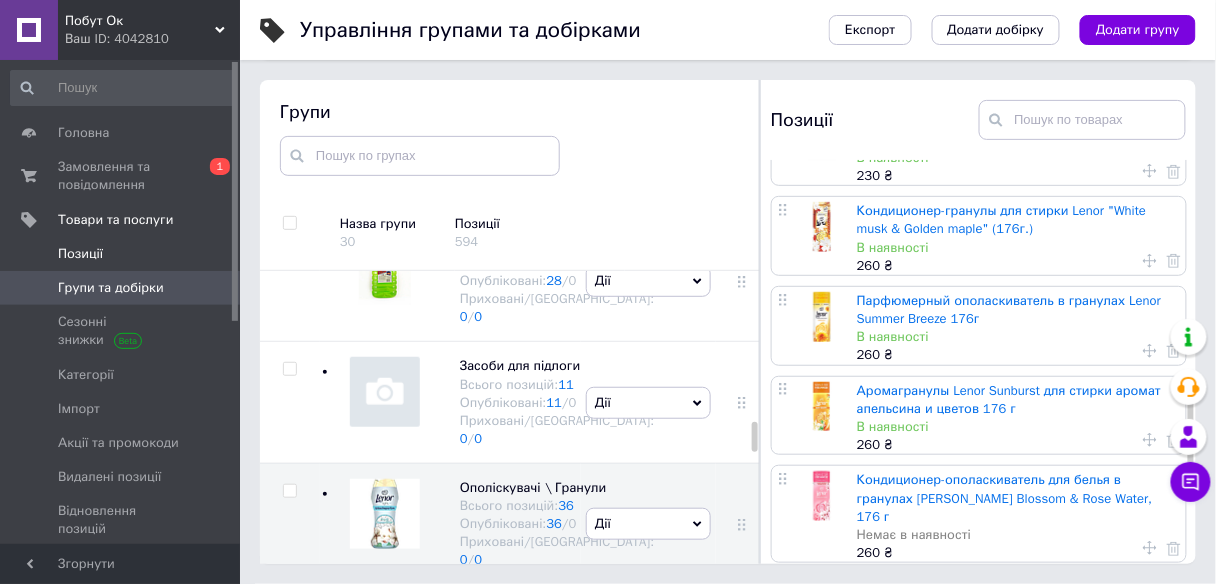 click at bounding box center (29, 254) 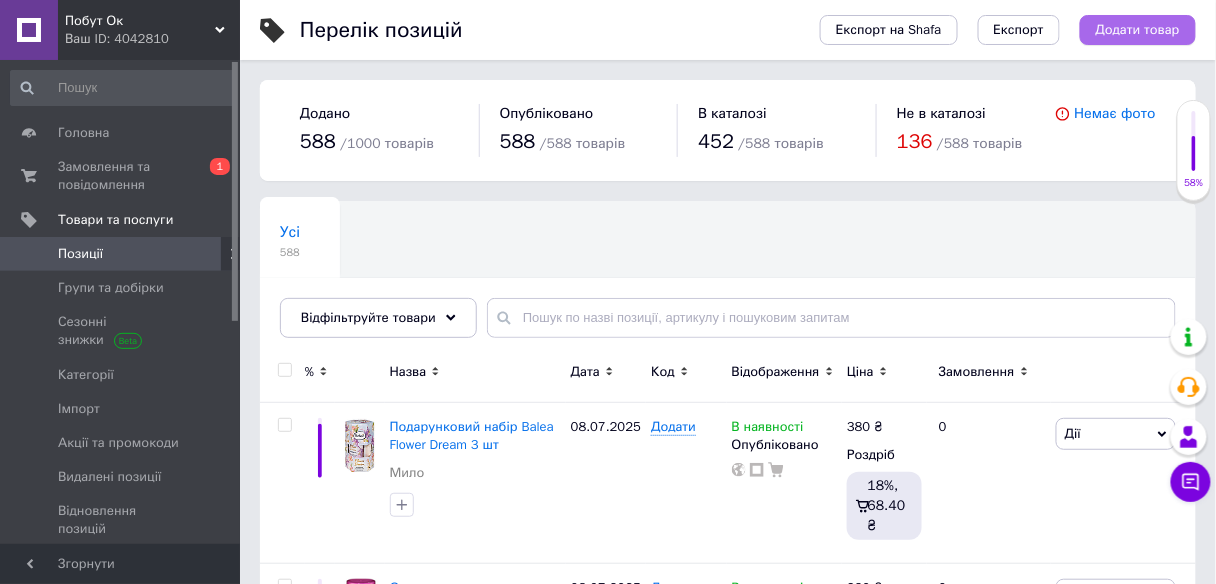 click on "Додати товар" at bounding box center (1138, 30) 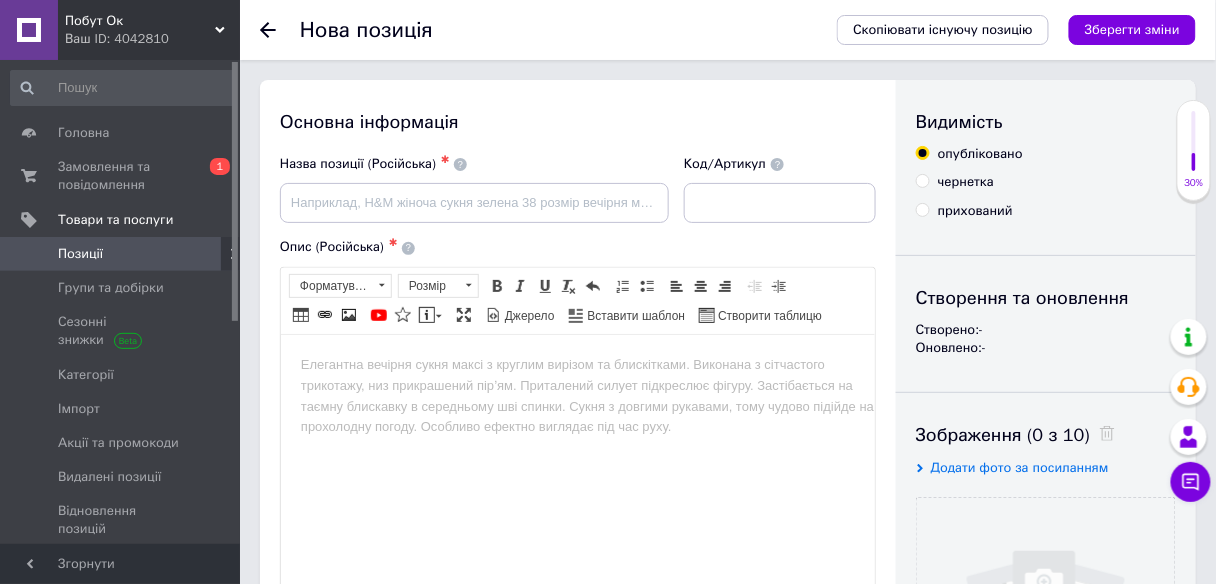 scroll, scrollTop: 0, scrollLeft: 0, axis: both 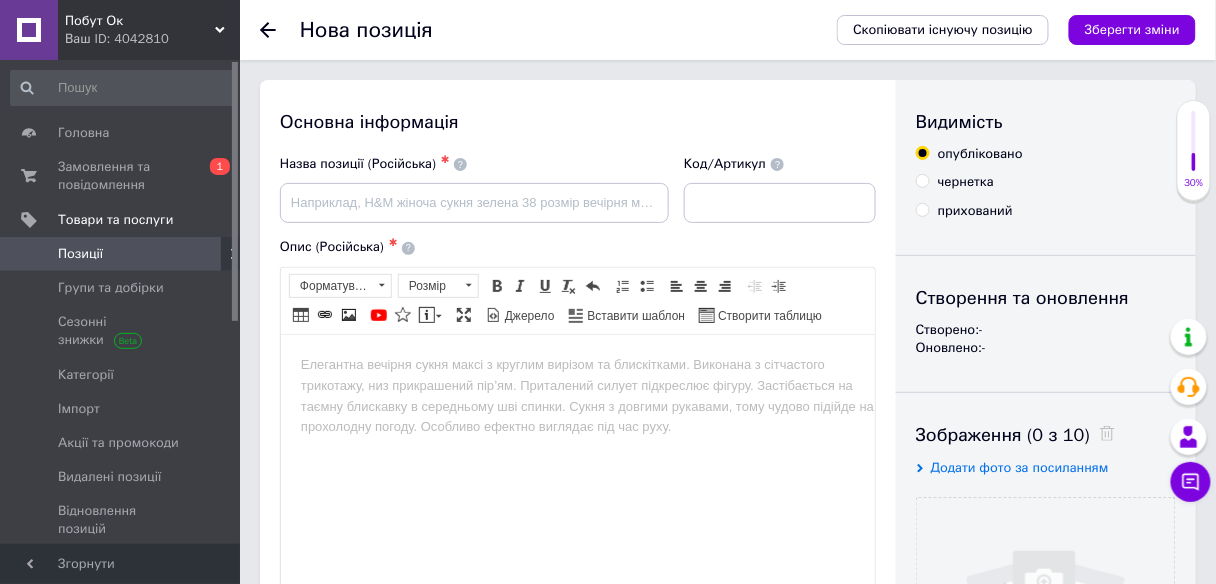 click on "Додати фото за посиланням" at bounding box center [1020, 467] 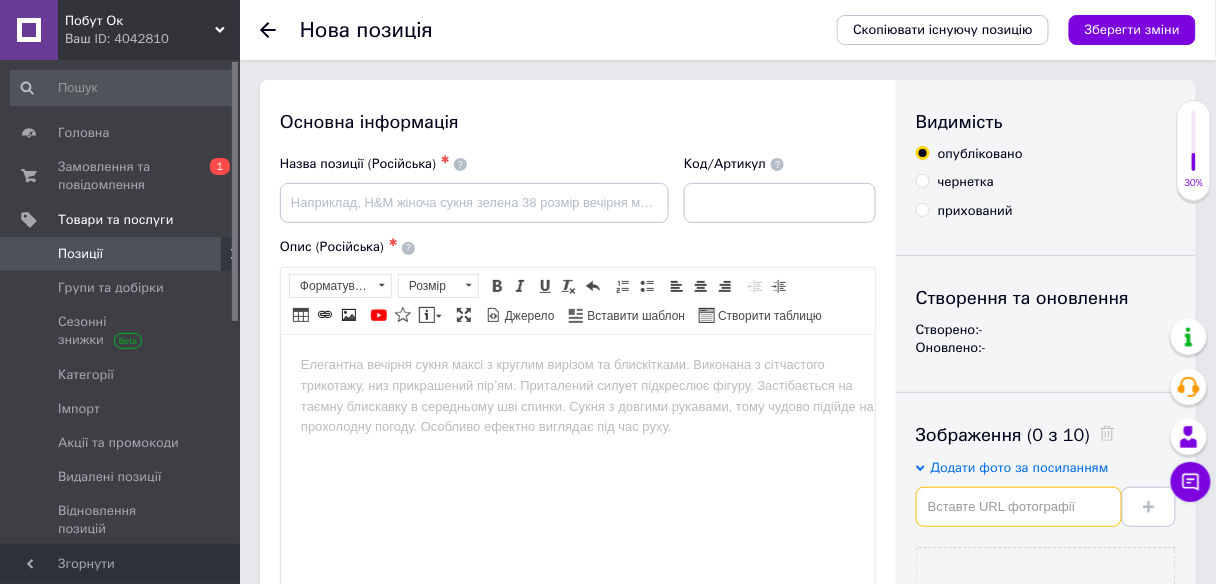 click at bounding box center (1019, 507) 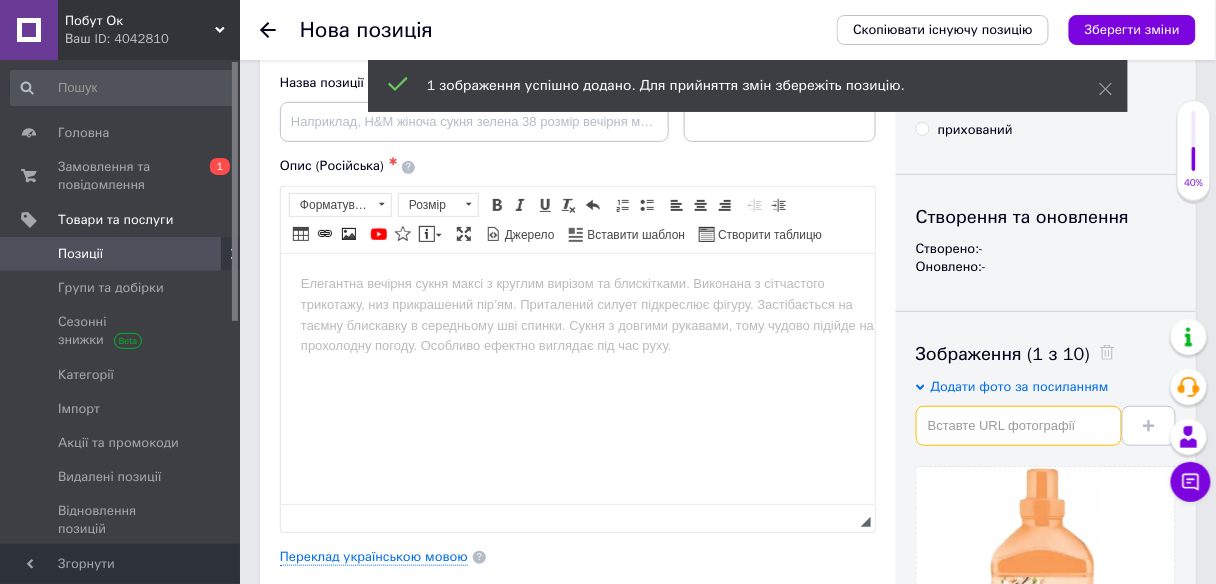 scroll, scrollTop: 0, scrollLeft: 0, axis: both 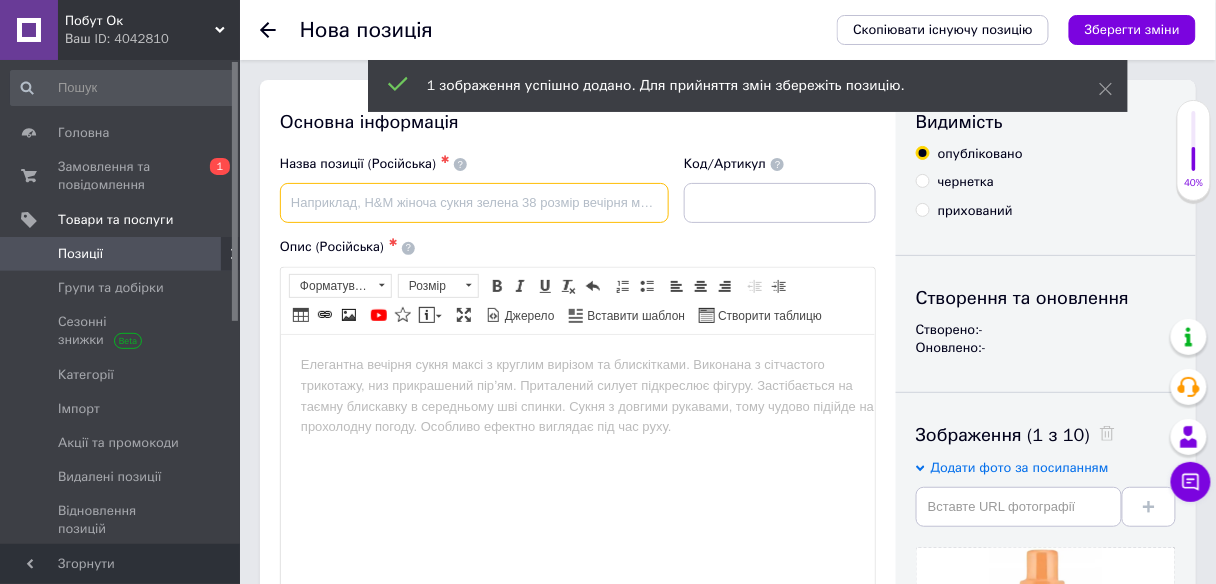 click at bounding box center (474, 203) 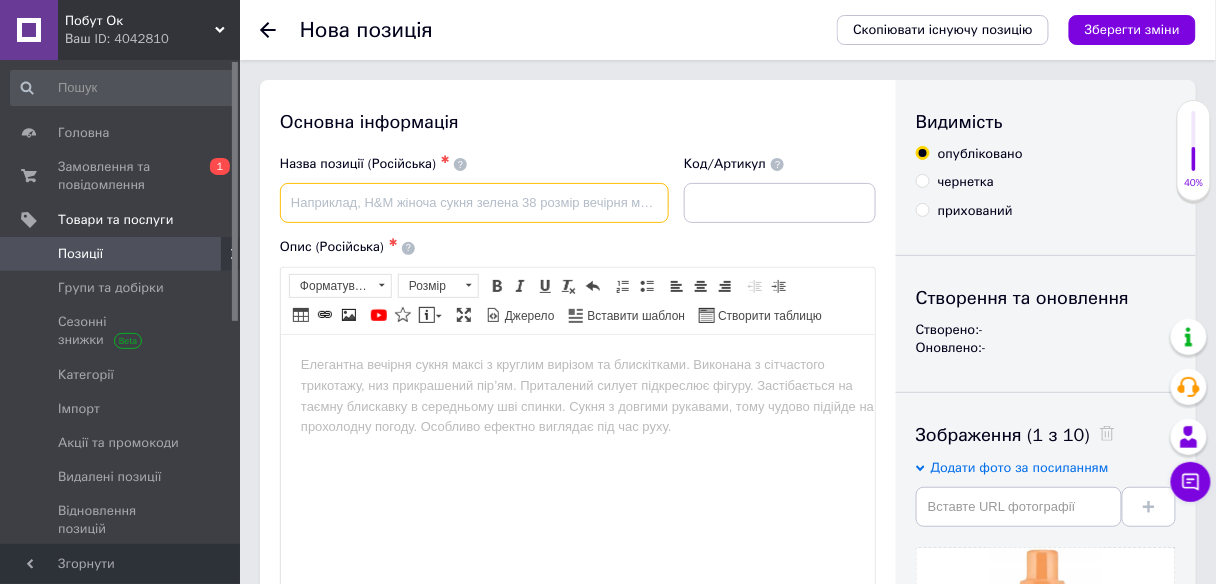 paste on "Парфуми для тканини Кондиціонер для білизни Eden JUICY 720 мл" 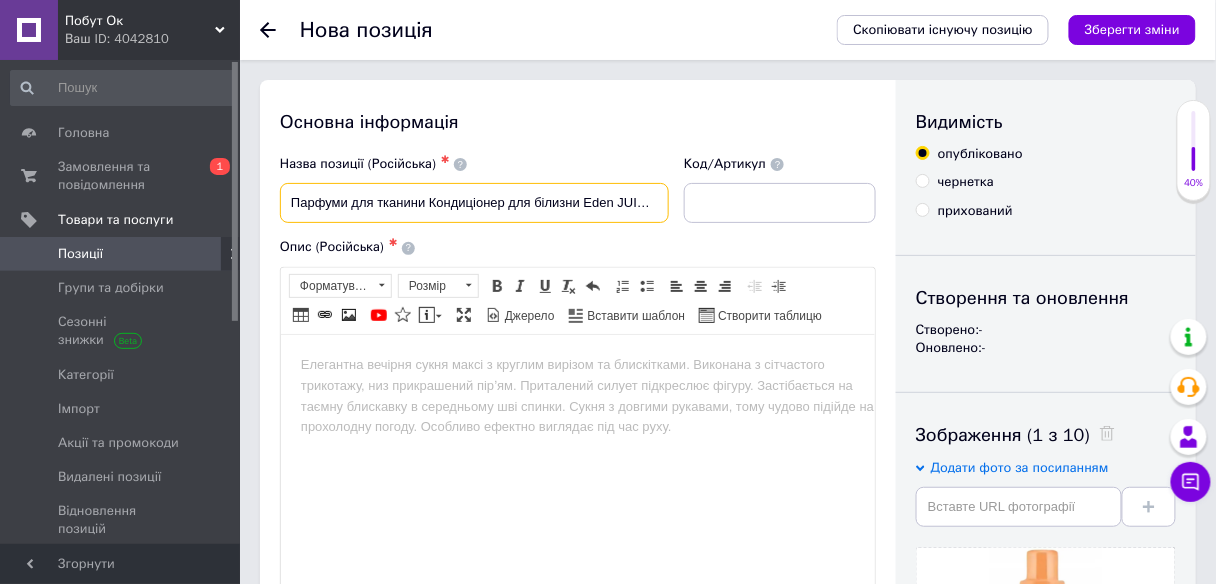 scroll, scrollTop: 0, scrollLeft: 32, axis: horizontal 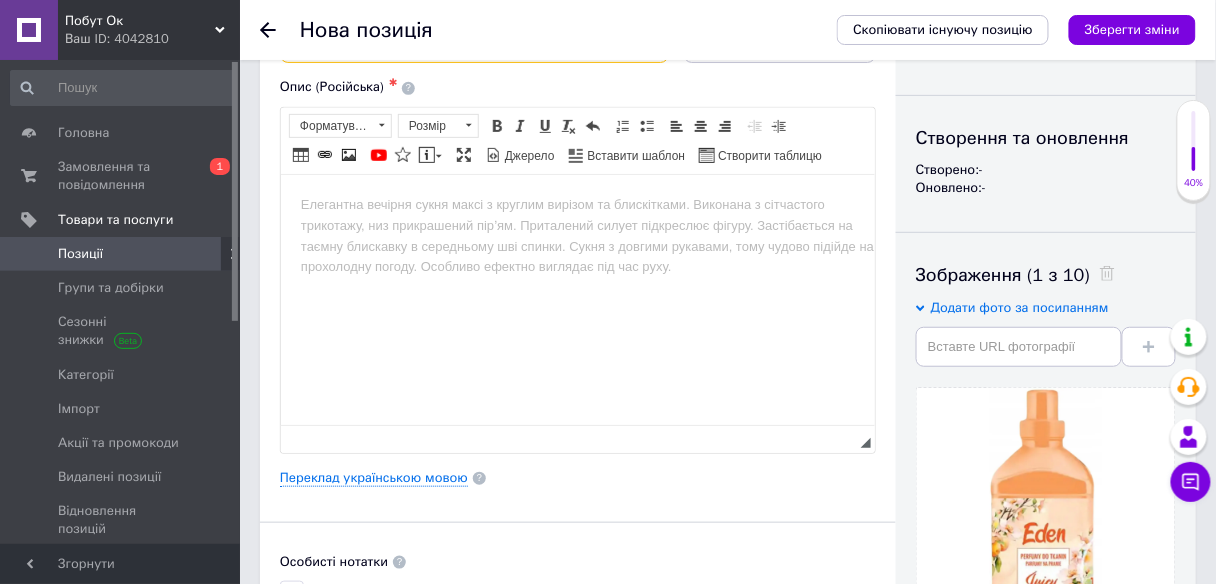 type on "Парфуми для тканини Кондиціонер для білизни Eden JUICY 720 мл" 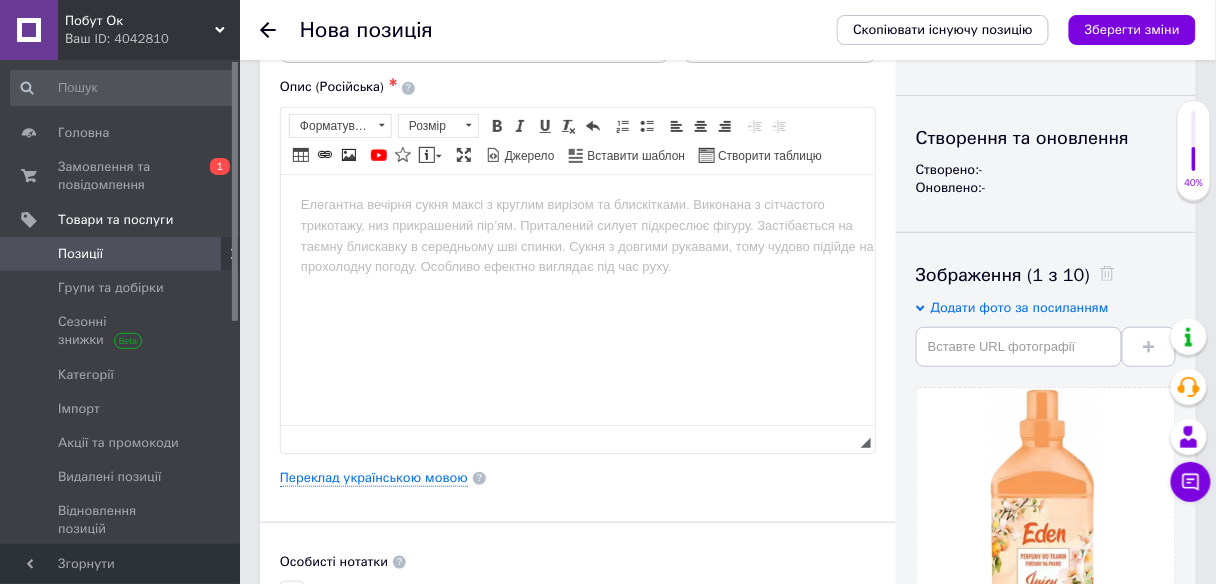 click at bounding box center [577, 204] 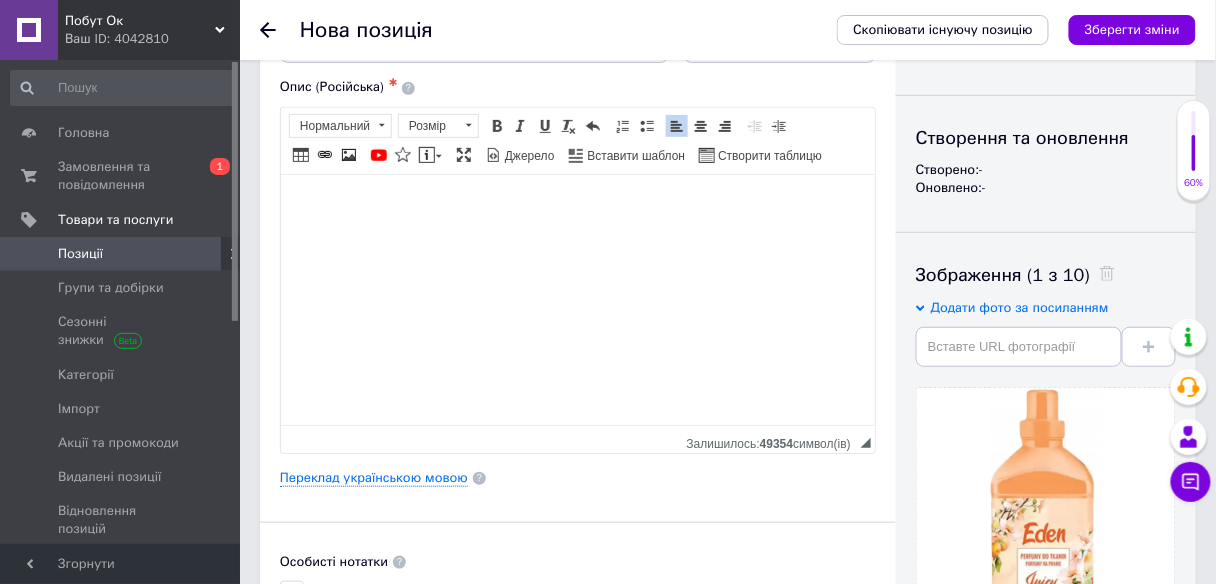 scroll, scrollTop: 538, scrollLeft: 0, axis: vertical 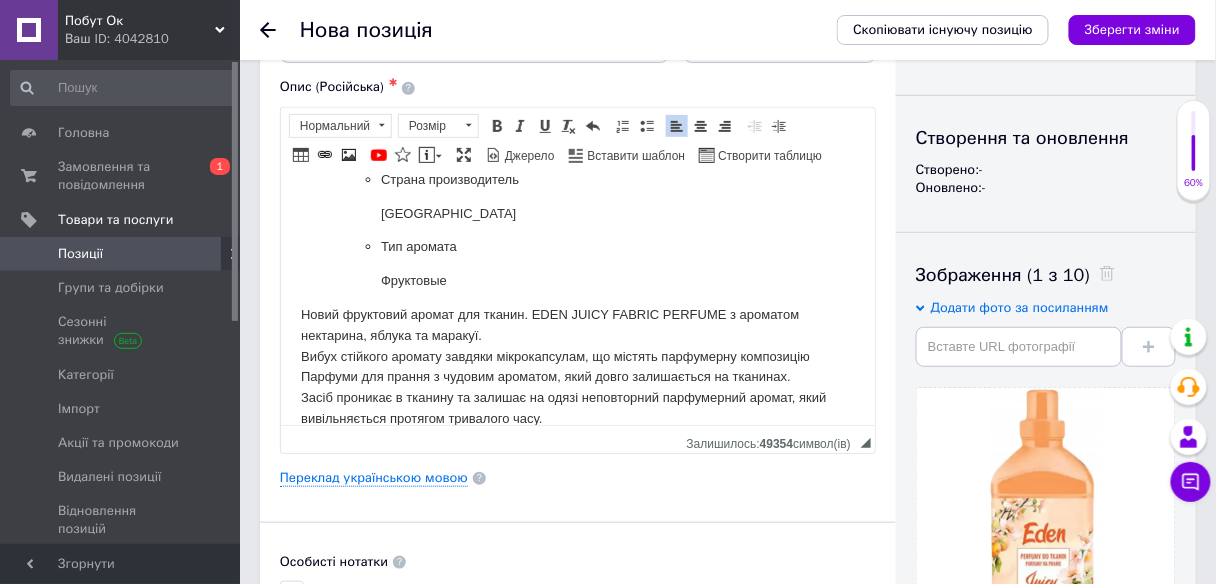 click on "Тип Кондиционер-ополаскиватель Тип стиральной машины Автомат, Полуавтомат, Ручная стирка Тип белья Любое Количество циклов стирки 36 Вес 720 г Объем 720 мл Производитель Eden Страна производитель Польша Тип аромата Фруктовые" at bounding box center [577, -7] 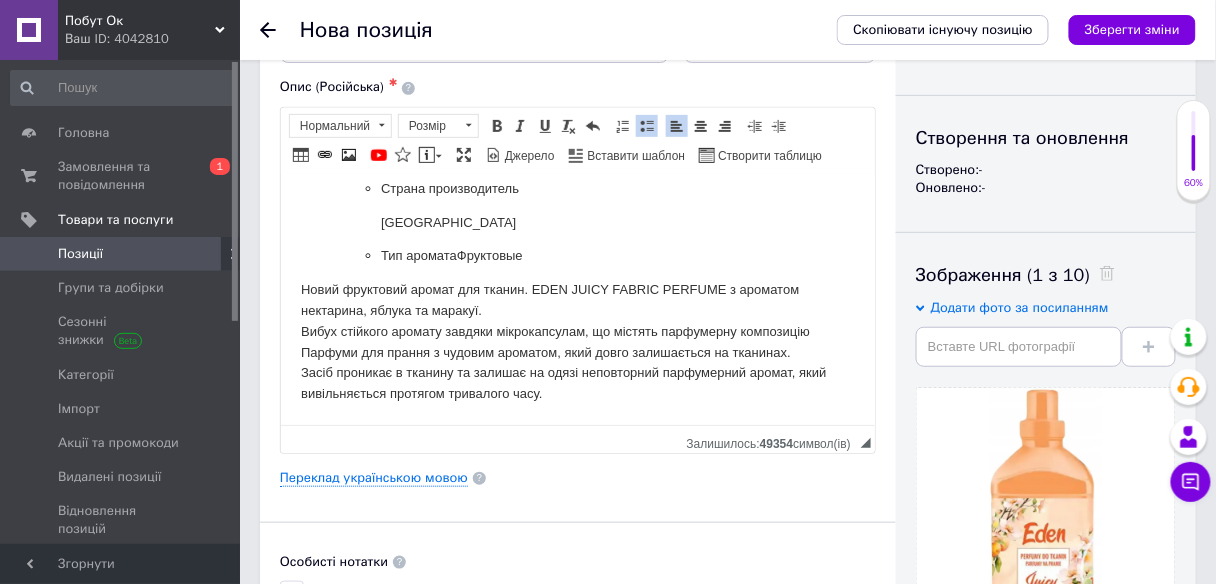 scroll, scrollTop: 528, scrollLeft: 0, axis: vertical 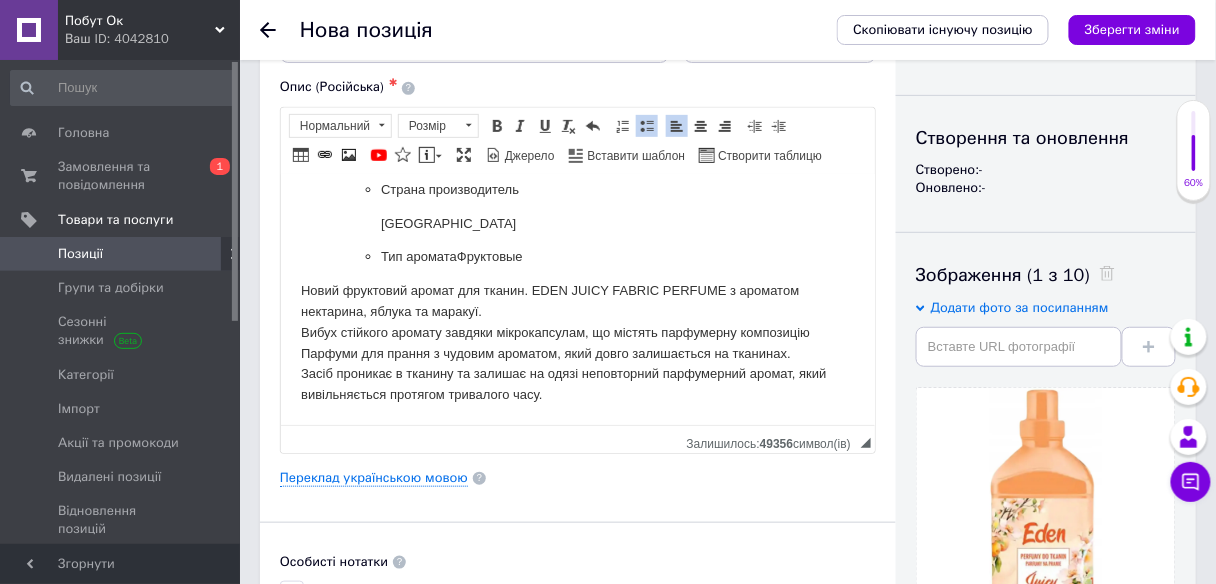 type 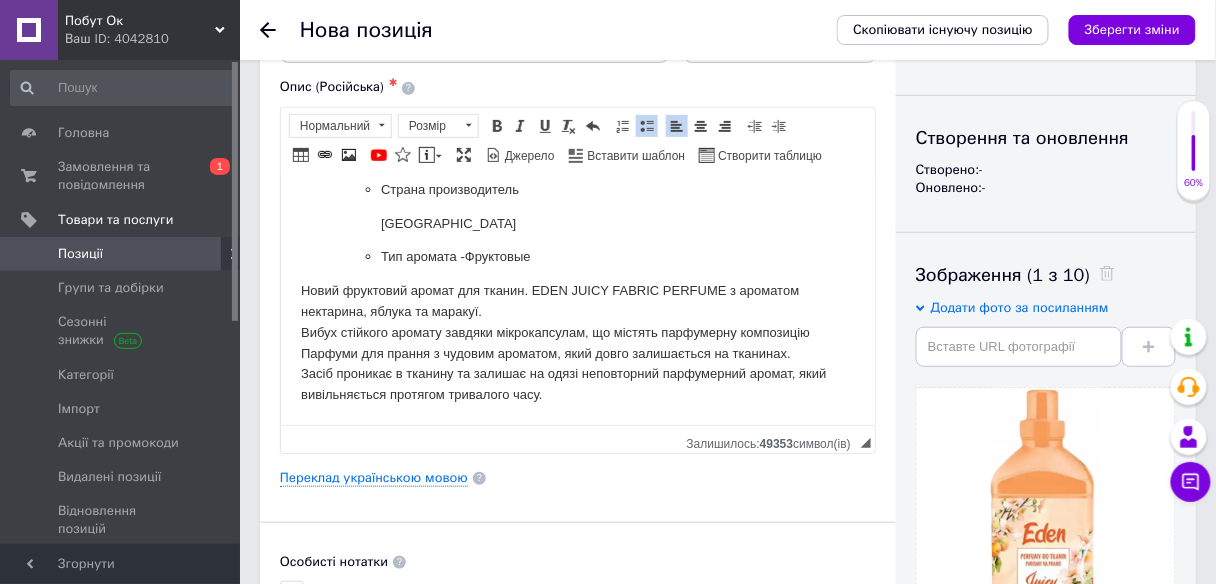 drag, startPoint x: 373, startPoint y: 218, endPoint x: 387, endPoint y: 217, distance: 14.035668 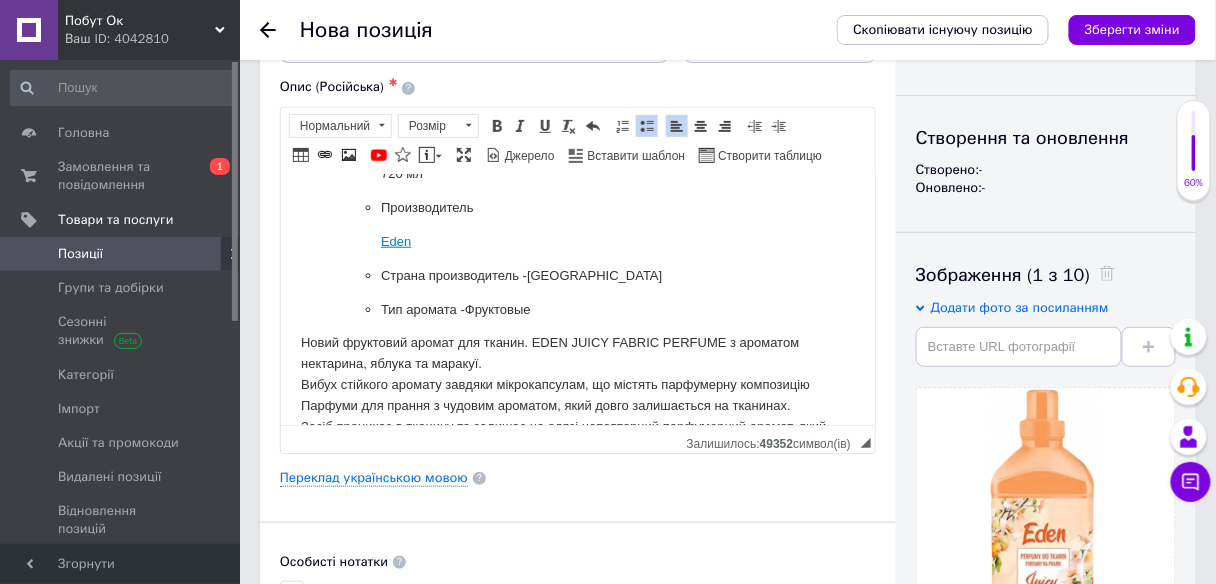 scroll, scrollTop: 414, scrollLeft: 0, axis: vertical 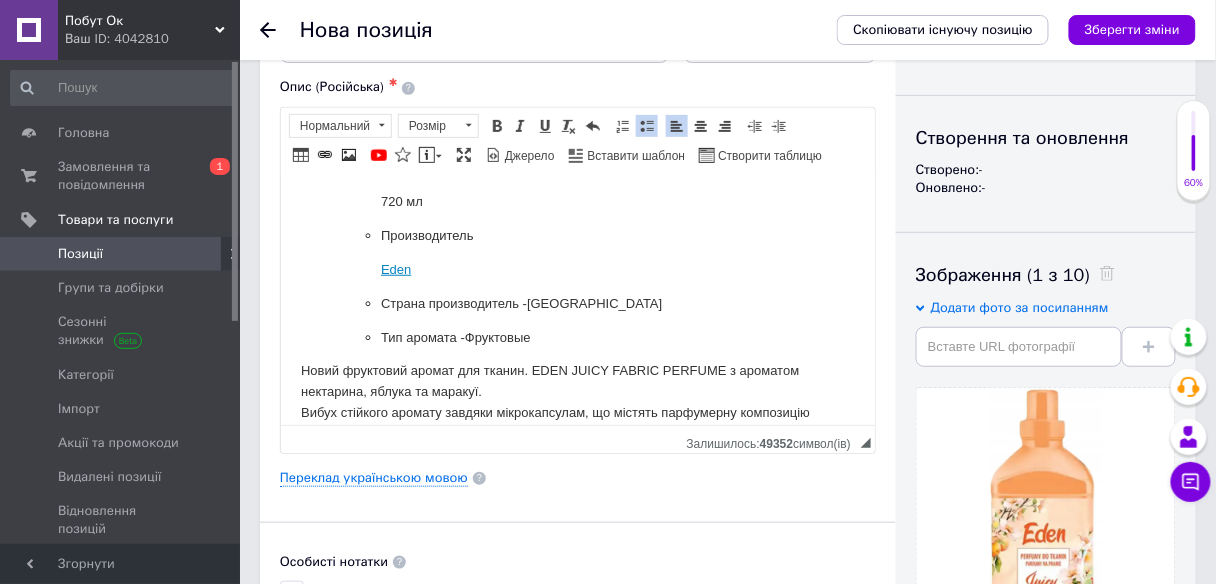 click on "Тип Кондиционер-ополаскиватель Тип стиральной машины Автомат, Полуавтомат, Ручная стирка Тип белья Любое Количество циклов стирки 36 Вес 720 г Объем 720 мл Производитель Eden Страна производитель -  Польша Тип аромата -  Фруктовые" at bounding box center [577, 84] 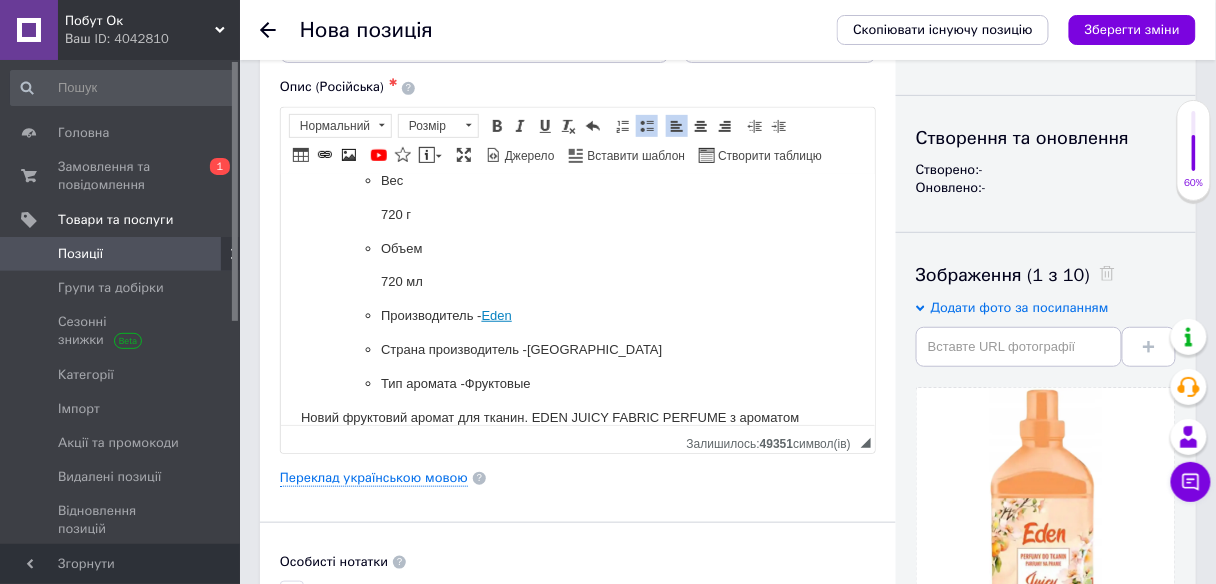 scroll, scrollTop: 254, scrollLeft: 0, axis: vertical 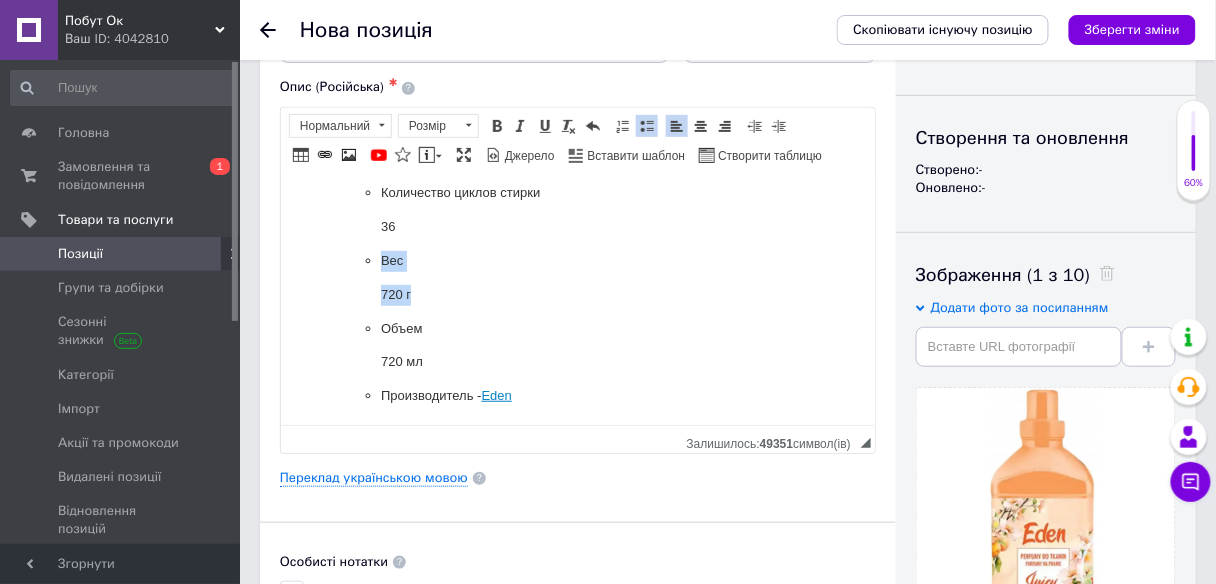 drag, startPoint x: 414, startPoint y: 293, endPoint x: 368, endPoint y: 262, distance: 55.470715 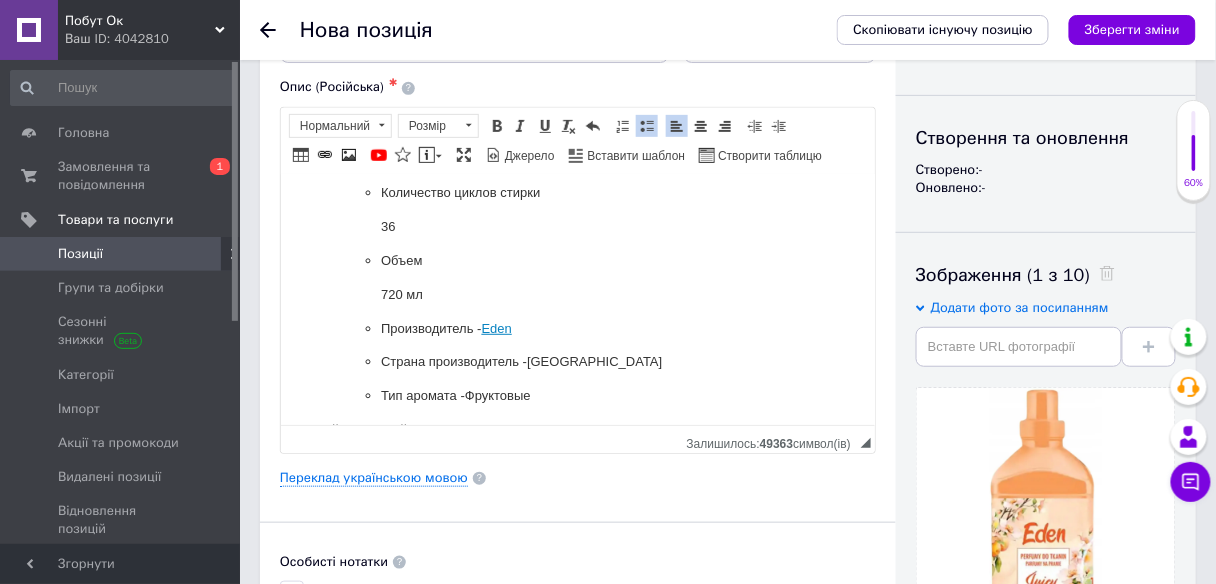 click on "Тип Кондиционер-ополаскиватель Тип стиральной машины Автомат, Полуавтомат, Ручная стирка Тип белья Любое Количество циклов стирки 36 Объем 720 мл Производитель -  Eden Страна производитель -  Польша Тип аромата -  Фруктовые" at bounding box center [577, 193] 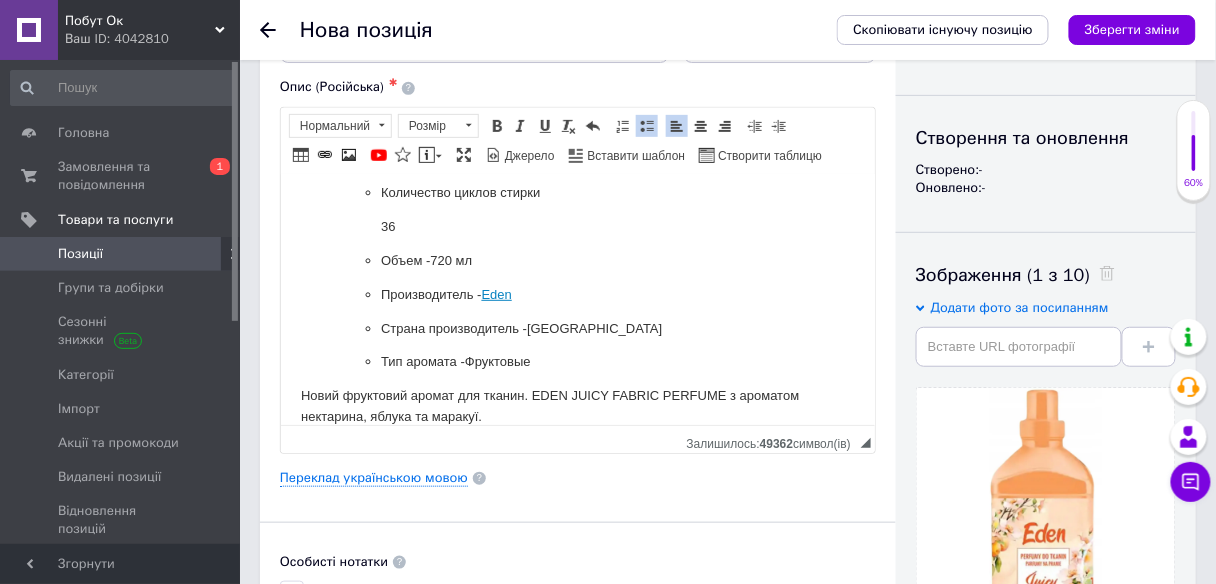 click on "Тип Кондиционер-ополаскиватель Тип стиральной машины Автомат, Полуавтомат, Ручная стирка Тип белья Любое Количество циклов стирки 36 Объем -  720 мл Производитель -  Eden Страна производитель -  Польша Тип аромата -  Фруктовые" at bounding box center (577, 176) 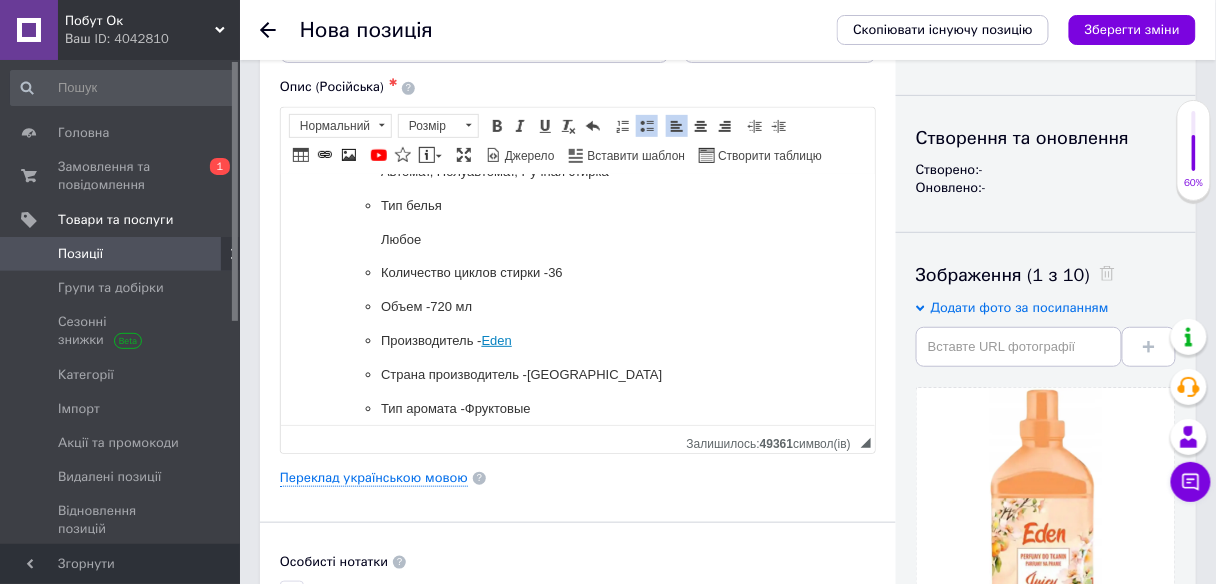 scroll, scrollTop: 94, scrollLeft: 0, axis: vertical 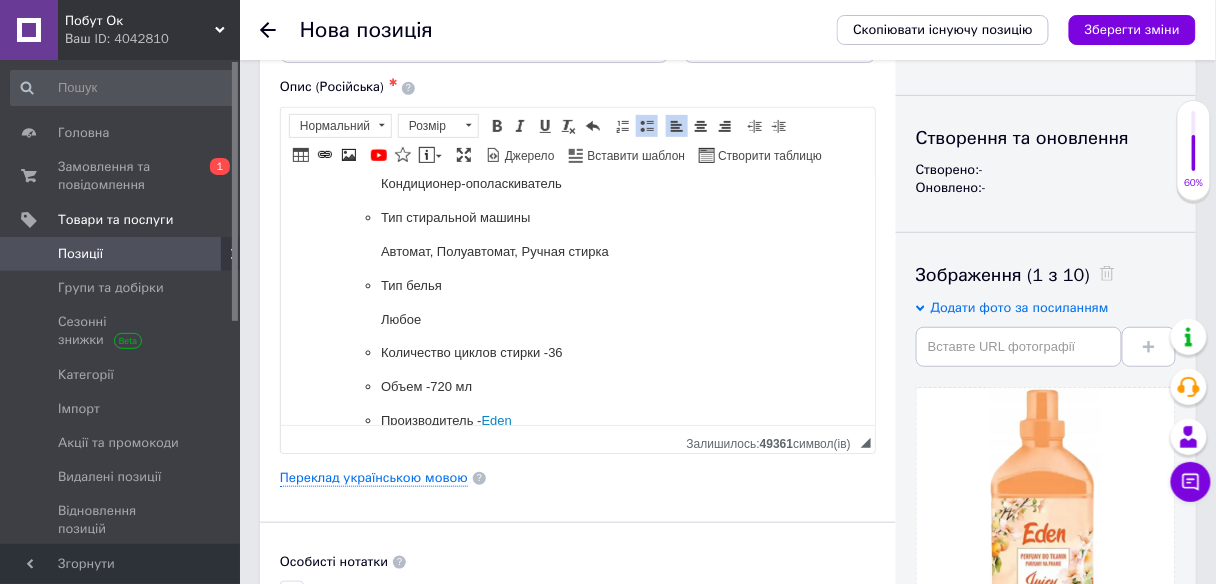 click on "Тип Кондиционер-ополаскиватель Тип стиральной машины Автомат, Полуавтомат, Ручная стирка Тип белья Любое Количество циклов стирки -  36 Объем -  720 мл Производитель -  Eden Страна производитель -  Польша Тип аромата -  Фруктовые" at bounding box center [577, 319] 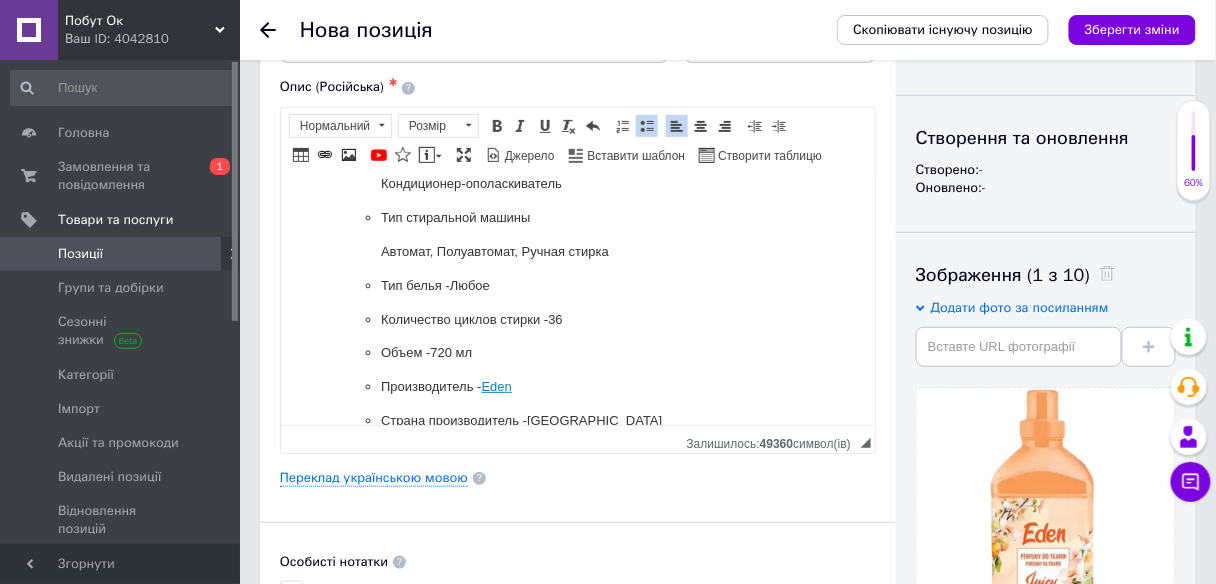 click on "Тип Кондиционер-ополаскиватель Тип стиральной машины Автомат, Полуавтомат, Ручная стирка Тип белья -  Любое Количество циклов стирки -  36 Объем -  720 мл Производитель -  Eden Страна производитель -  Польша Тип аромата -  Фруктовые" at bounding box center [577, 302] 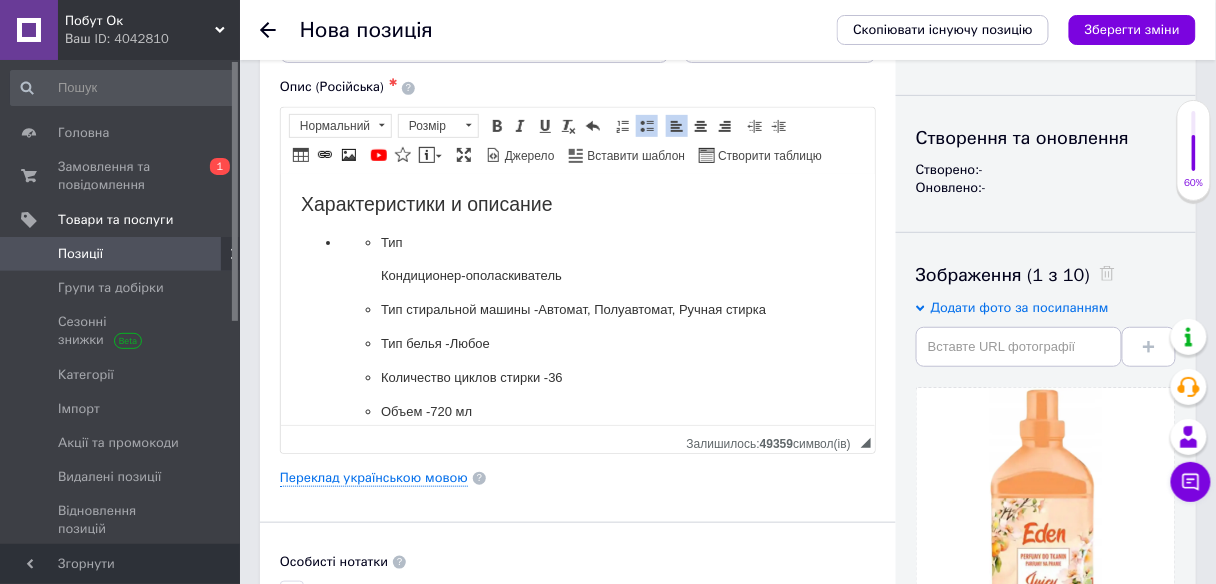 scroll, scrollTop: 0, scrollLeft: 0, axis: both 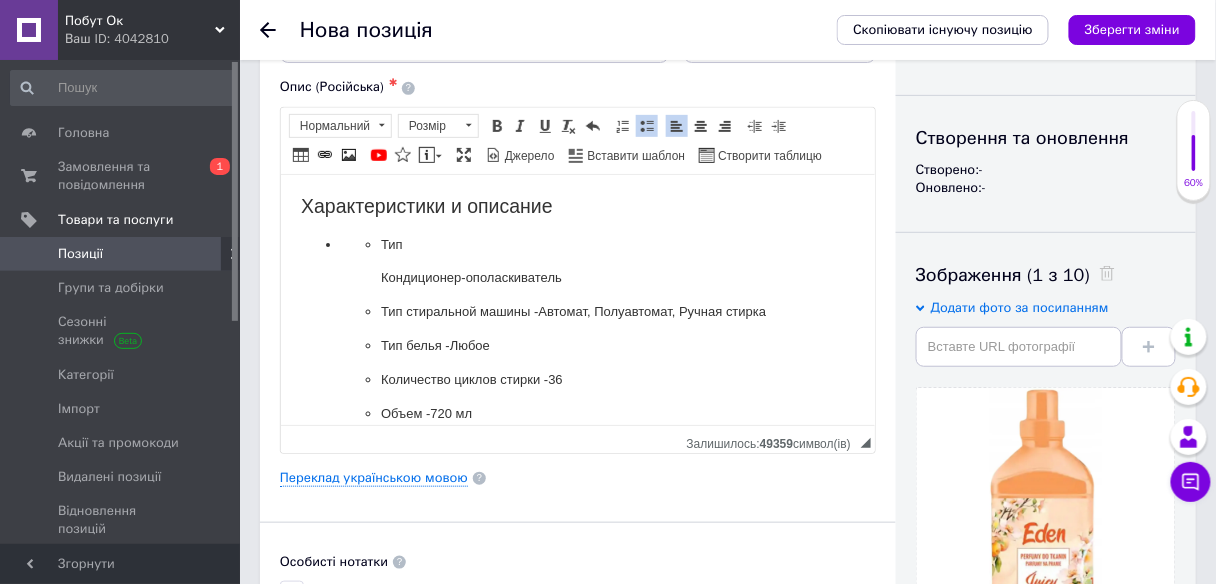 click on "Тип Кондиционер-ополаскиватель Тип стиральной машины -  Автомат, Полуавтомат, Ручная стирка Тип белья -  Любое Количество циклов стирки -  36 Объем -  720 мл Производитель -  Eden Страна производитель -  Польша Тип аромата -  Фруктовые" at bounding box center [577, 379] 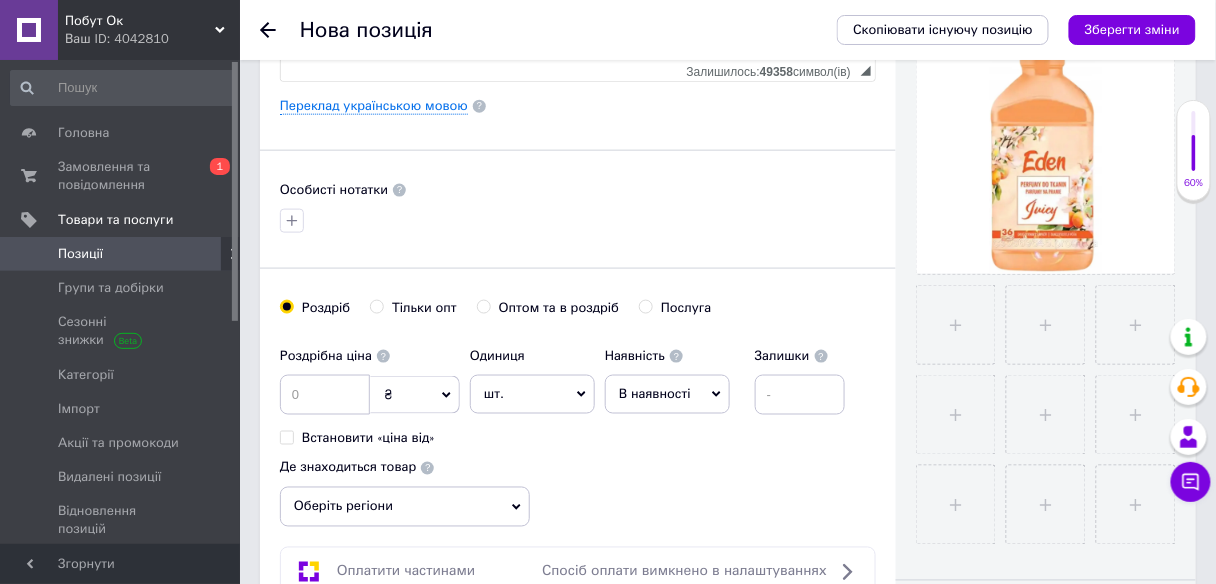scroll, scrollTop: 640, scrollLeft: 0, axis: vertical 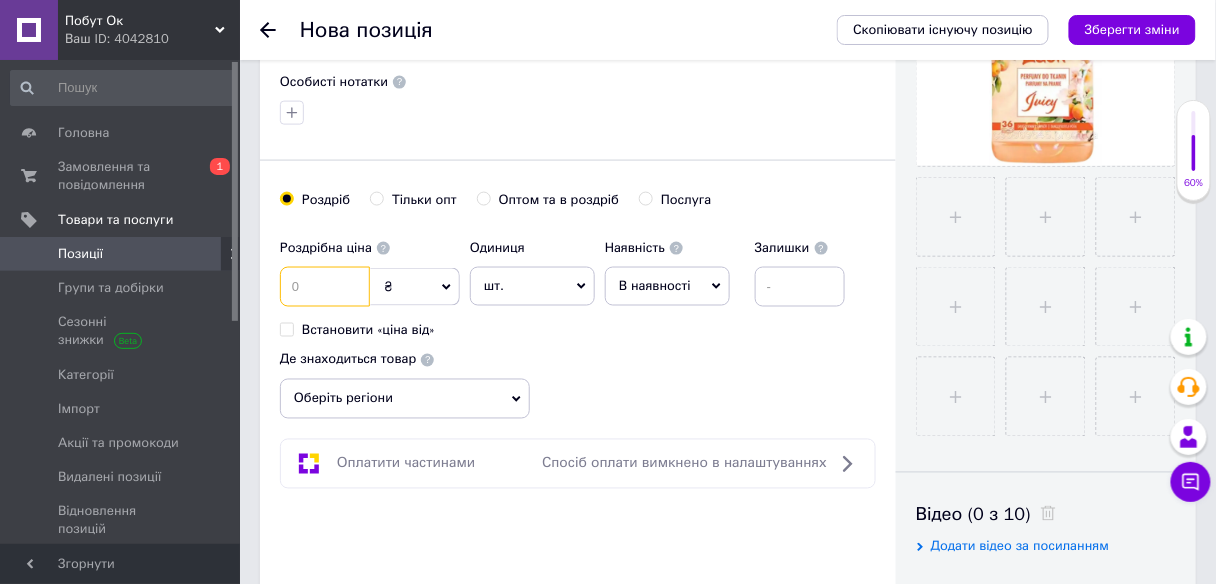 click at bounding box center (325, 287) 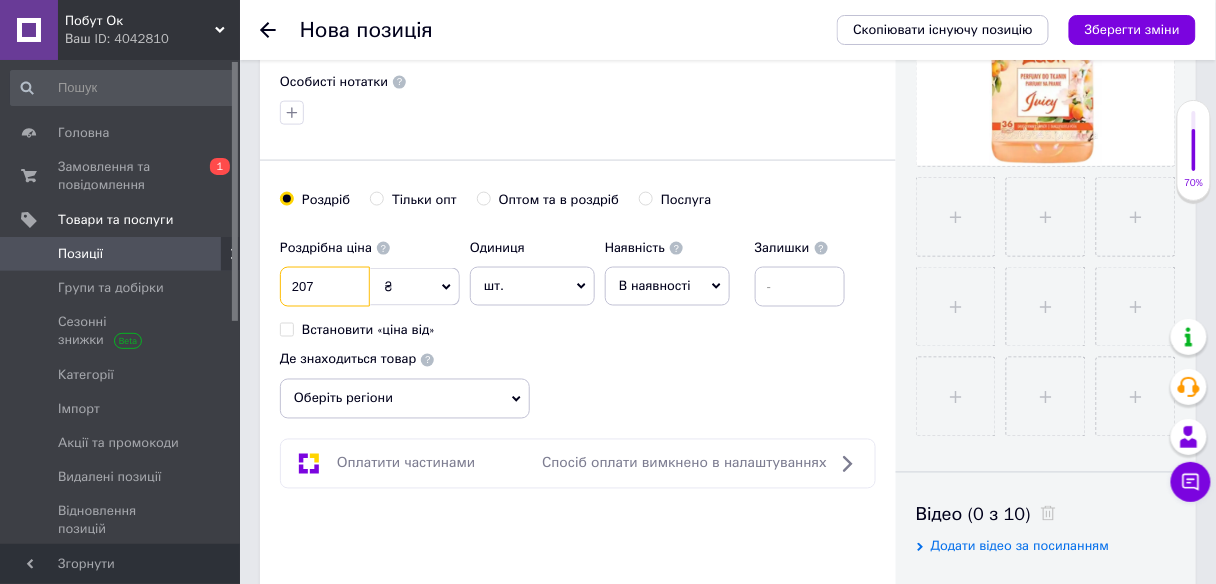 type on "207" 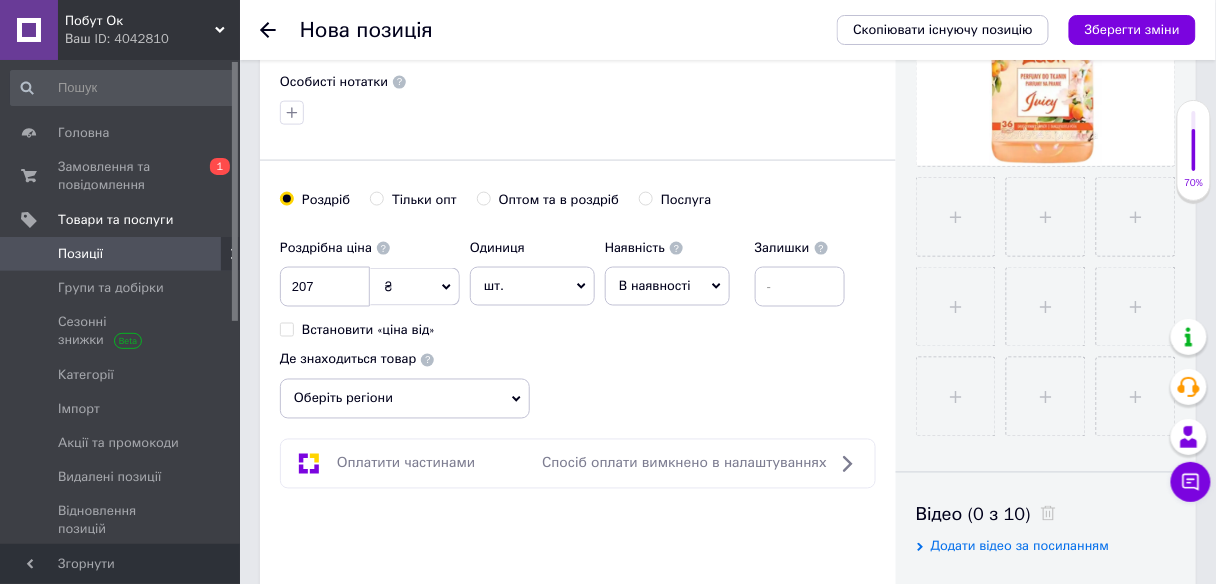 click on "Оберіть регіони" at bounding box center (405, 399) 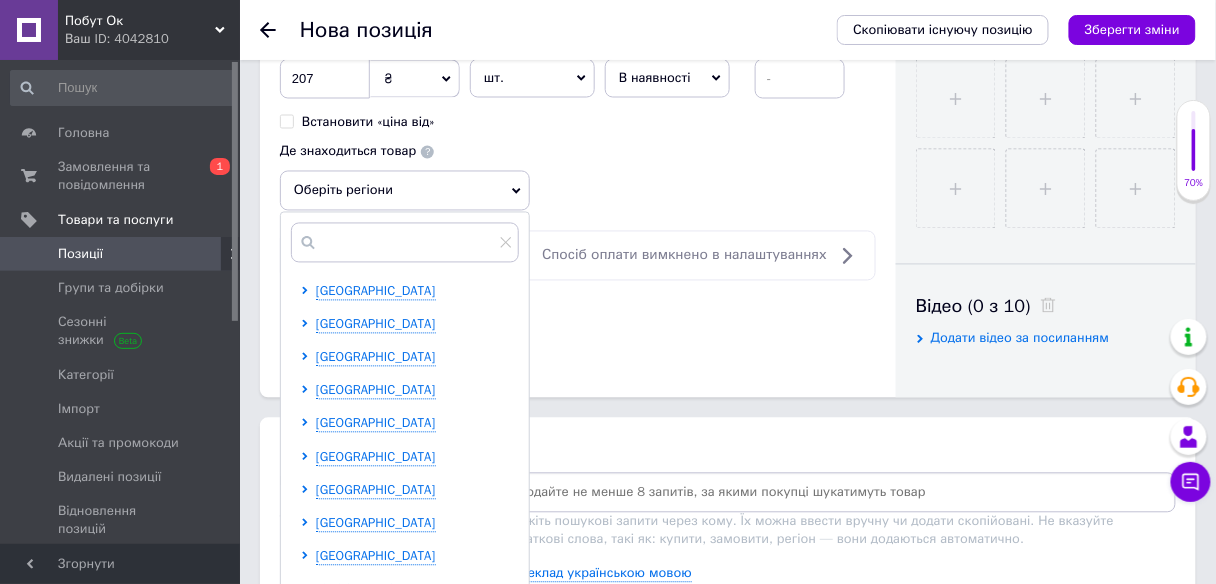 scroll, scrollTop: 880, scrollLeft: 0, axis: vertical 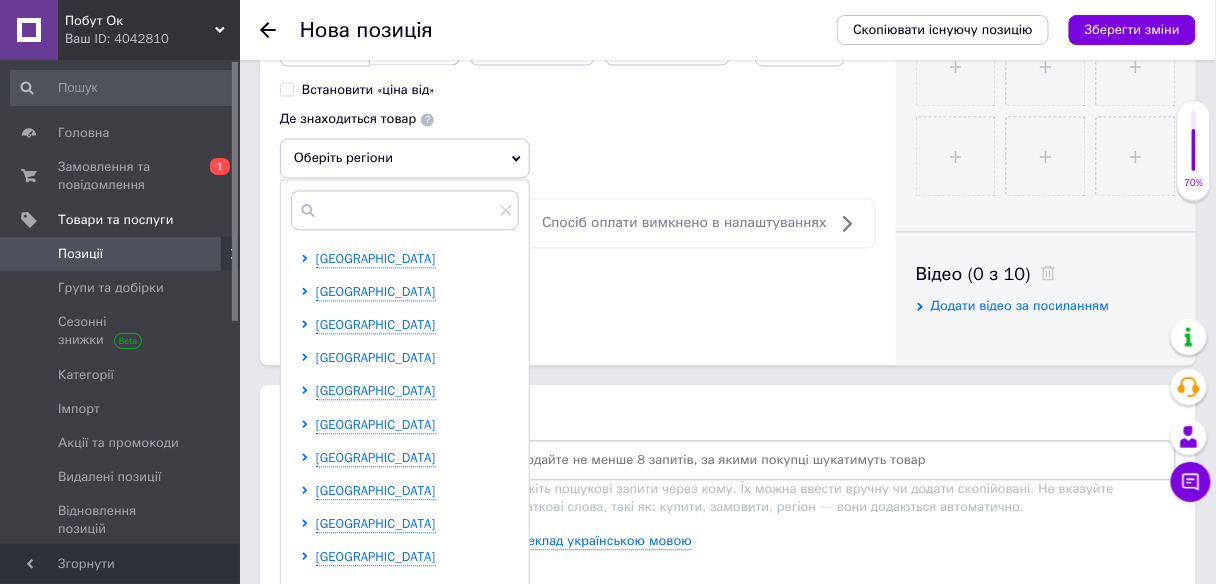 click on "Дніпропетровська область" at bounding box center [376, 358] 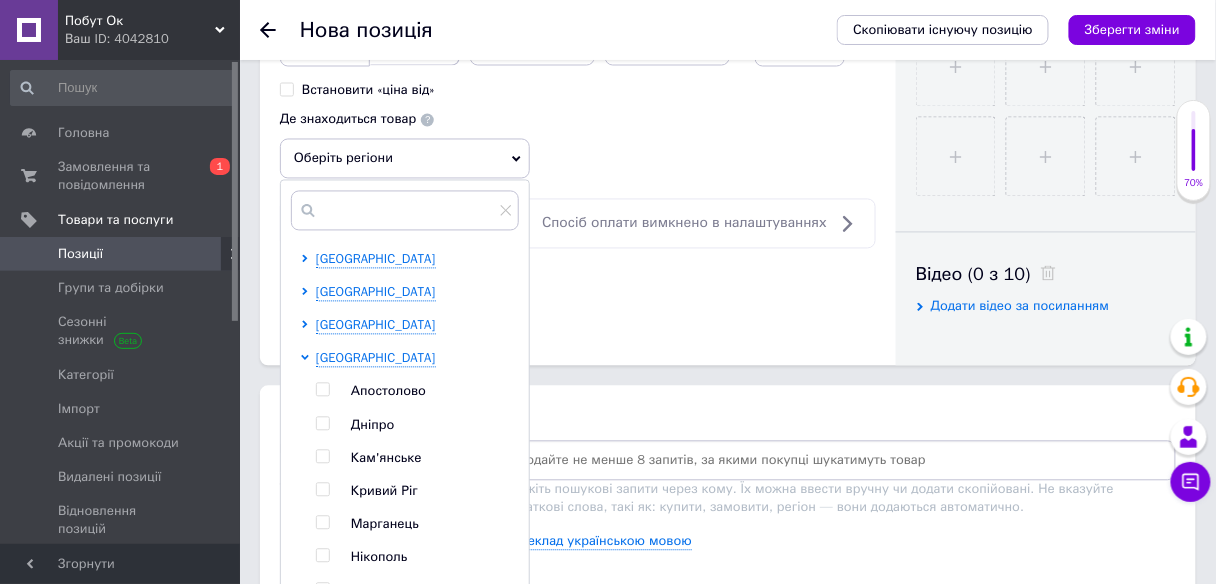 click at bounding box center (322, 390) 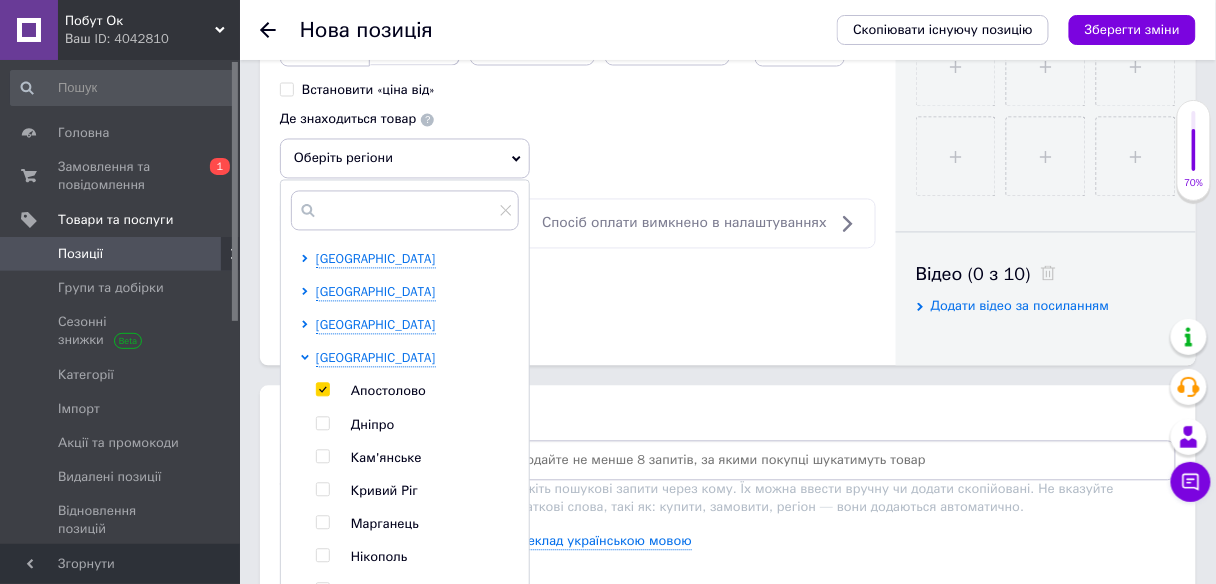 checkbox on "true" 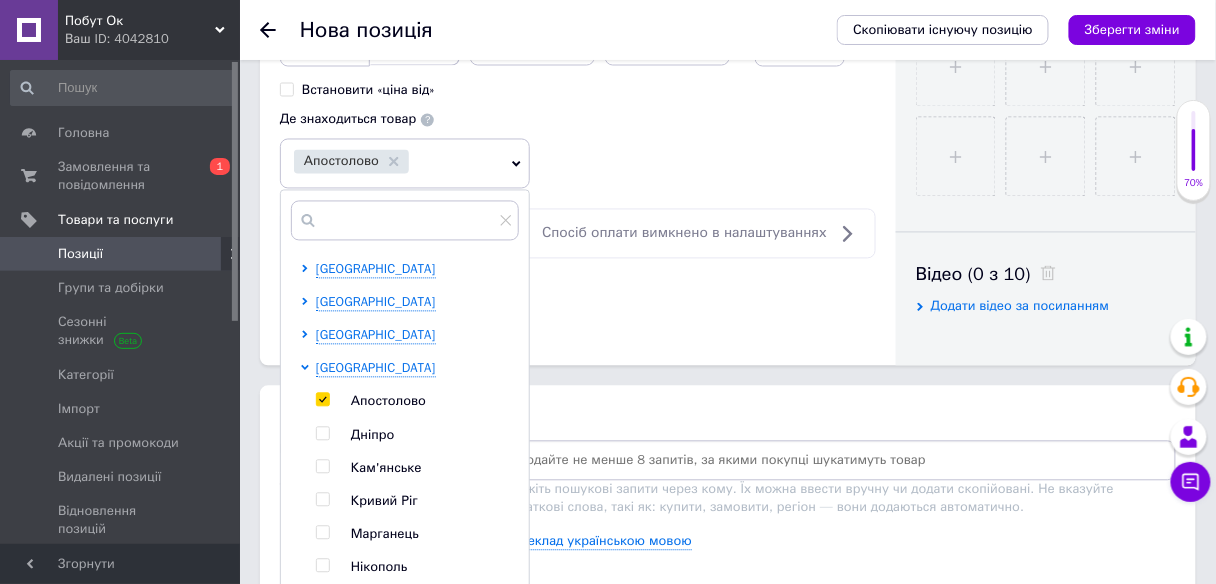 click on "Основна інформація Назва позиції (Російська) ✱ Парфуми для тканини Кондиціонер для білизни Eden JUICY 720 мл Код/Артикул Опис (Російська) ✱ Характеристики и описание
Тип - Кондиционер-ополаскиватель
Тип стиральной машины - Автомат, Полуавтомат, Ручная стирка
Тип белья - Любое
Количество циклов стирки - 36
Объем - 720 мл
Производитель -  Eden
Страна производитель - Польша
Тип аромата - Фруктовые
Новий фруктовий аромат для тканин. EDEN JUICY FABRIC PERFUME з ароматом нектарина, яблука та маракуї.
Форматування Розмір" at bounding box center [578, -217] 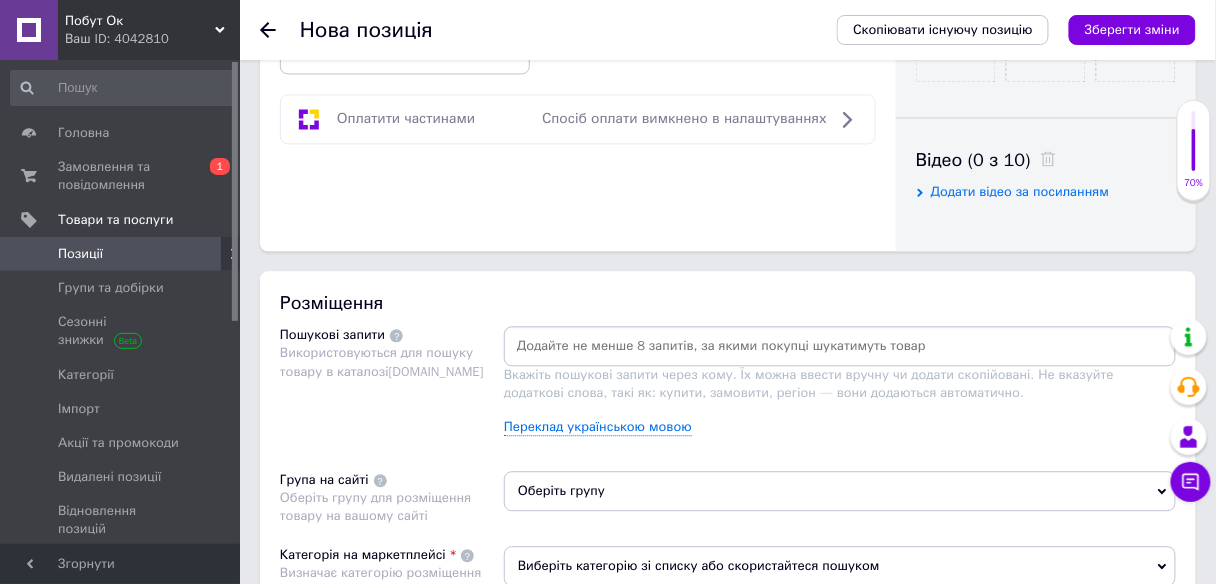 scroll, scrollTop: 960, scrollLeft: 0, axis: vertical 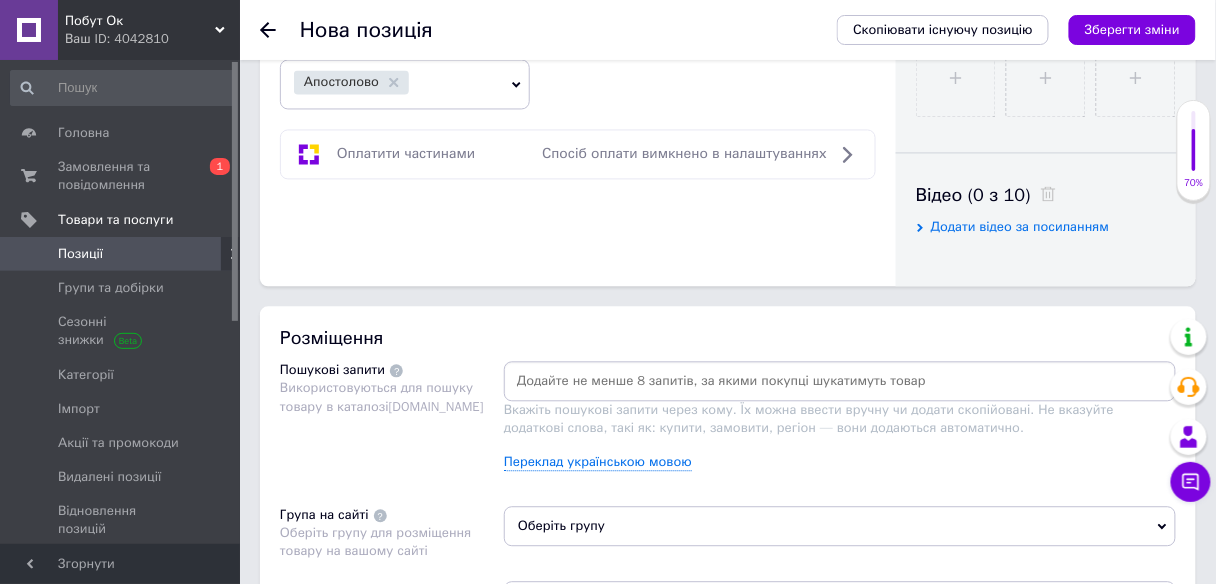 click at bounding box center (840, 381) 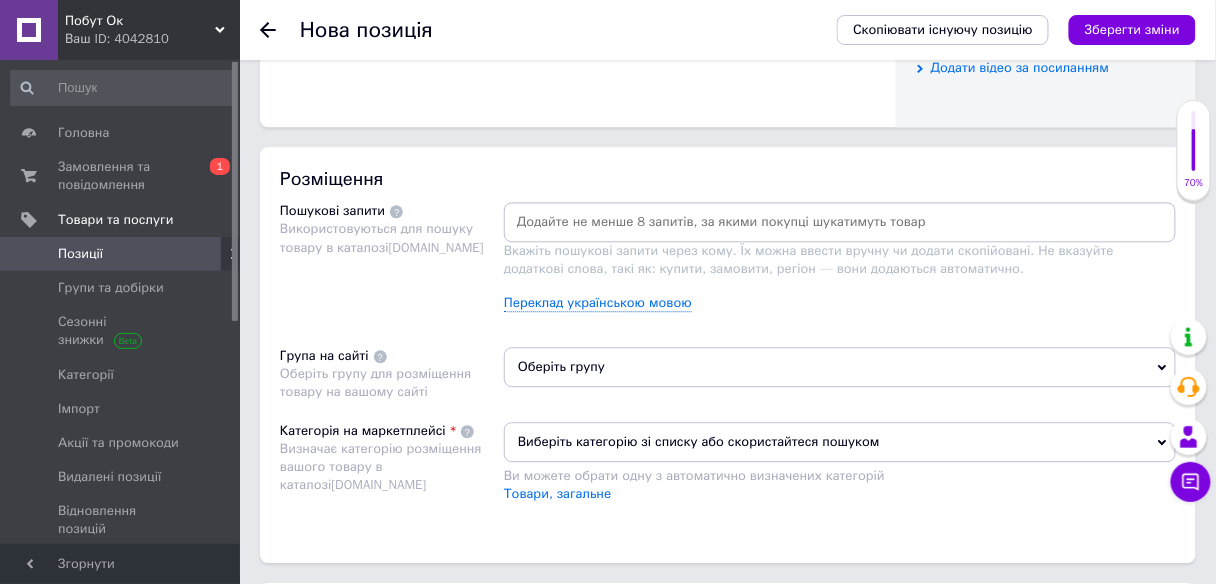 scroll, scrollTop: 1120, scrollLeft: 0, axis: vertical 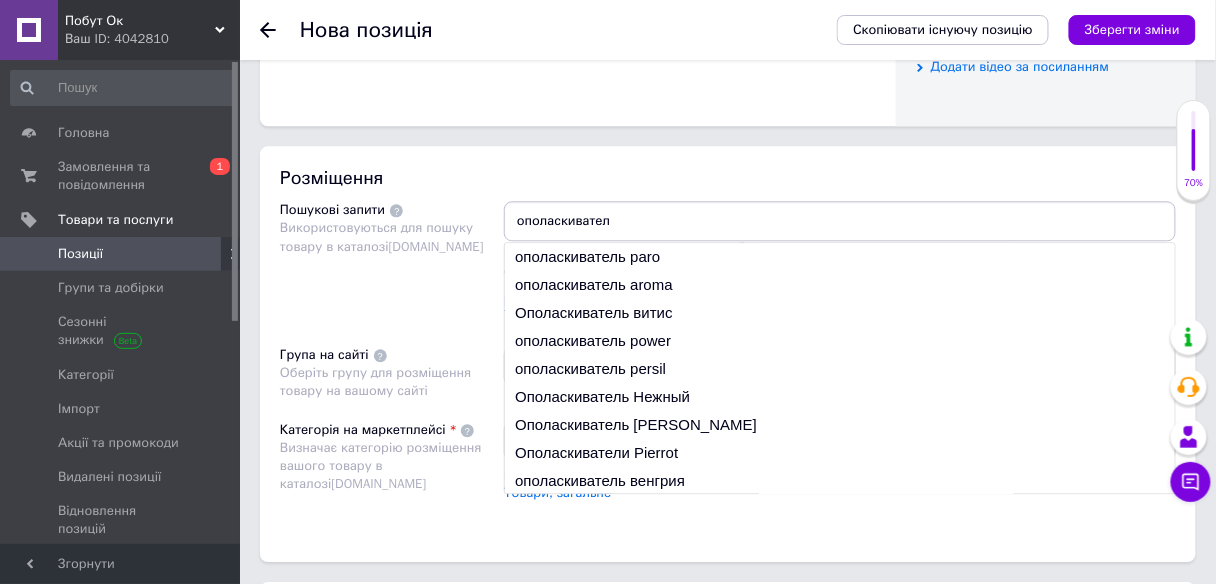 type on "ополаскиватель" 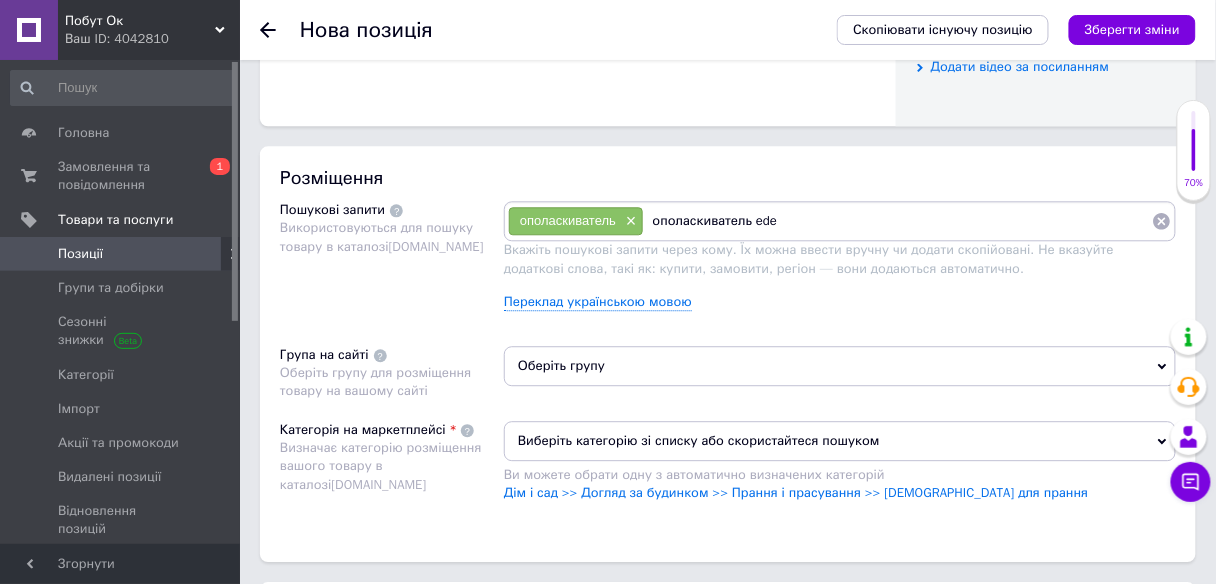 type on "ополаскиватель eden" 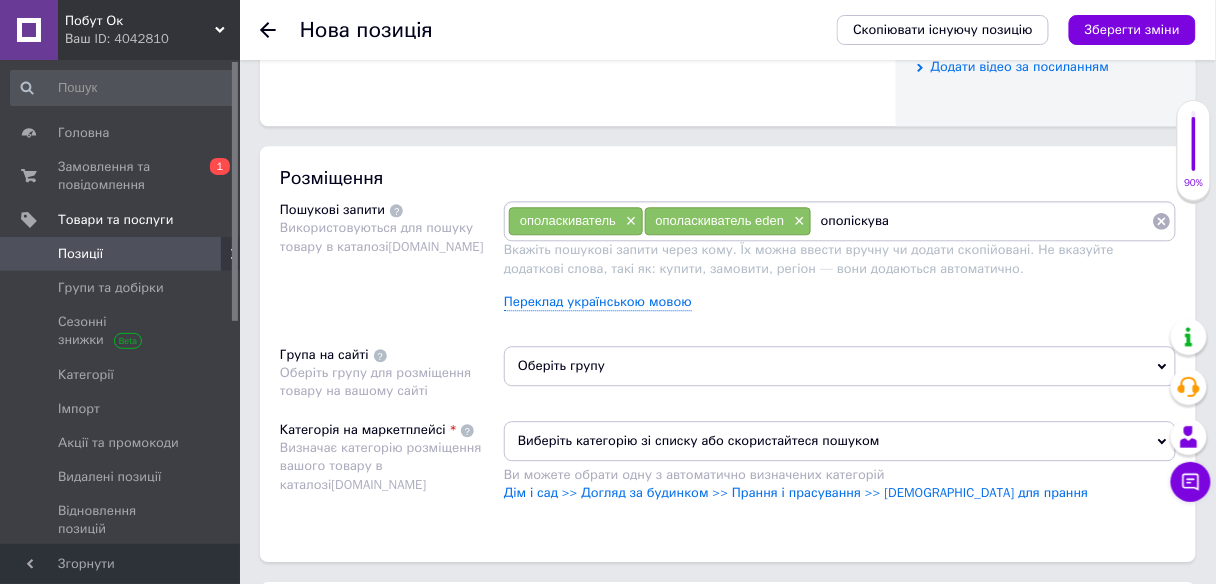 type on "ополіскувач" 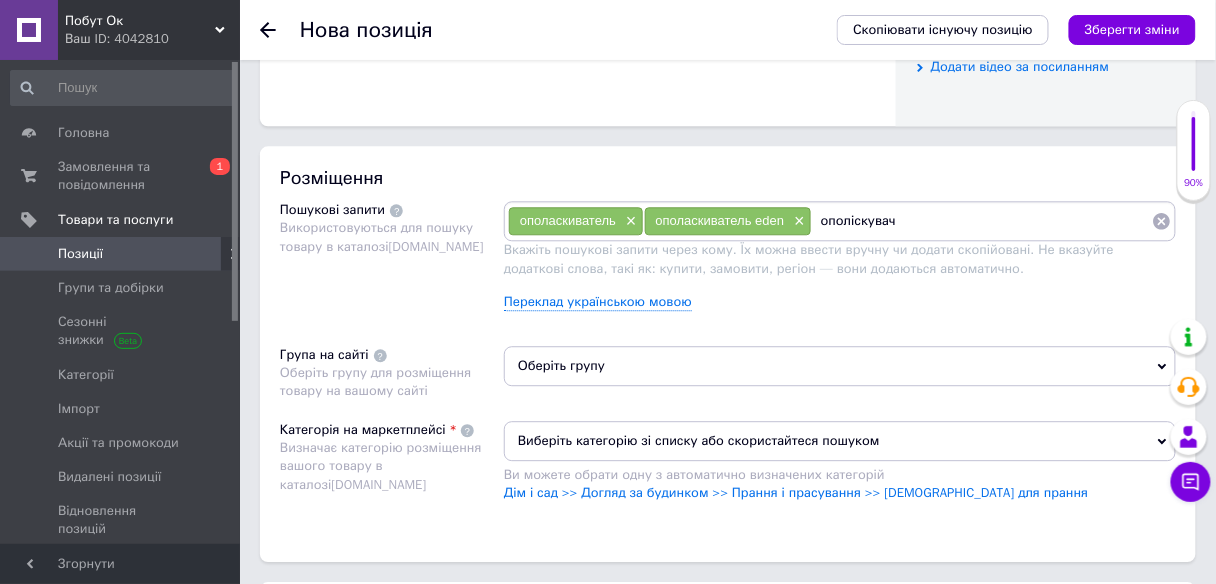 type 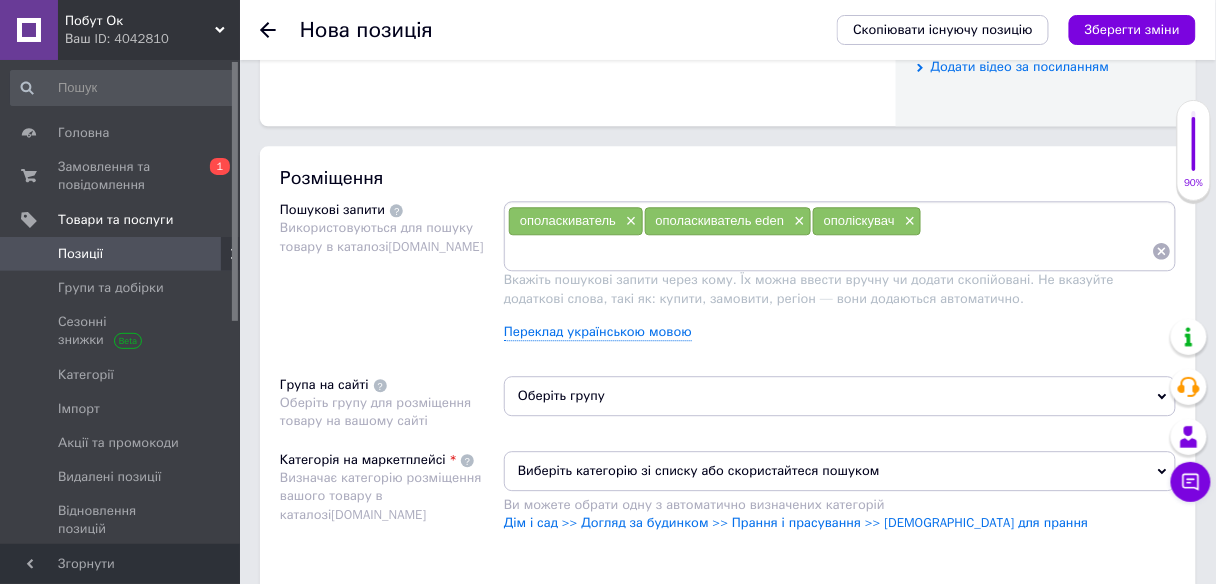click on "Оберіть групу" at bounding box center (840, 396) 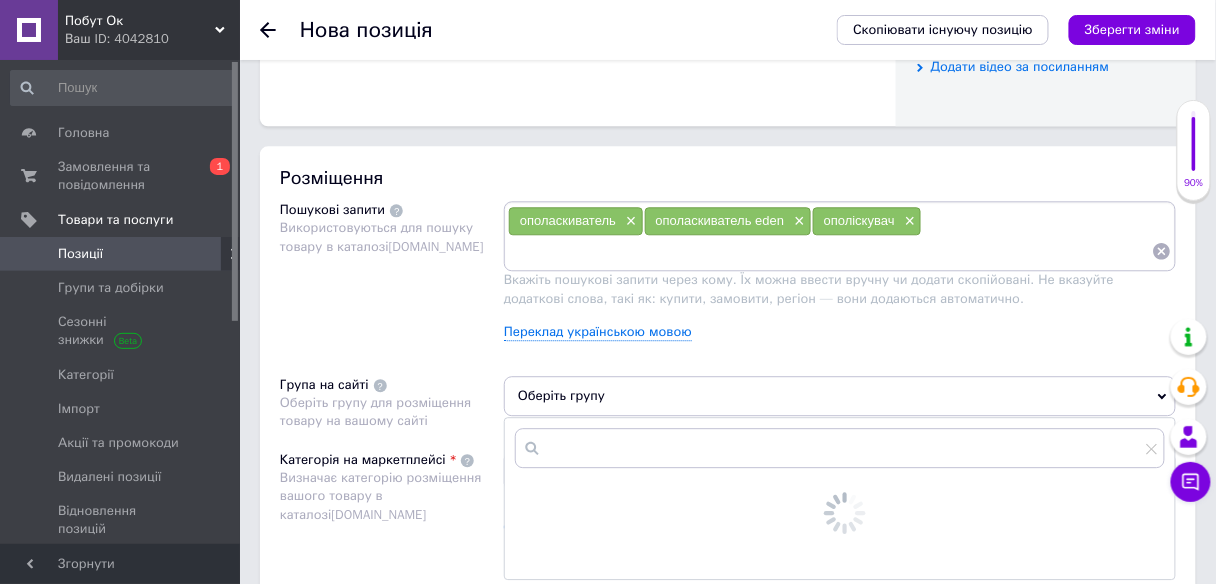 scroll, scrollTop: 1360, scrollLeft: 0, axis: vertical 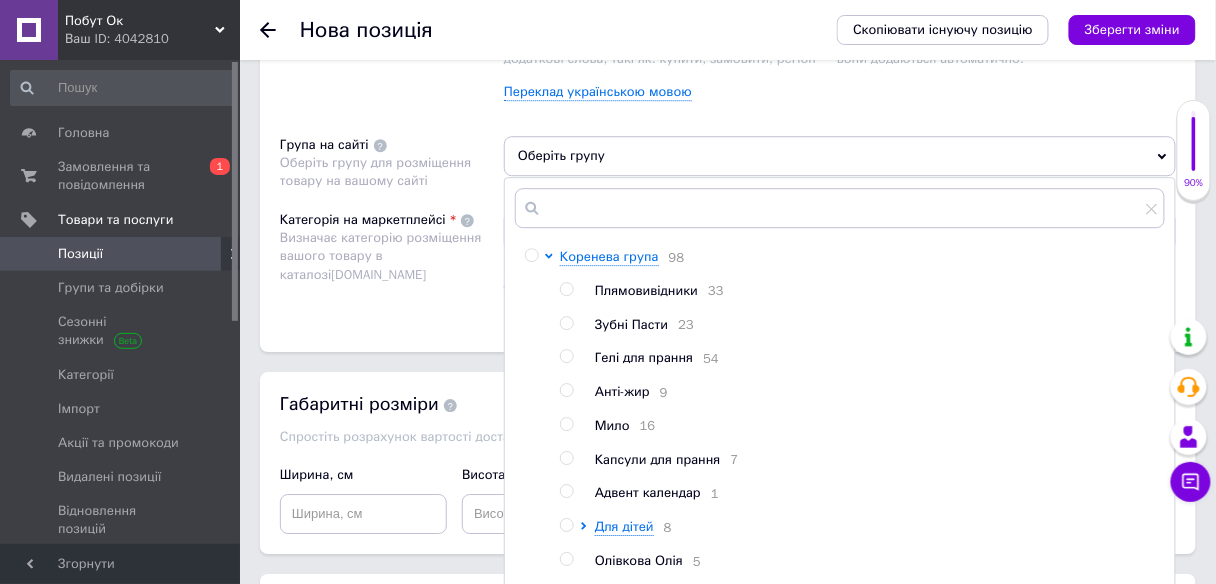 click at bounding box center (566, 356) 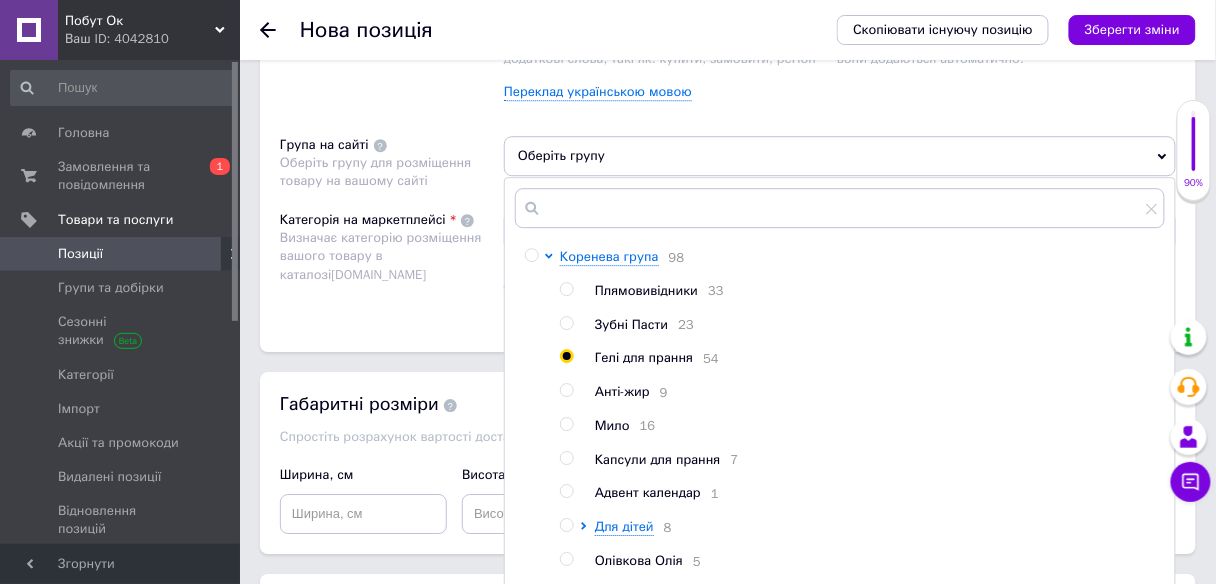radio on "true" 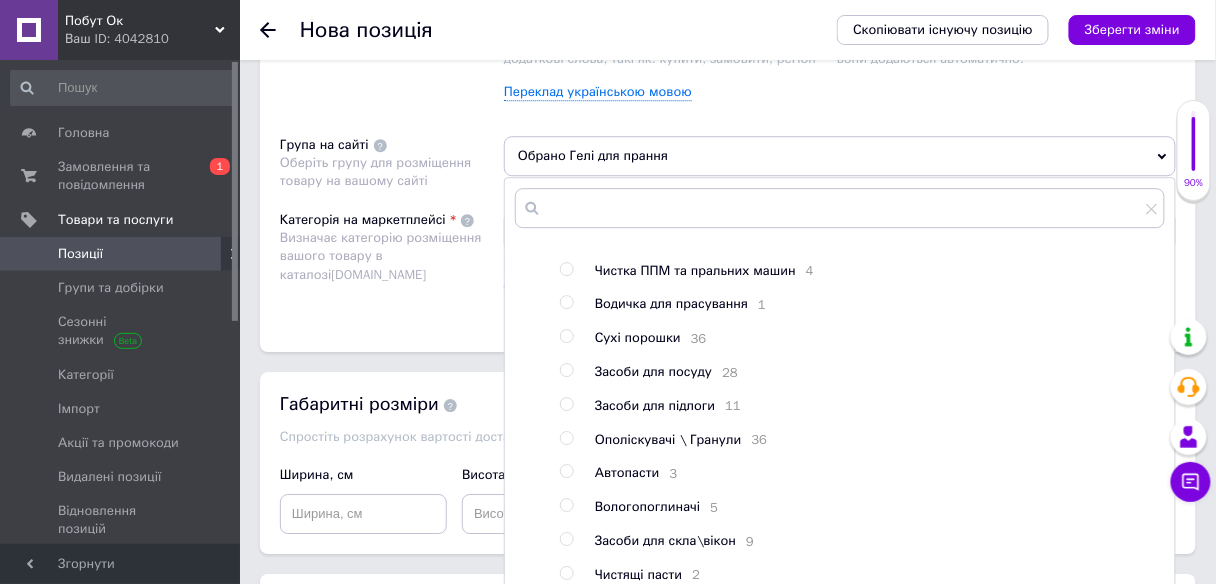 scroll, scrollTop: 522, scrollLeft: 0, axis: vertical 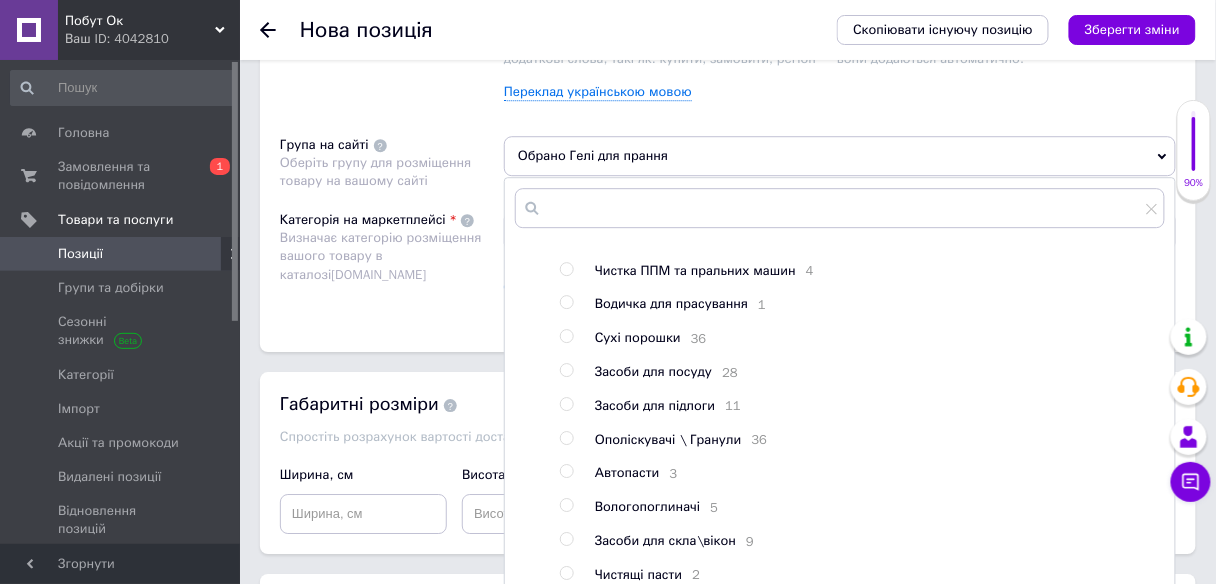 click at bounding box center (566, 438) 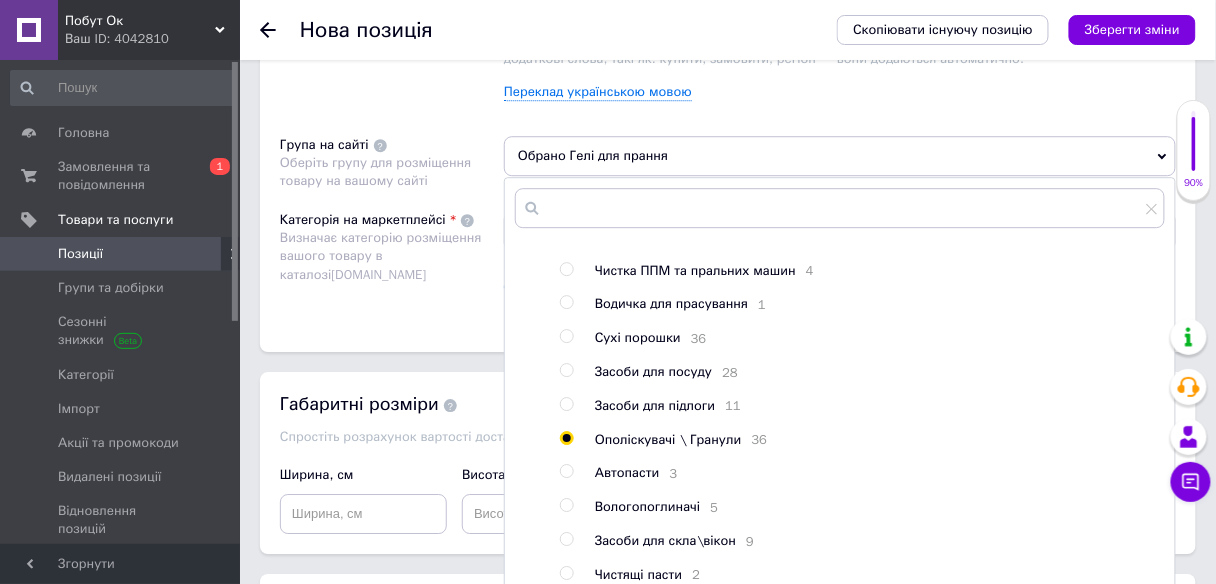 radio on "true" 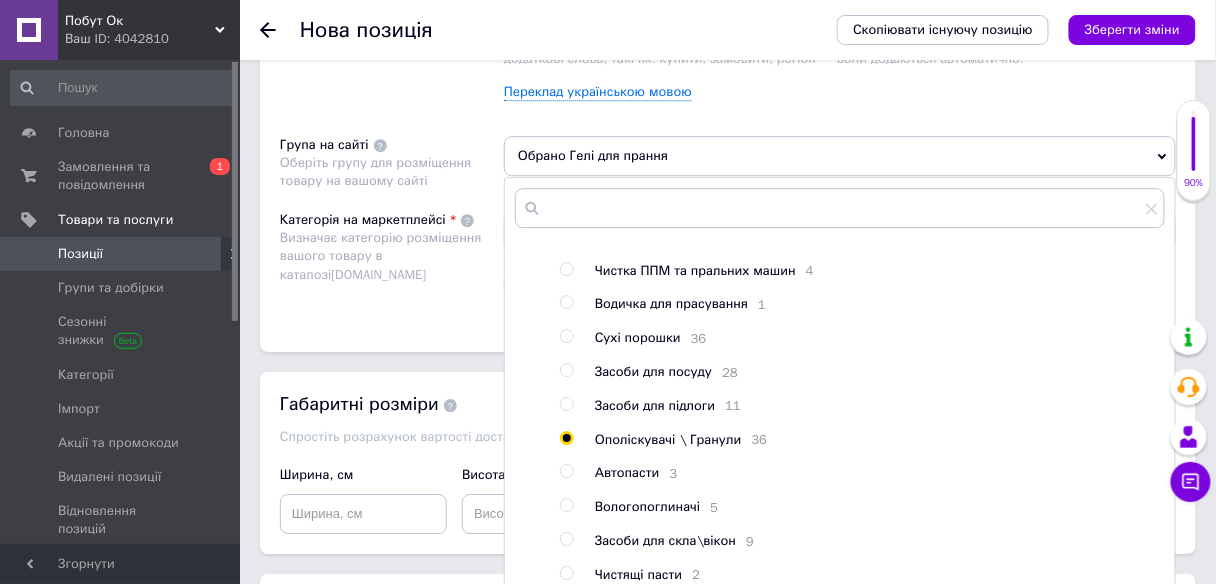 radio on "false" 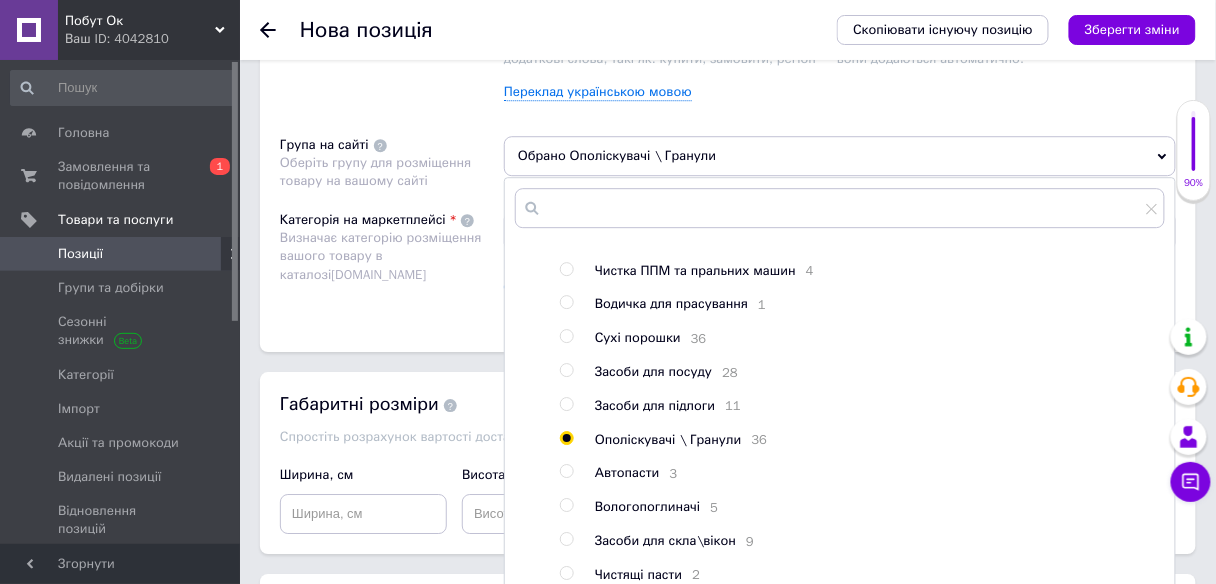 click on "Розміщення Пошукові запити Використовуються для пошуку товару в каталозі  Prom.ua ополаскиватель × ополаскиватель eden × ополіскувач × Вкажіть пошукові запити через кому. Їх можна ввести вручну чи додати скопійовані. Не вказуйте додаткові слова, такі як: купити, замовити, регіон — вони додаються автоматично. Переклад українською мовою Група на сайті Оберіть групу для розміщення товару на вашому сайті Обрано Ополіскувачі \ Гранули Коренева група 98 Плямовивідники 33 Зубні Пасти 23 Гелі для прання  54 Анті-жир 9 Мило 16 Капсули для прання 7 Адвент календар 1 8 5 32 52 84 10" at bounding box center [728, 129] 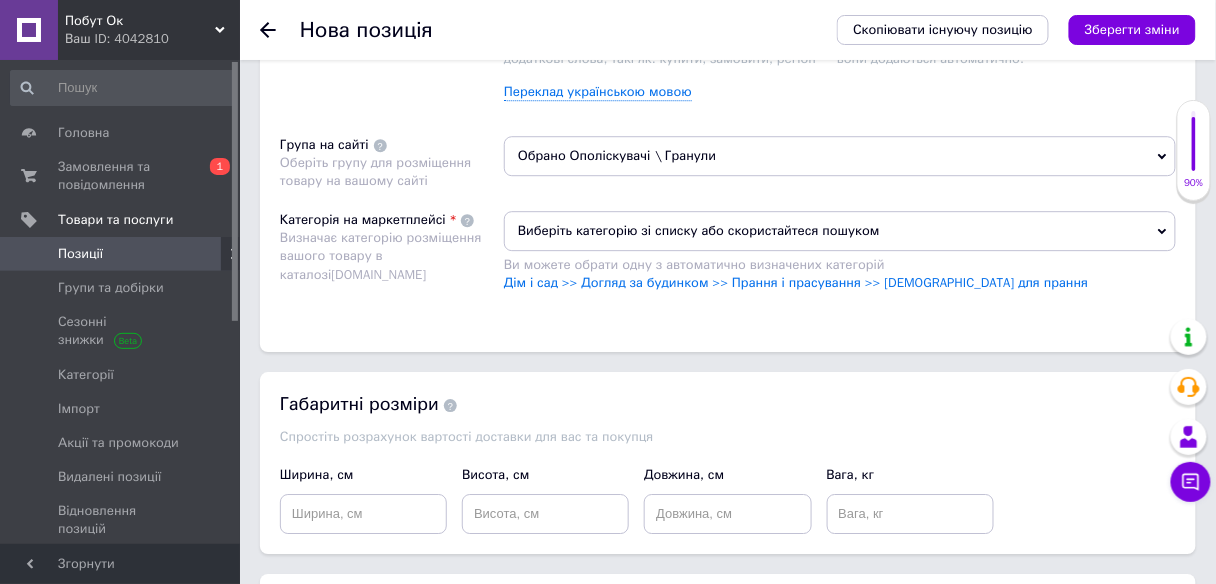 click on "Виберіть категорію зі списку або скористайтеся пошуком" at bounding box center [840, 231] 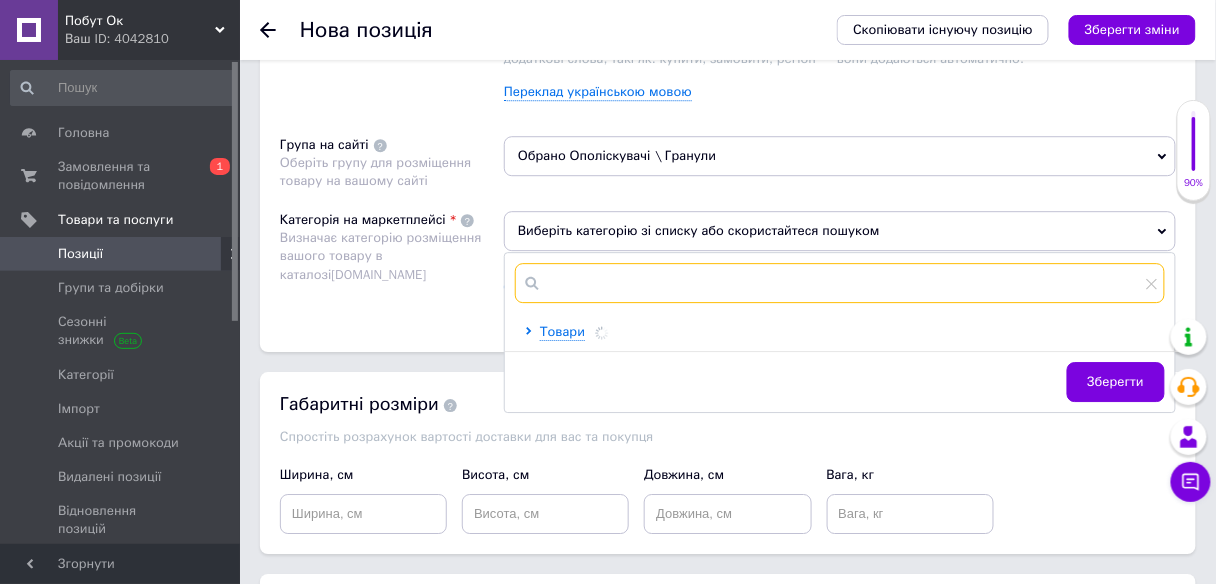 click at bounding box center [840, 283] 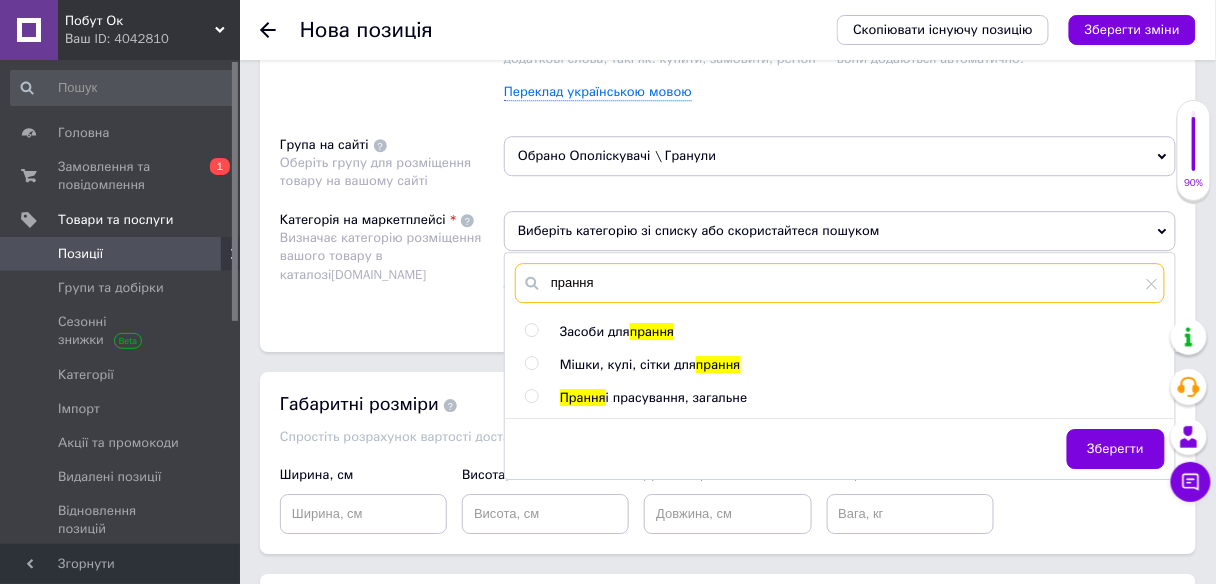 type on "прання" 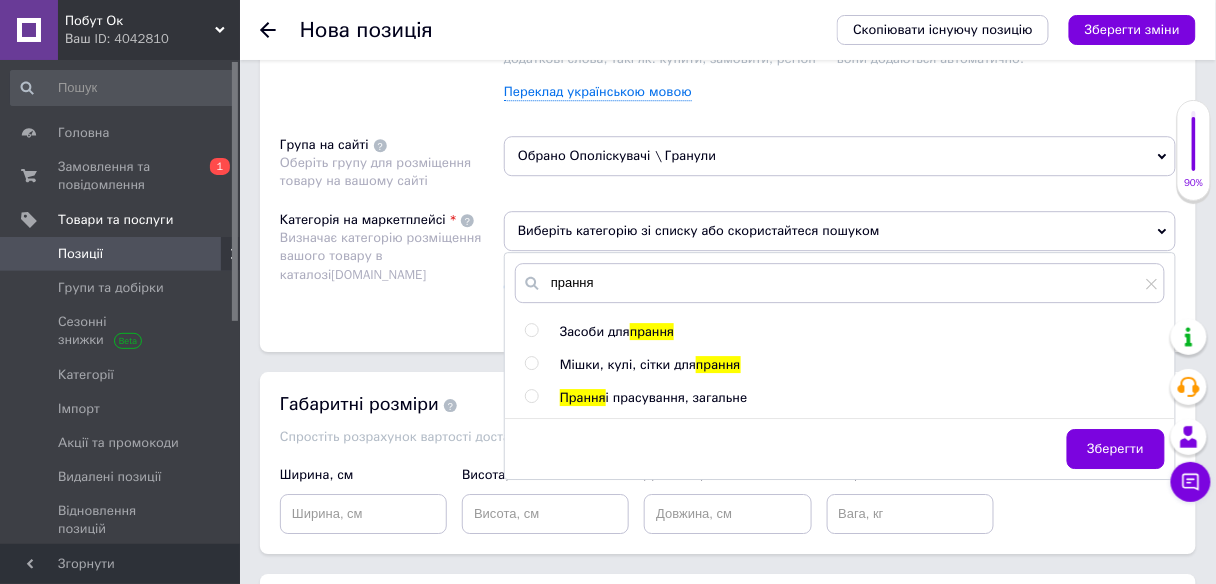 click at bounding box center [531, 330] 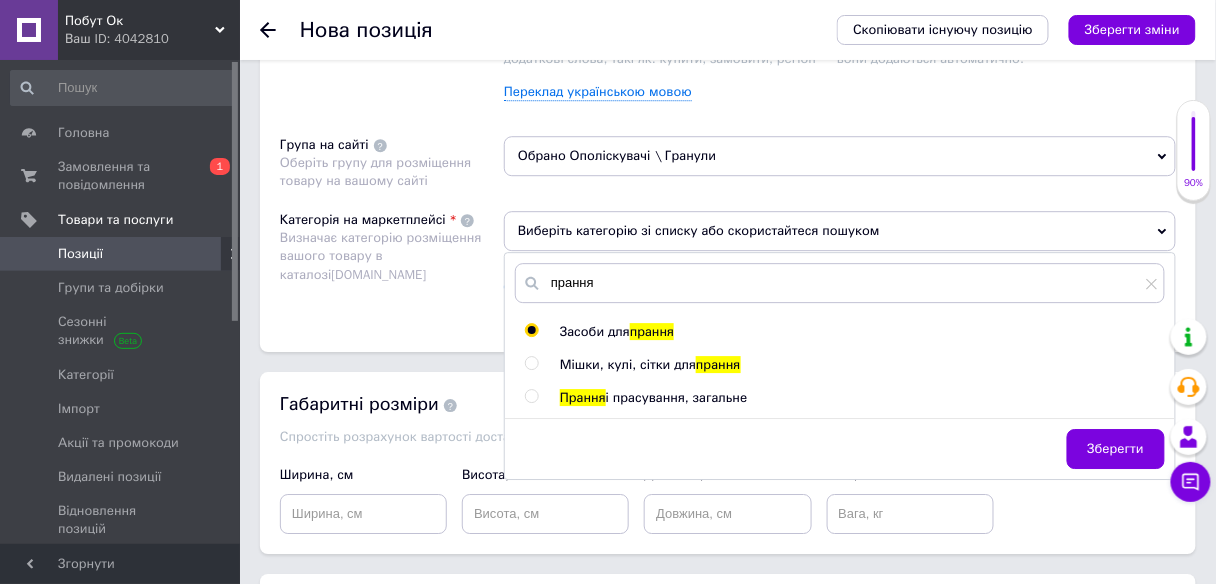 radio on "true" 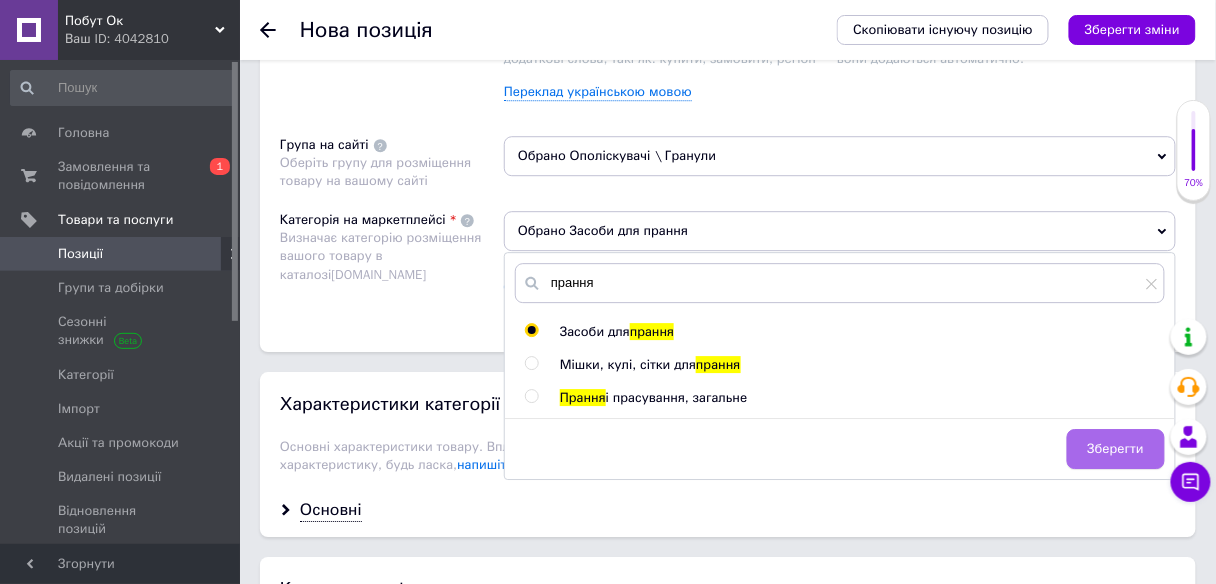 click on "Зберегти" at bounding box center (1116, 449) 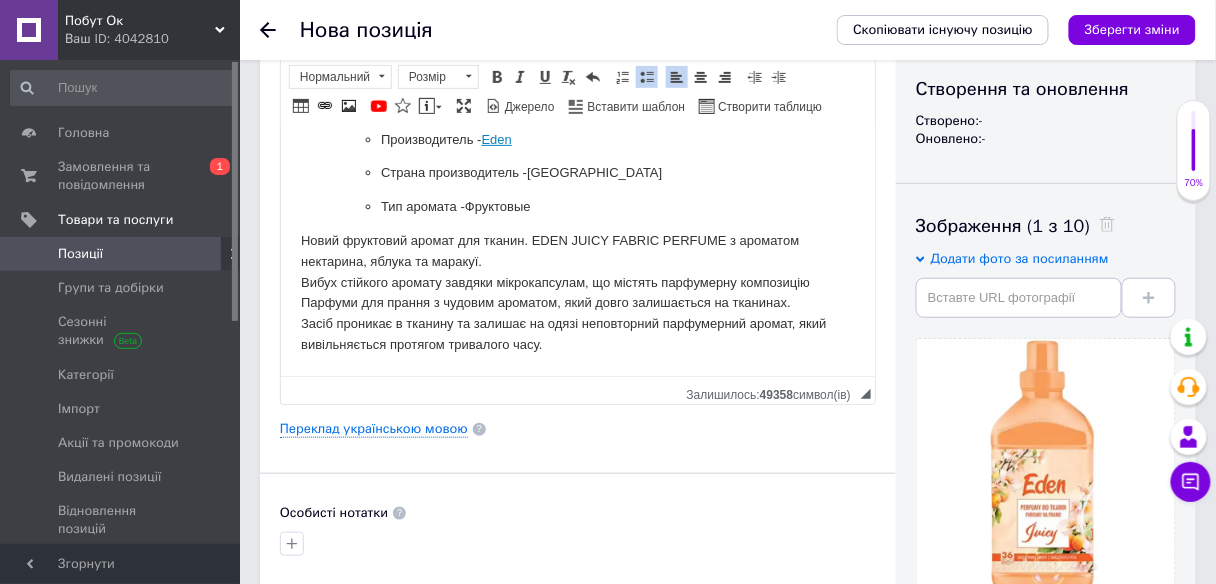 scroll, scrollTop: 209, scrollLeft: 0, axis: vertical 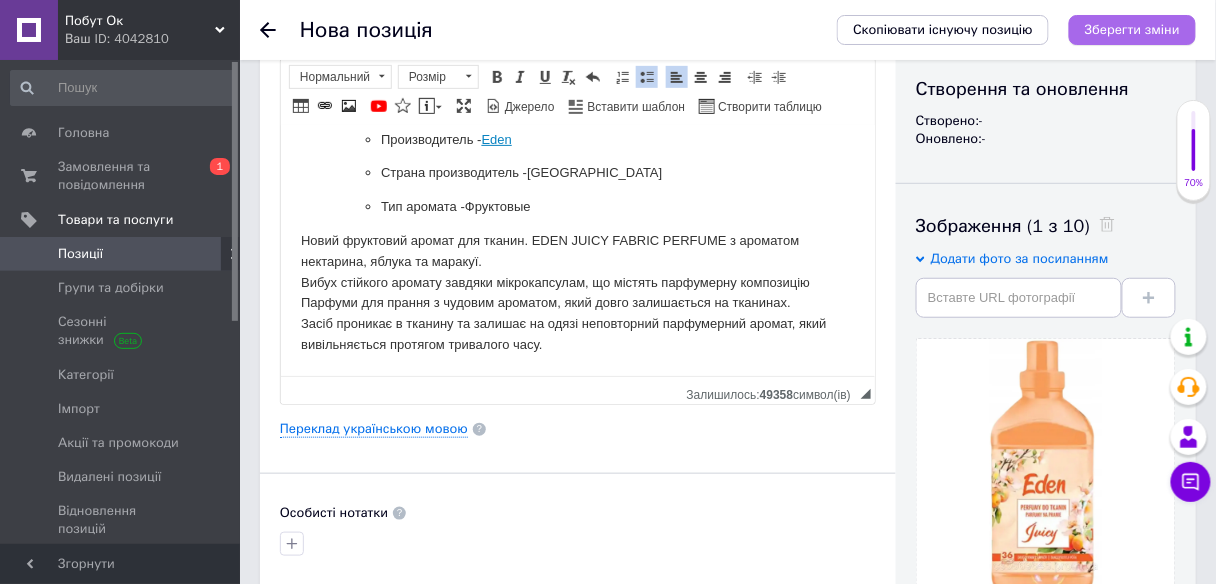 click on "Зберегти зміни" at bounding box center [1132, 29] 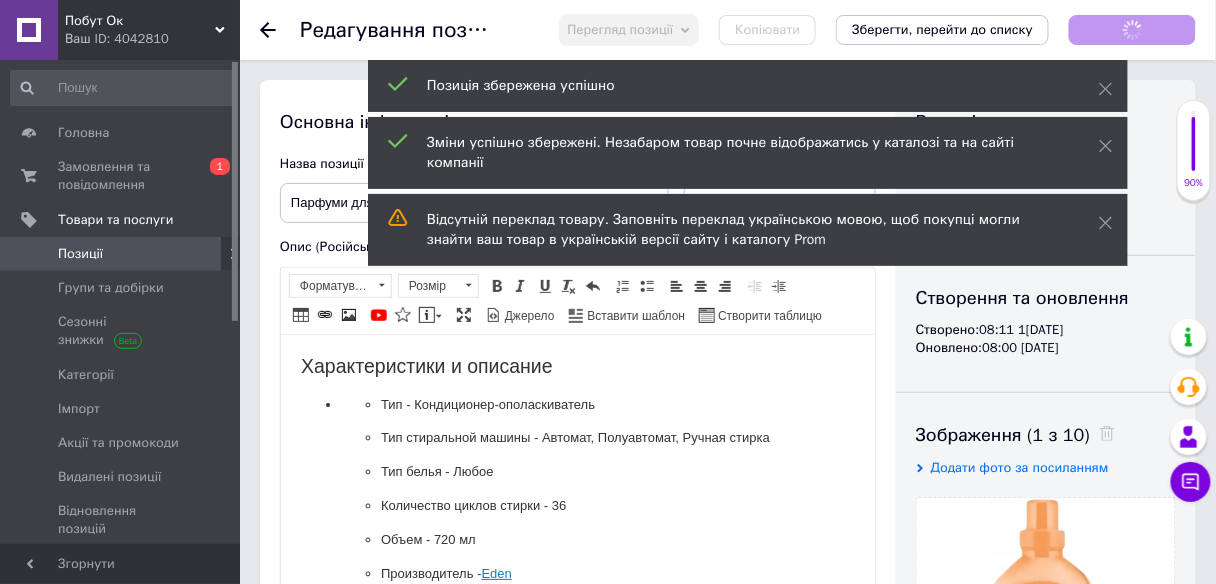 scroll, scrollTop: 0, scrollLeft: 0, axis: both 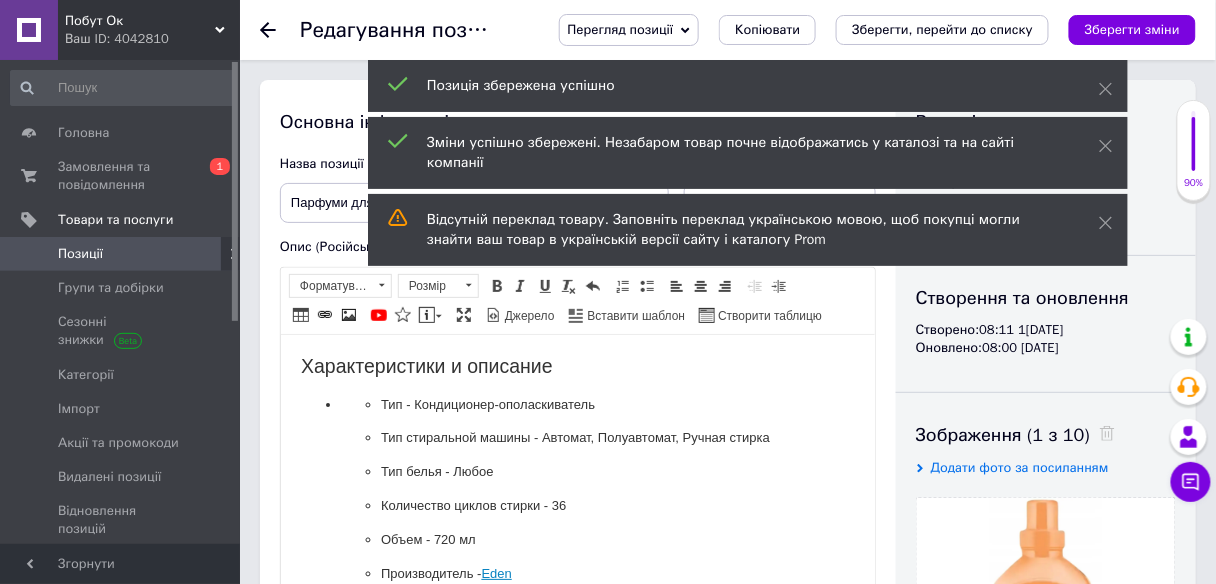 click at bounding box center (29, 254) 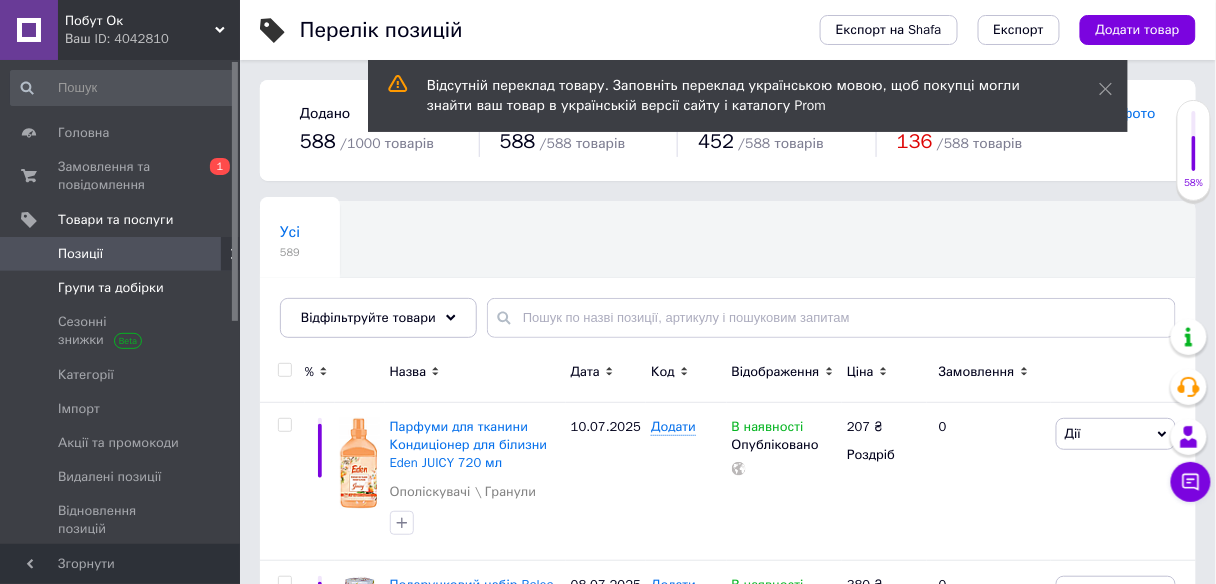 click on "Групи та добірки" at bounding box center (111, 288) 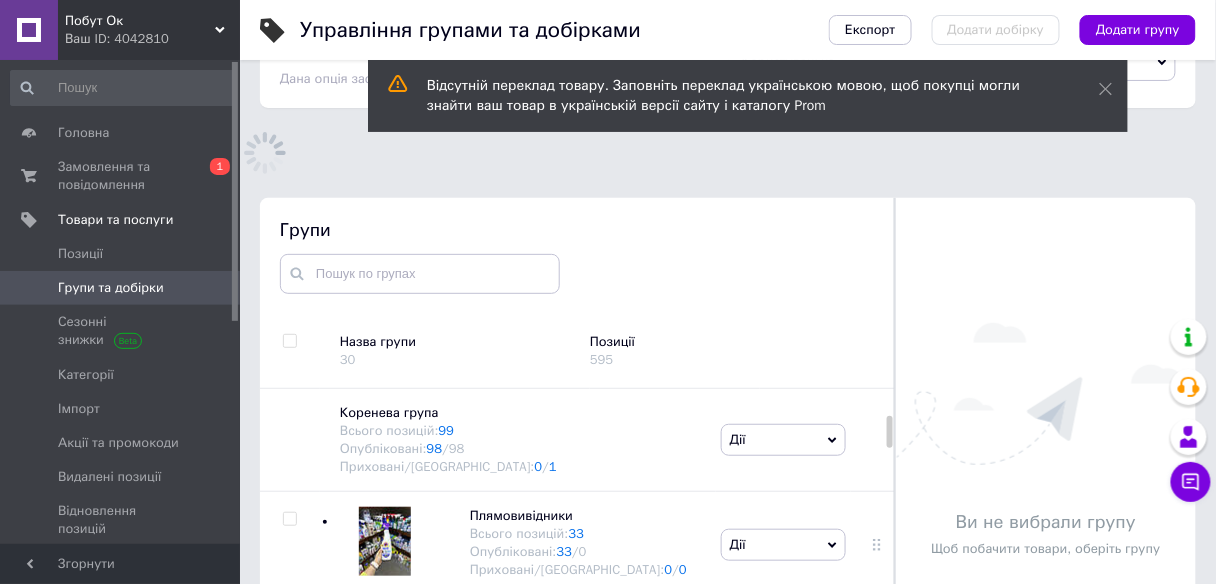 scroll, scrollTop: 113, scrollLeft: 0, axis: vertical 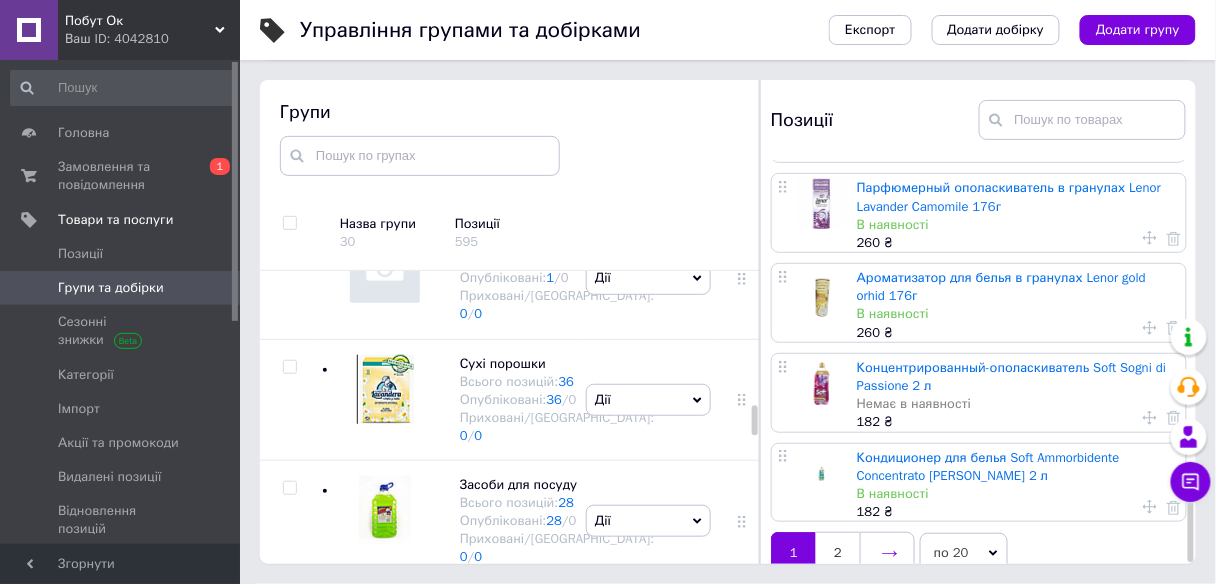 click at bounding box center (887, 553) 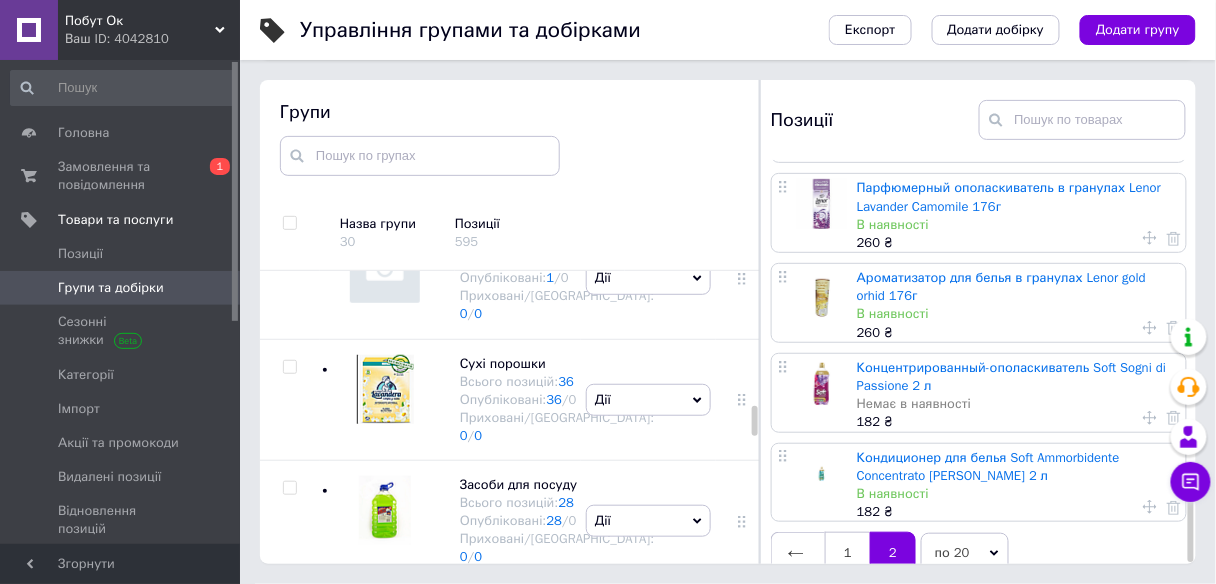 scroll, scrollTop: 0, scrollLeft: 0, axis: both 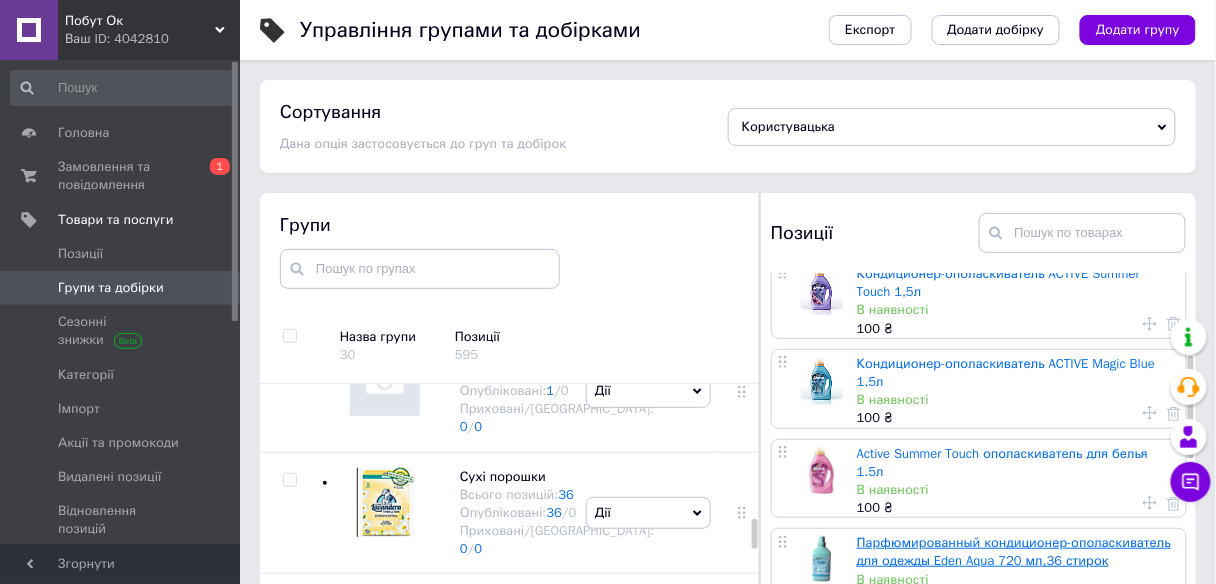 click on "Парфюмированный кондиционер-ополаскиватель для одежды Eden Aqua 720 мл,36 стирок" at bounding box center (1014, 551) 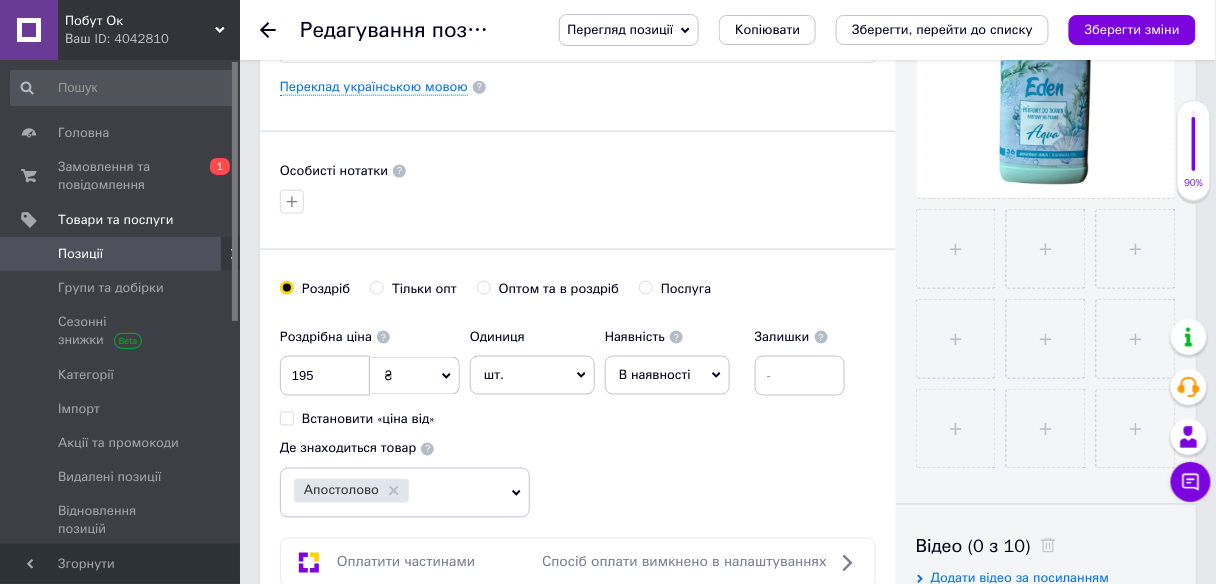 scroll, scrollTop: 560, scrollLeft: 0, axis: vertical 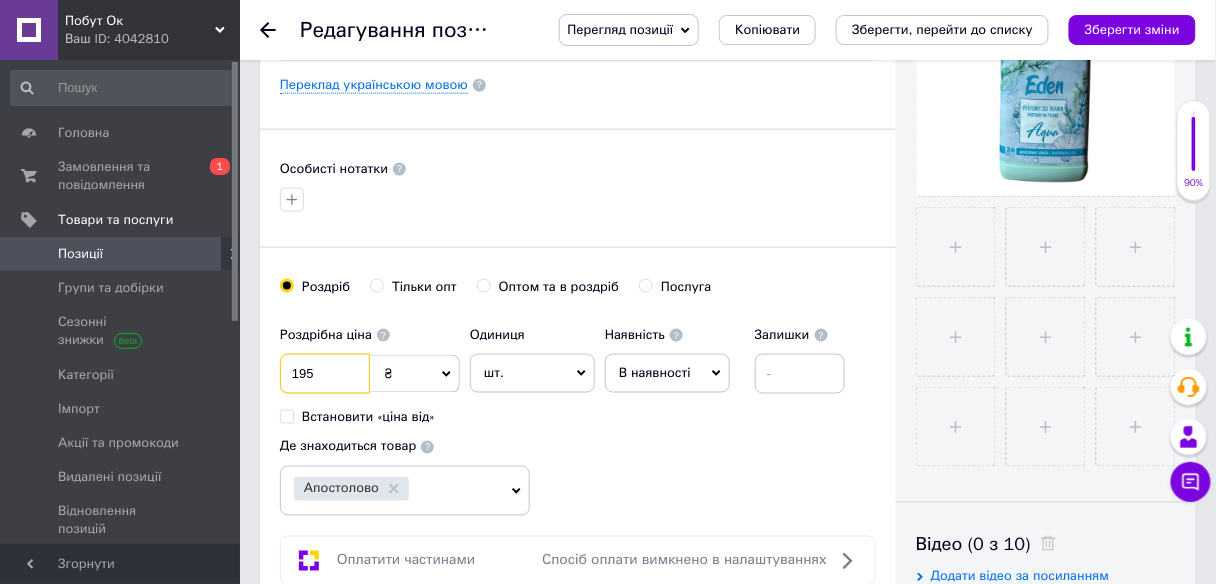 click on "195" at bounding box center (325, 374) 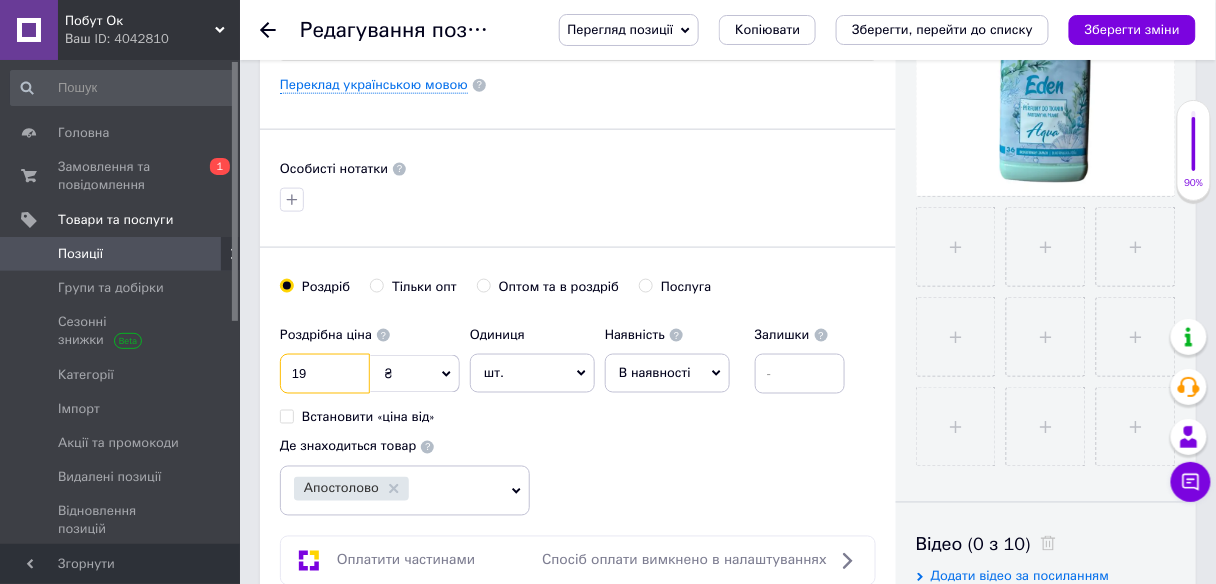 type on "1" 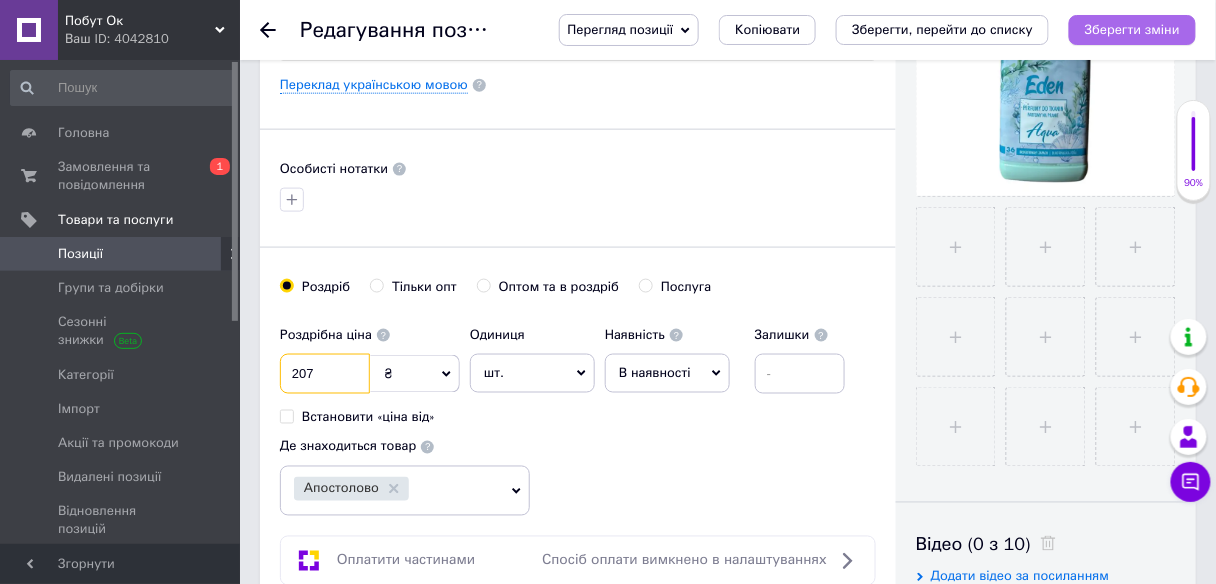 type on "207" 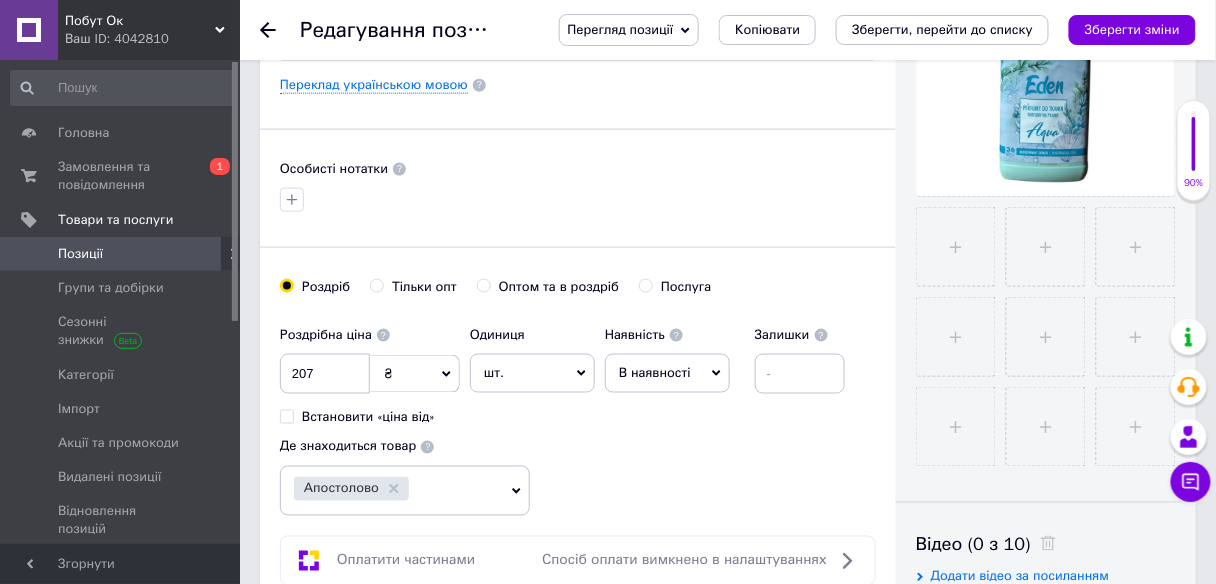 click on "Зберегти зміни" at bounding box center (1132, 29) 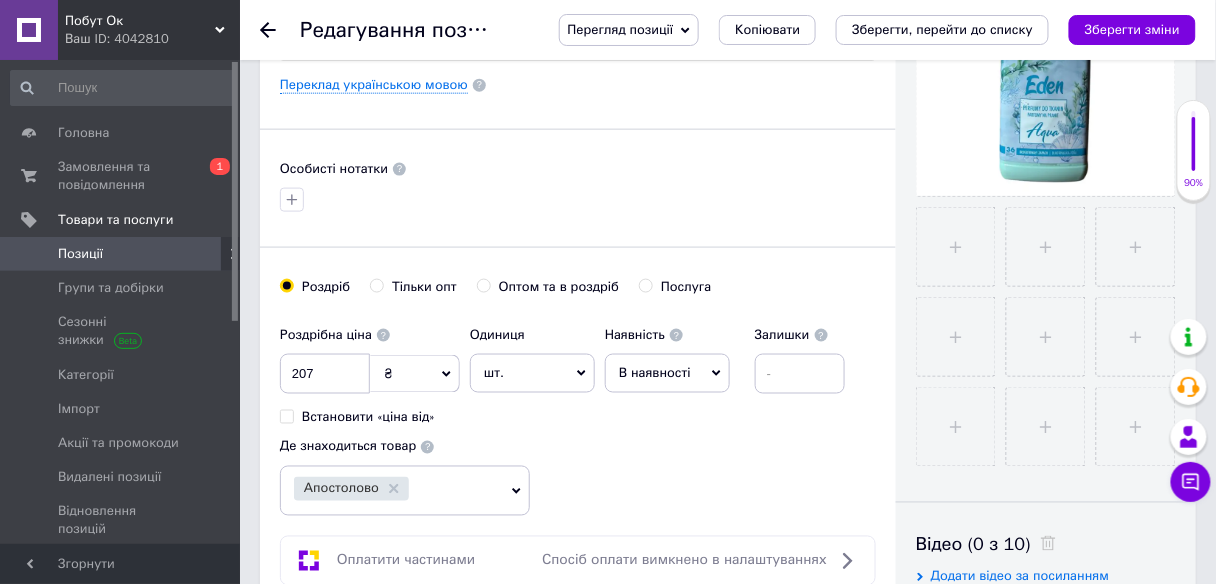 click on "Позиції" at bounding box center [80, 254] 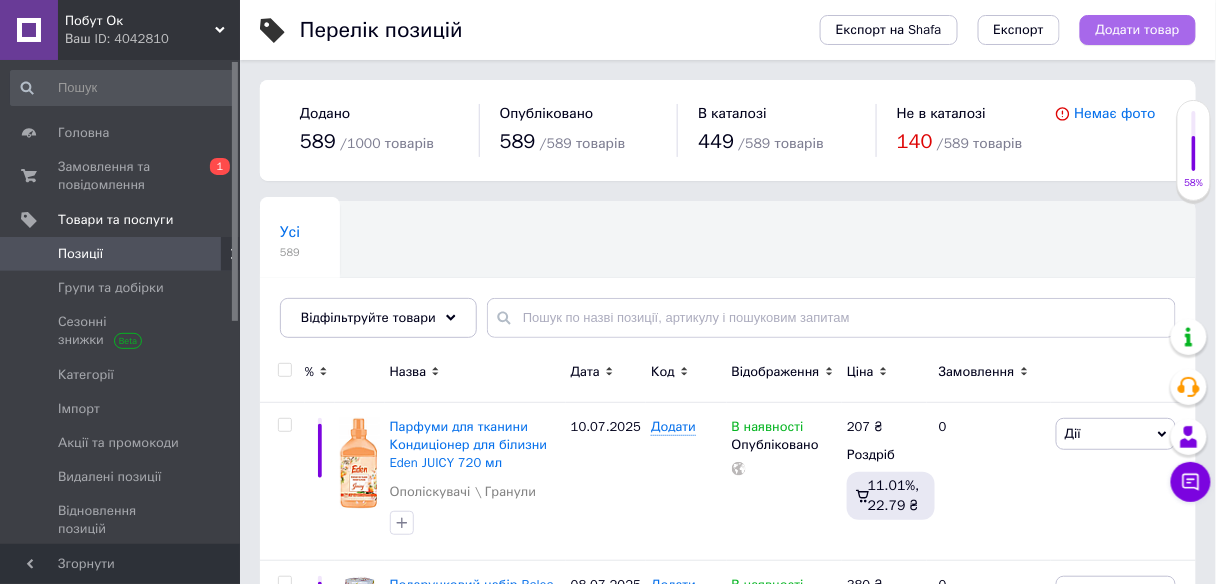 click on "Додати товар" at bounding box center (1138, 30) 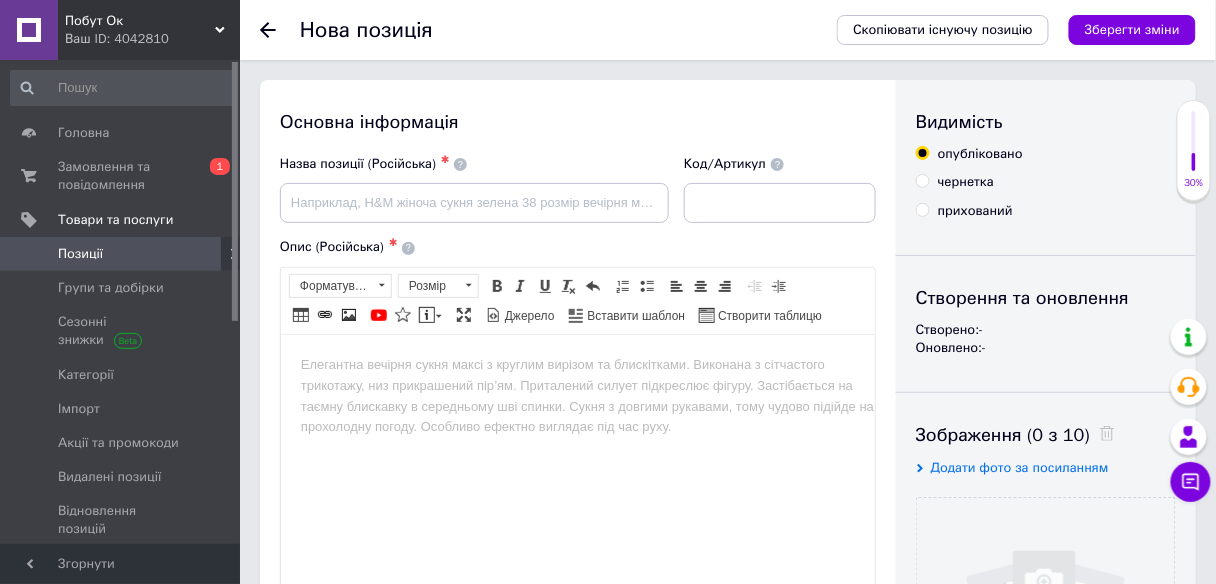 scroll, scrollTop: 0, scrollLeft: 0, axis: both 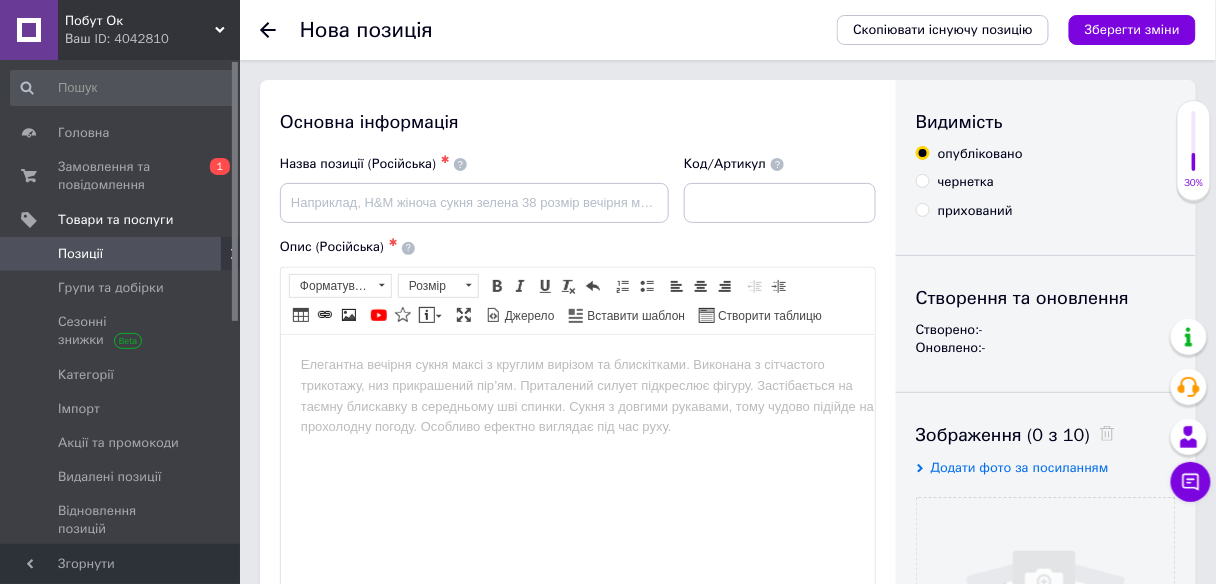 click on "Додати фото за посиланням" at bounding box center (1020, 467) 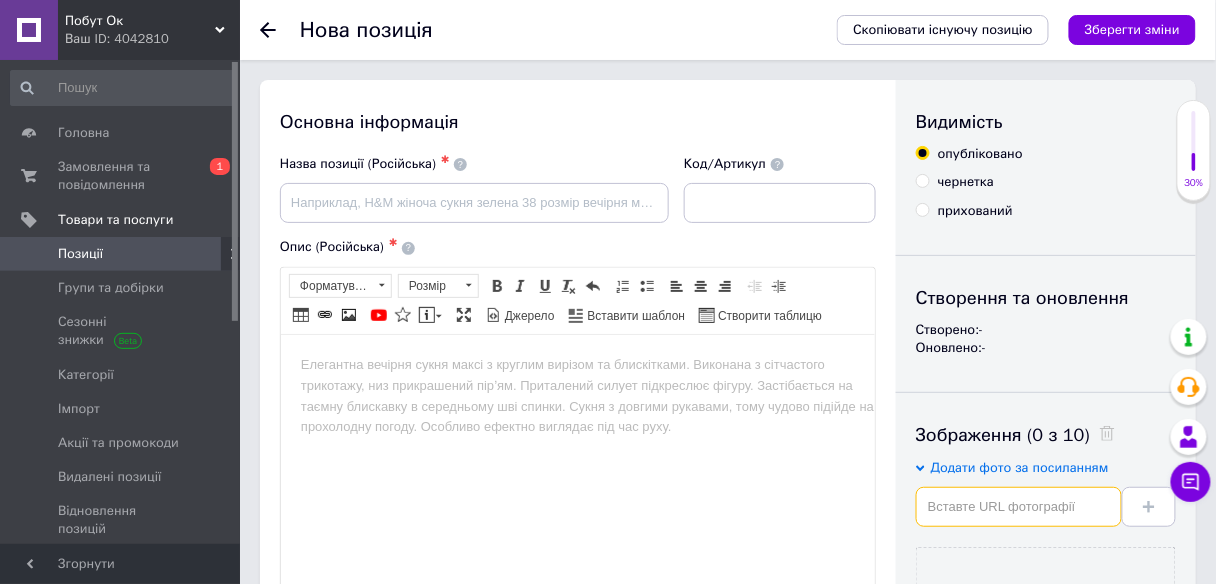 click at bounding box center (1019, 507) 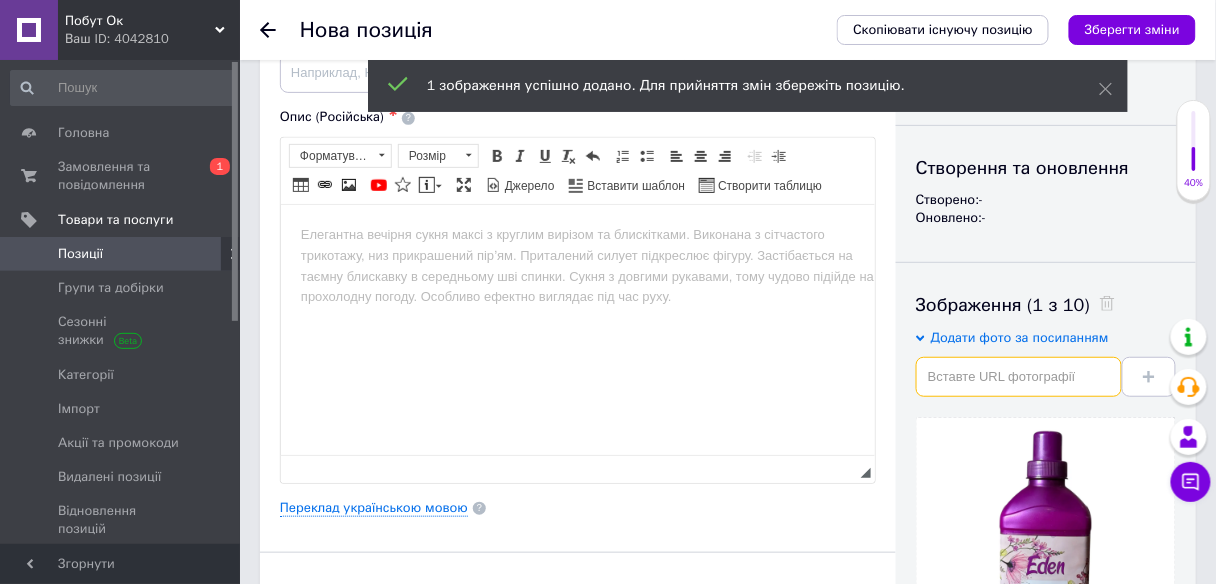 scroll, scrollTop: 0, scrollLeft: 0, axis: both 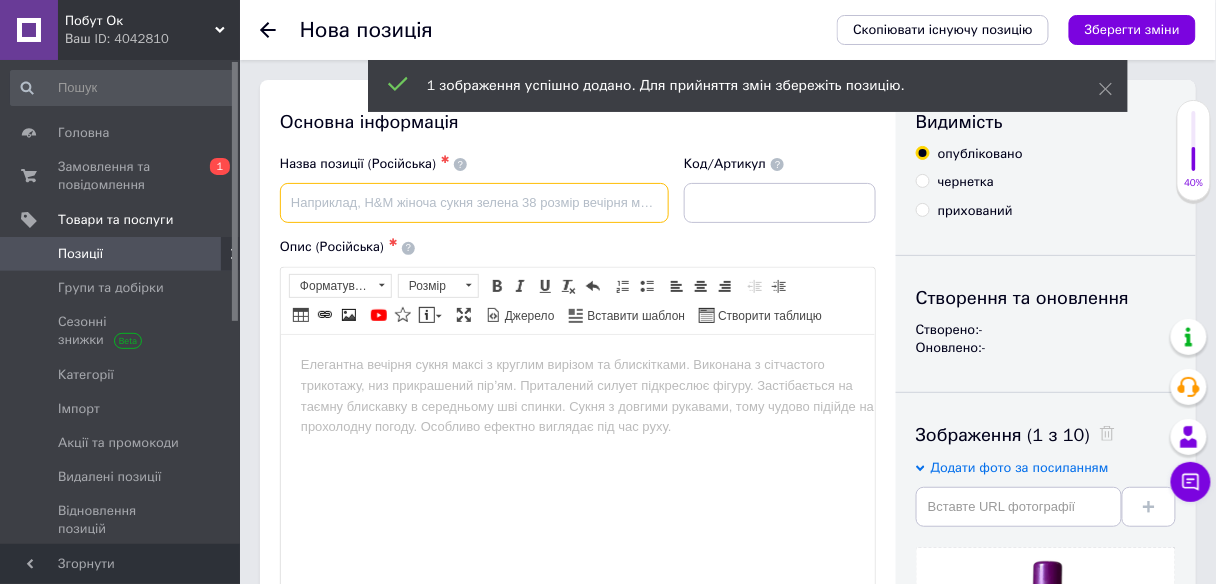 click at bounding box center (474, 203) 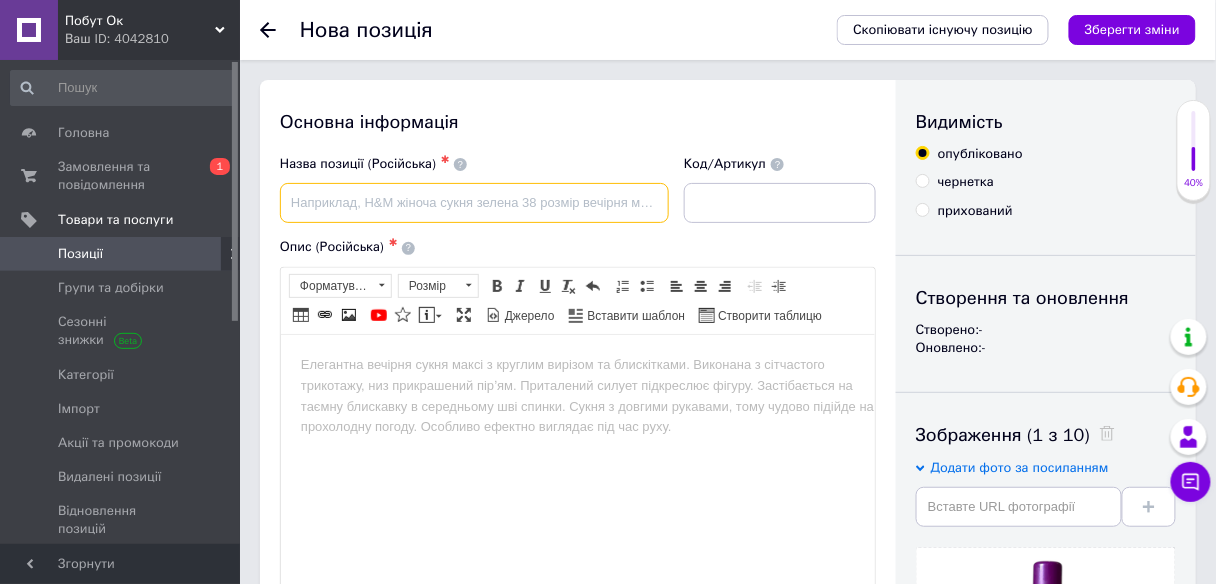 paste on "Парфумований кондиціонер-ополіскувач для одягу Eden Aqua 720 мл,36 прань" 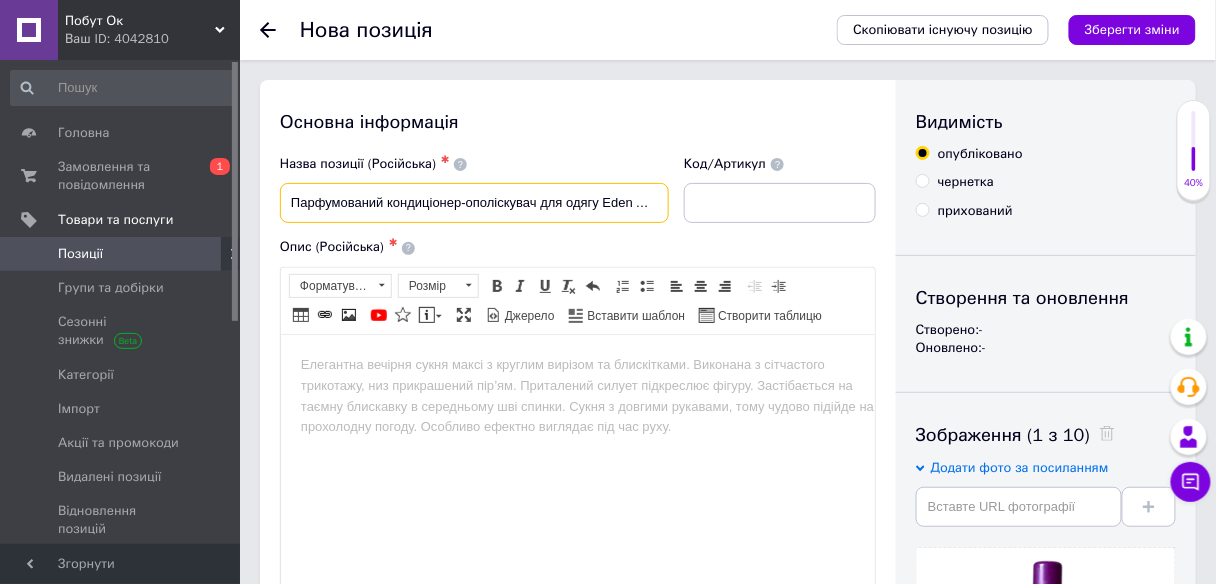 scroll, scrollTop: 0, scrollLeft: 101, axis: horizontal 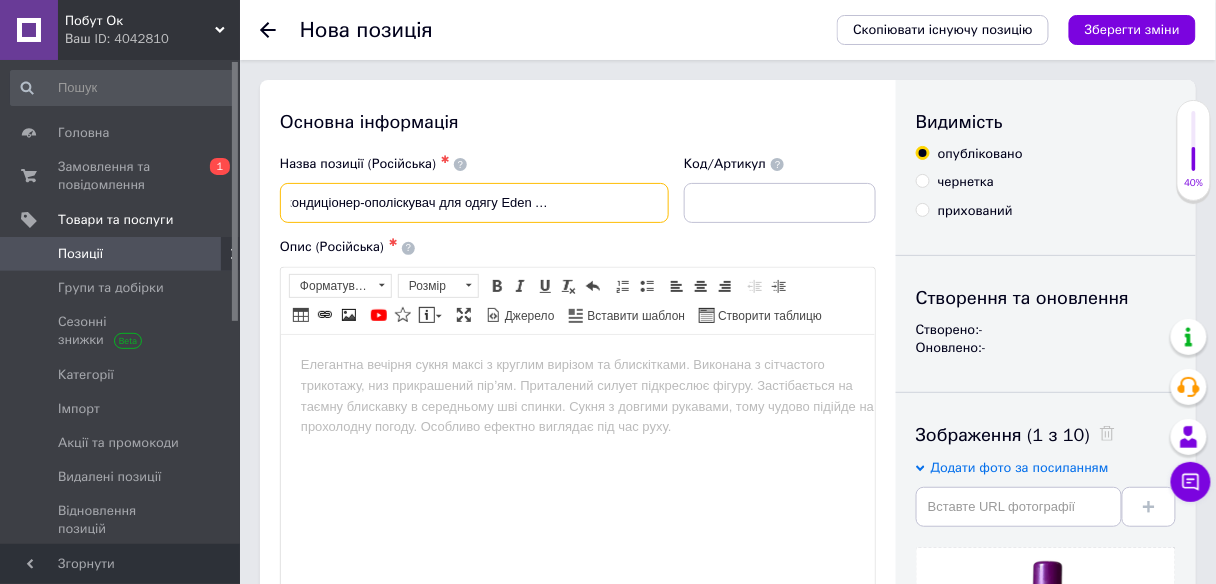 type on "Парфумований кондиціонер-ополіскувач для одягу Eden Aqua 720 мл,36 прань" 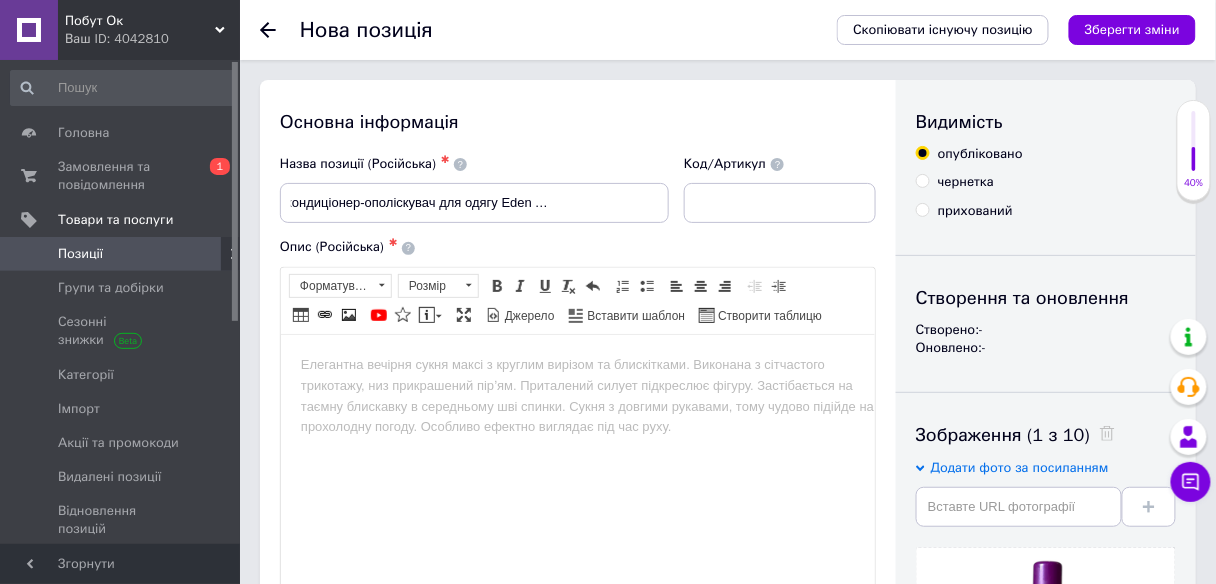 click at bounding box center (577, 364) 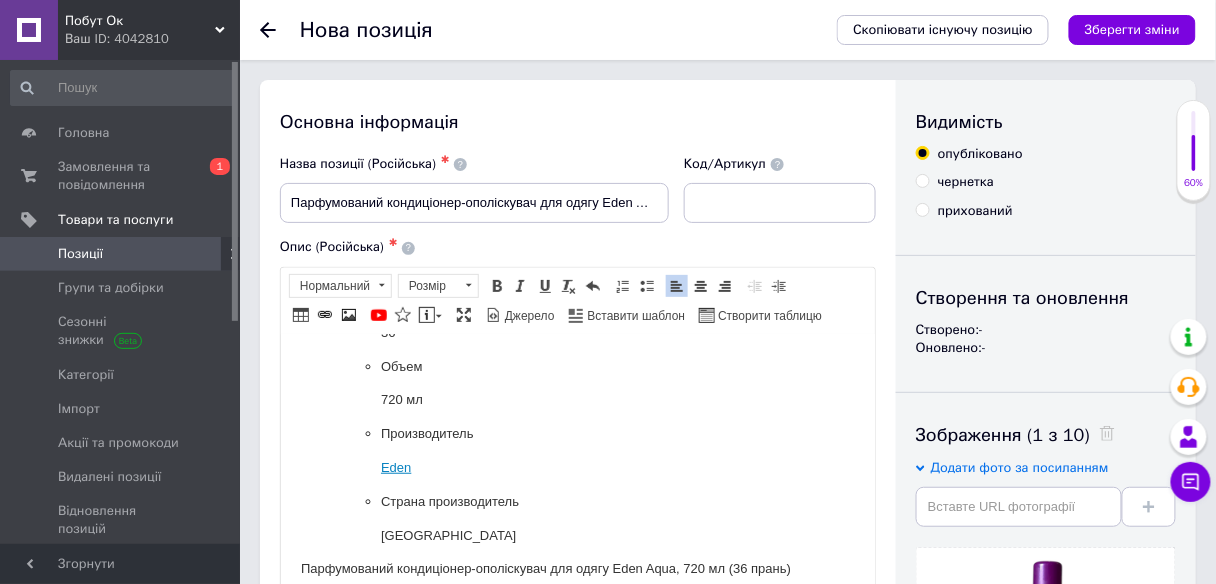 scroll, scrollTop: 348, scrollLeft: 0, axis: vertical 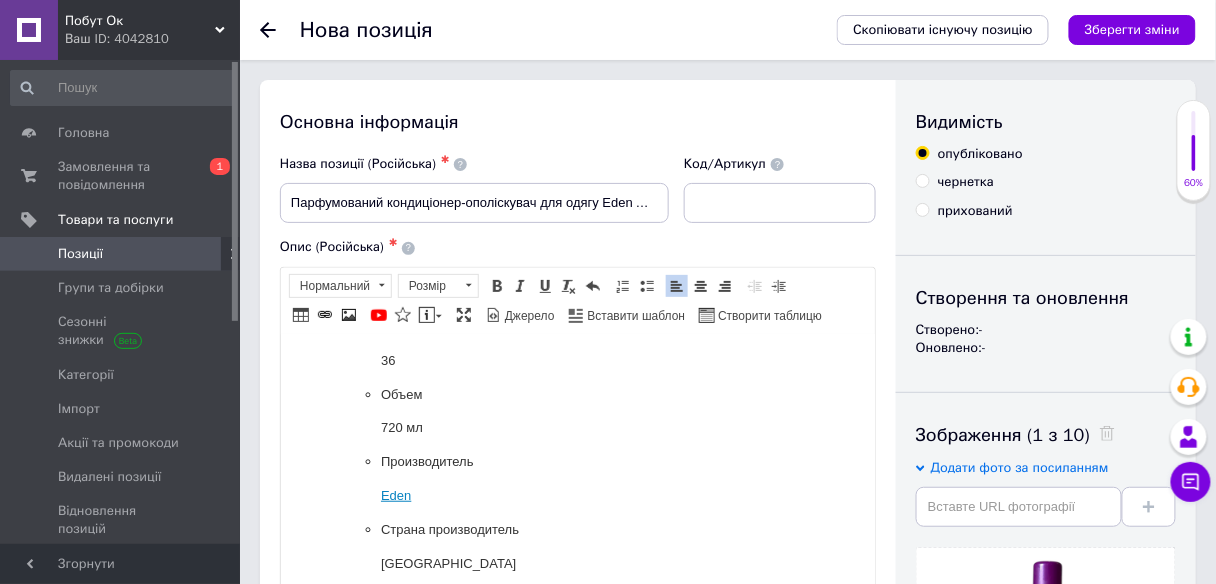 click on "Тип Ополаскиватель Тип стиральной машины Автомат, Полуавтомат, Ручная стирка Тип белья Любое Основной тип ткани Для всех типов ткани Количество циклов стирки 36 Объем 720 мл Производитель Eden Страна производитель Польша" at bounding box center [577, 310] 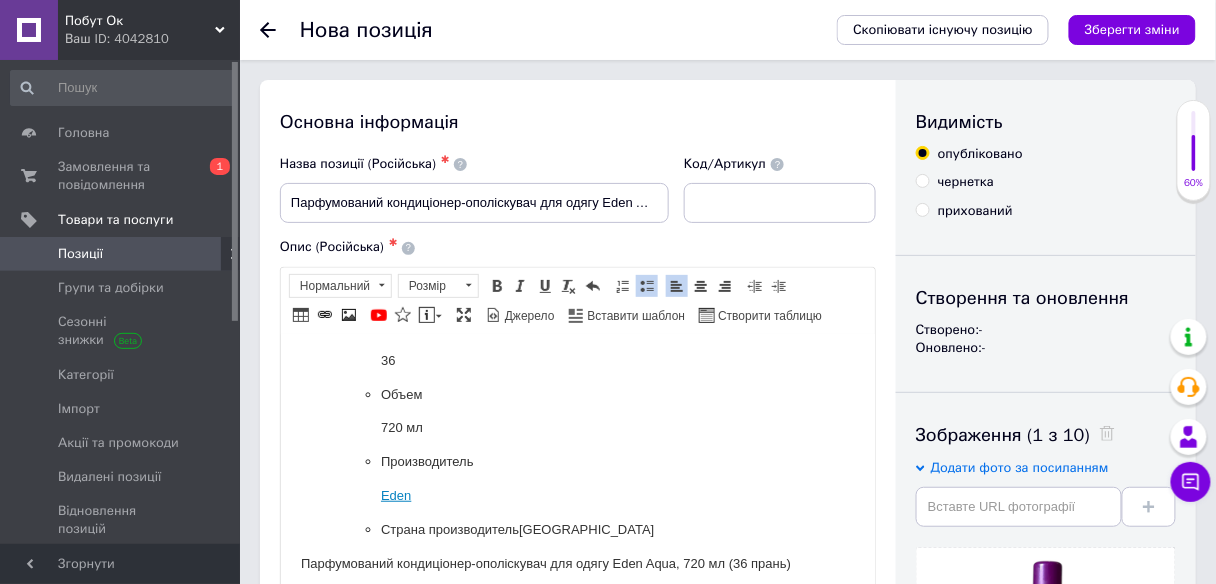 type 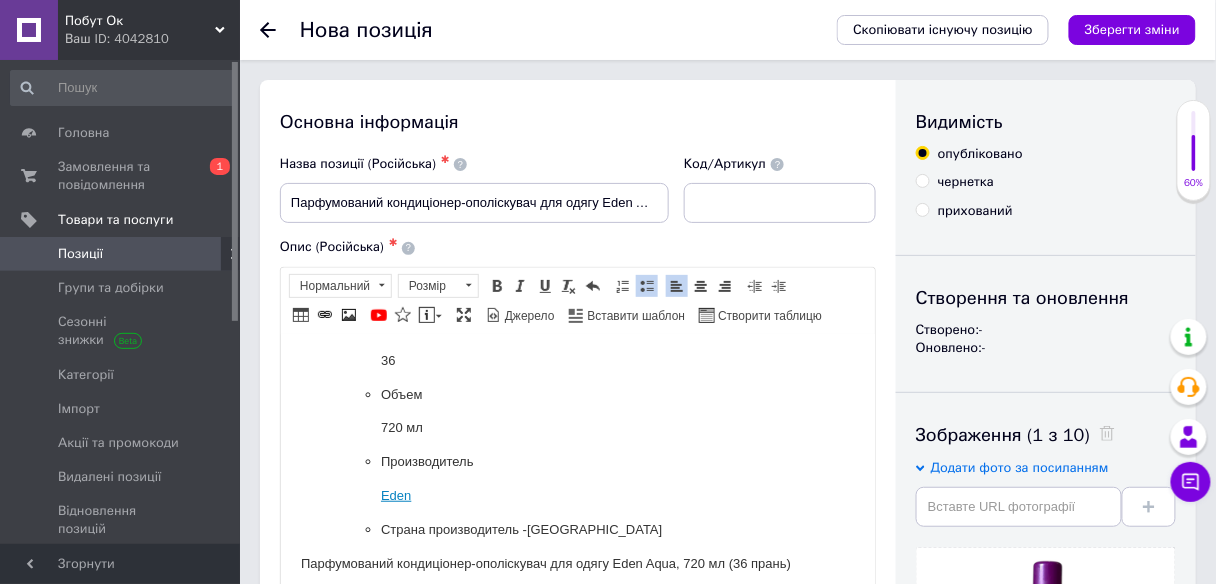 click on "Тип Ополаскиватель Тип стиральной машины Автомат, Полуавтомат, Ручная стирка Тип белья Любое Основной тип ткани Для всех типов ткани Количество циклов стирки 36 Объем 720 мл Производитель Eden Страна производитель -  Польша" at bounding box center [577, 293] 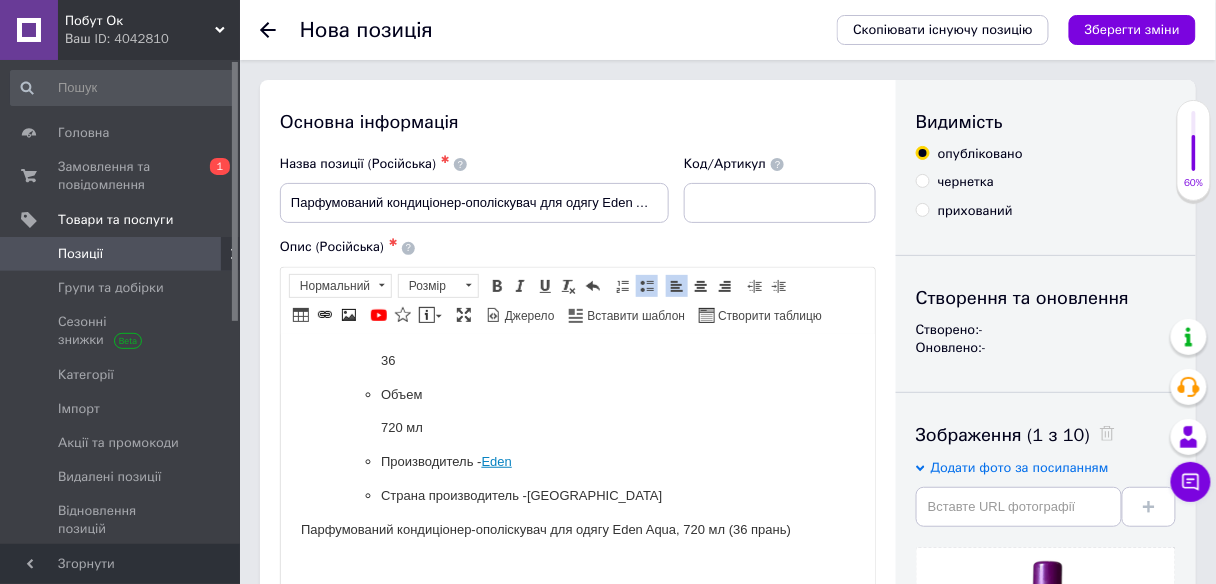 click on "720 мл" at bounding box center [577, 427] 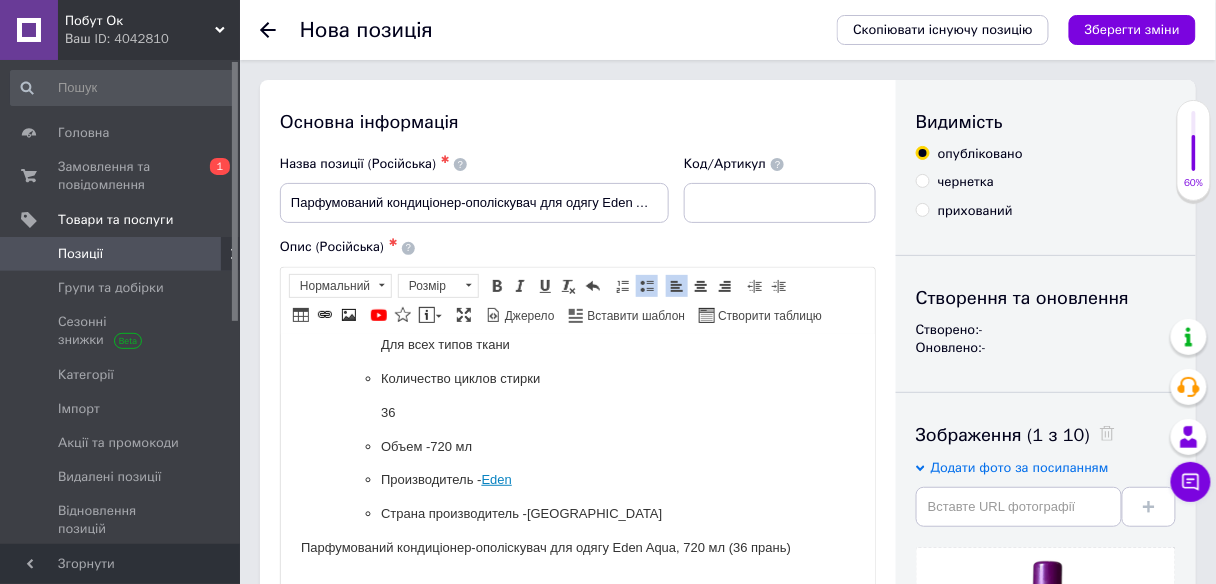 scroll, scrollTop: 268, scrollLeft: 0, axis: vertical 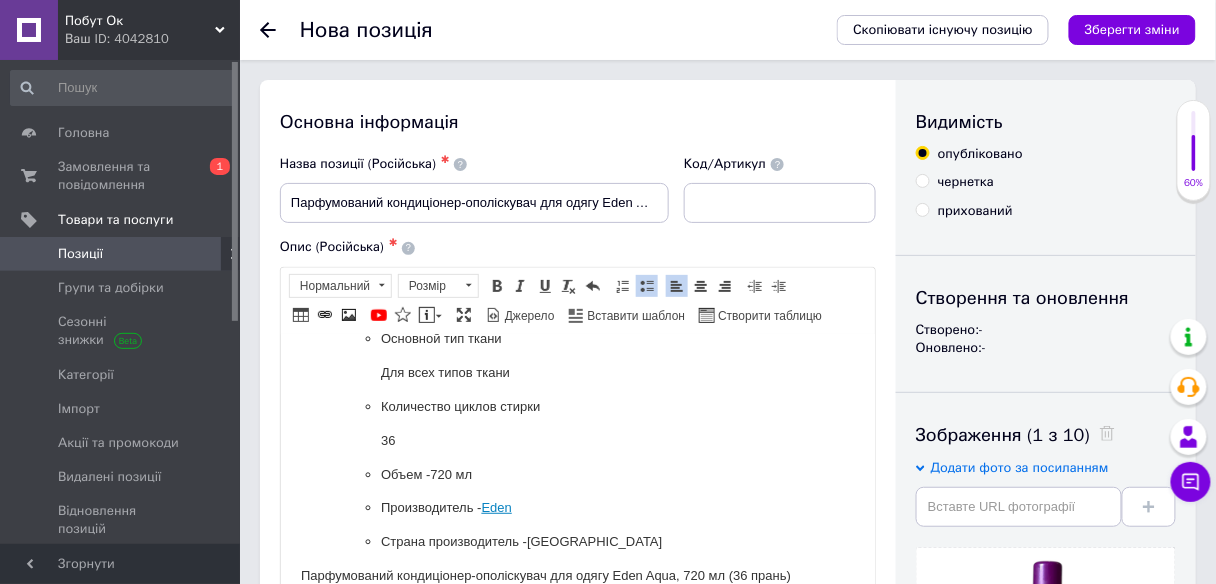 click on "Тип Ополаскиватель Тип стиральной машины Автомат, Полуавтомат, Ручная стирка Тип белья Любое Основной тип ткани Для всех типов ткани Количество циклов стирки 36 Объем -  720 мл Производитель -  Eden Страна производитель -  Польша" at bounding box center (577, 339) 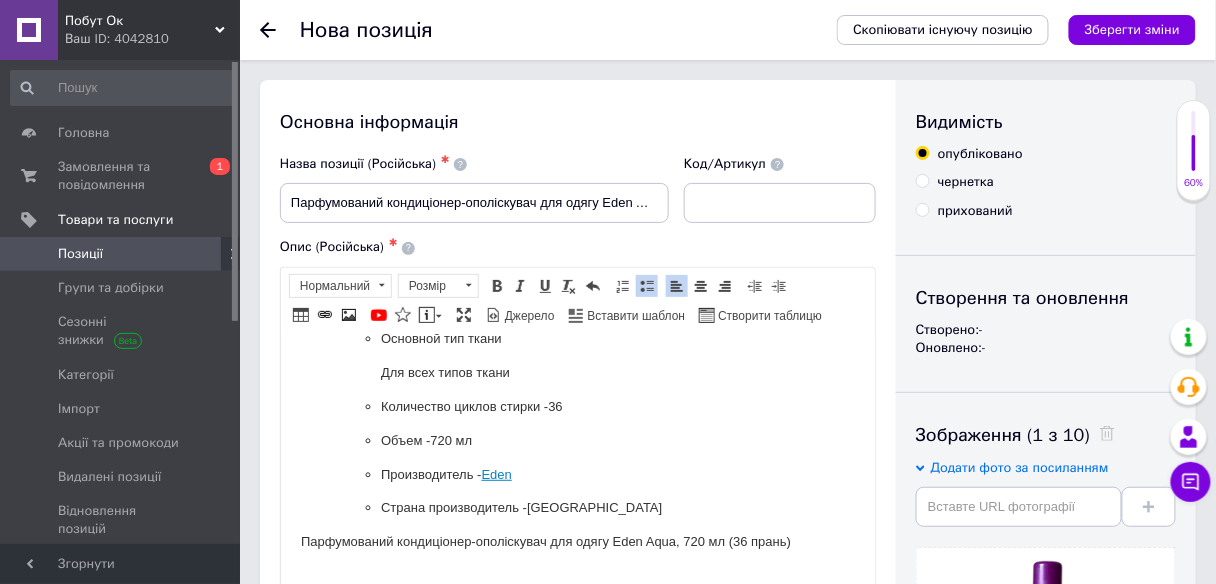 scroll, scrollTop: 188, scrollLeft: 0, axis: vertical 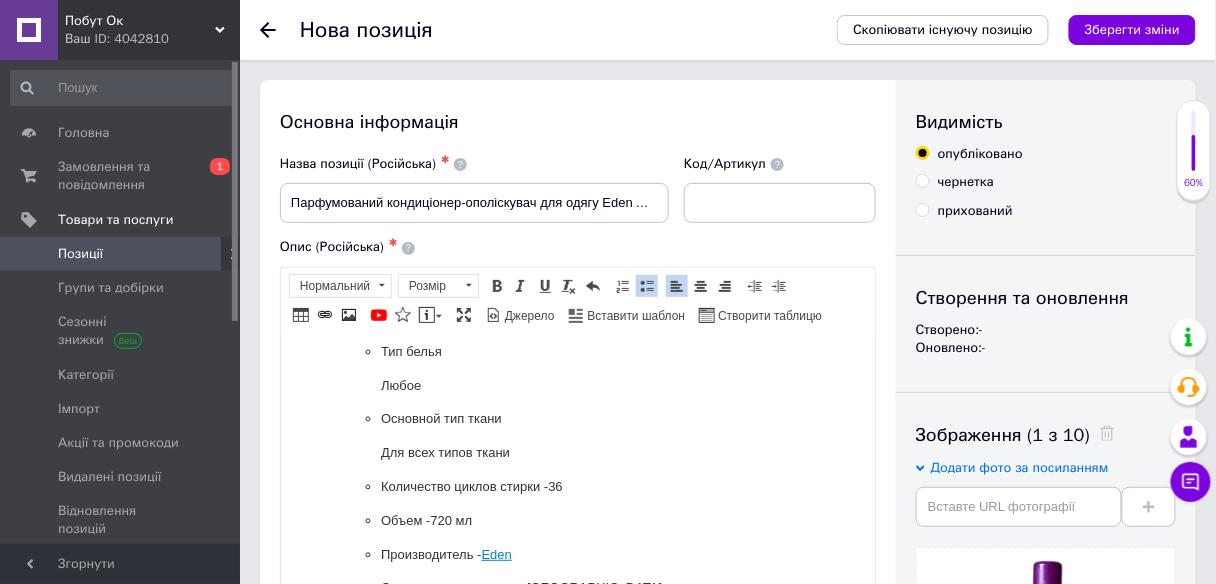 click on "Тип Ополаскиватель Тип стиральной машины Автомат, Полуавтомат, Ручная стирка Тип белья Любое Основной тип ткани Для всех типов ткани Количество циклов стирки -  36 Объем -  720 мл Производитель -  Eden Страна производитель -  Польша" at bounding box center [577, 402] 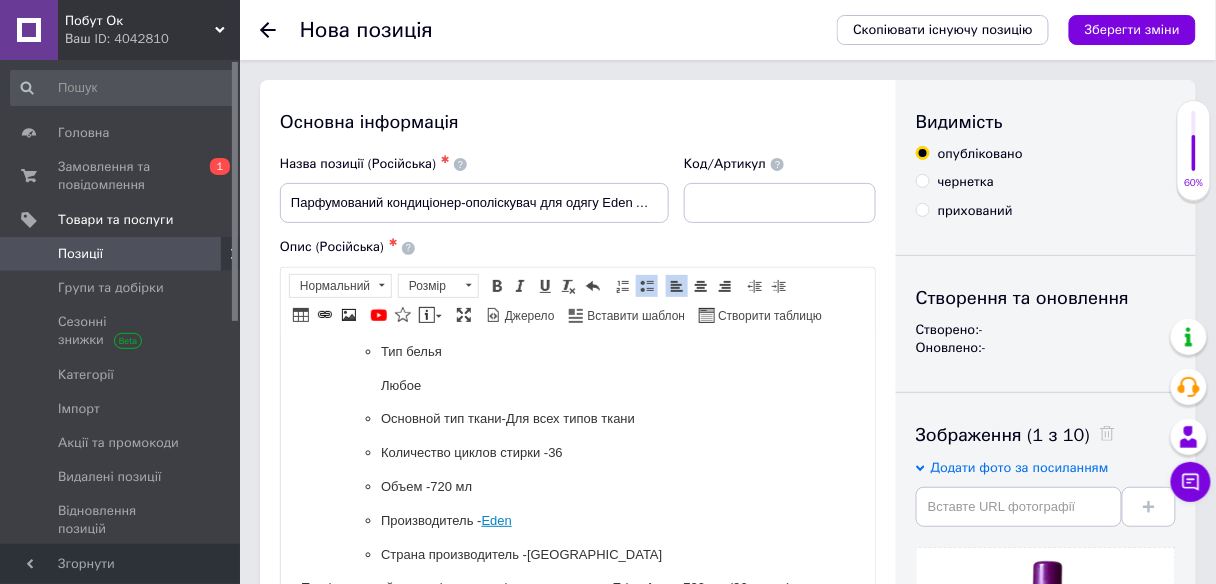 scroll, scrollTop: 108, scrollLeft: 0, axis: vertical 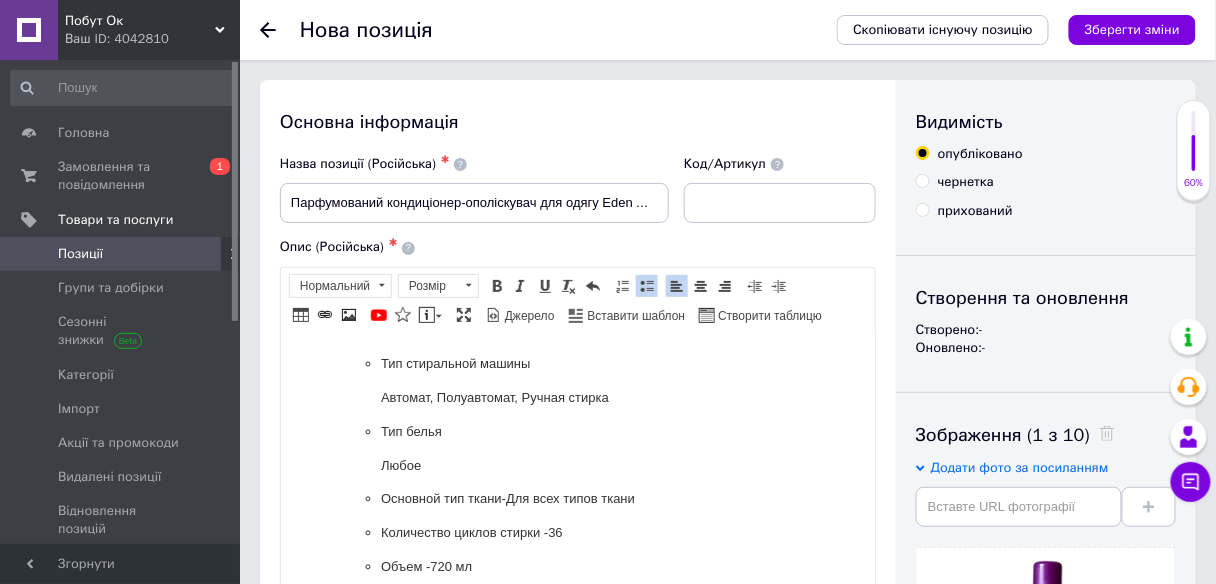 click on "Любое" at bounding box center [577, 465] 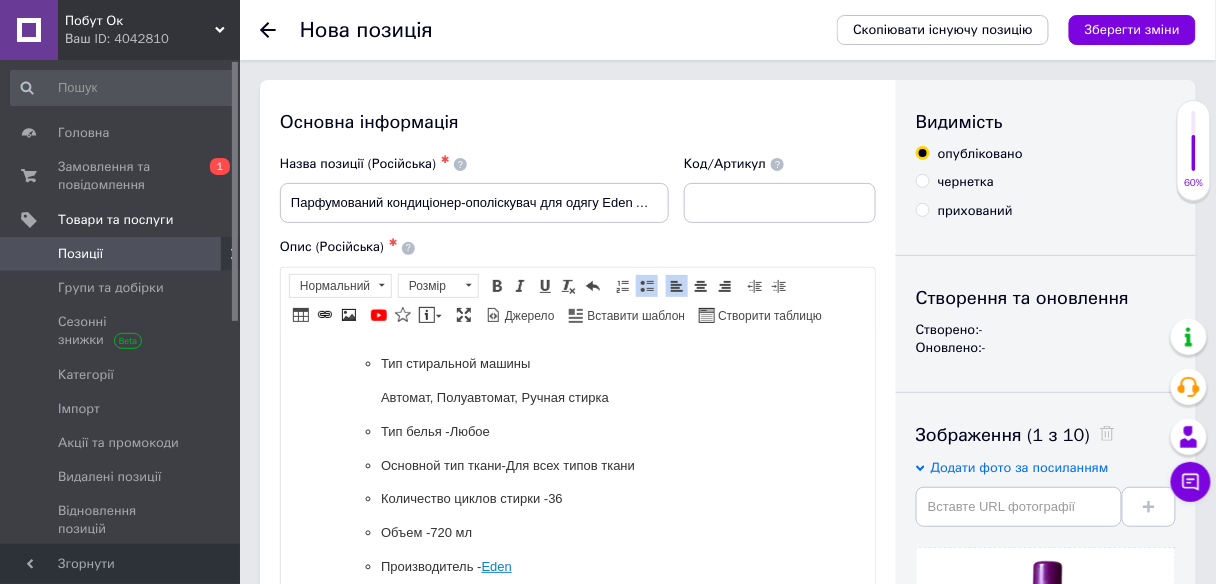 click on "Тип Ополаскиватель Тип стиральной машины Автомат, Полуавтомат, Ручная стирка Тип белья -  Любое Основной тип ткани-  Для всех типов ткани Количество циклов стирки -  36 Объем -  720 мл Производитель -  Eden Страна производитель -  Польша" at bounding box center (577, 448) 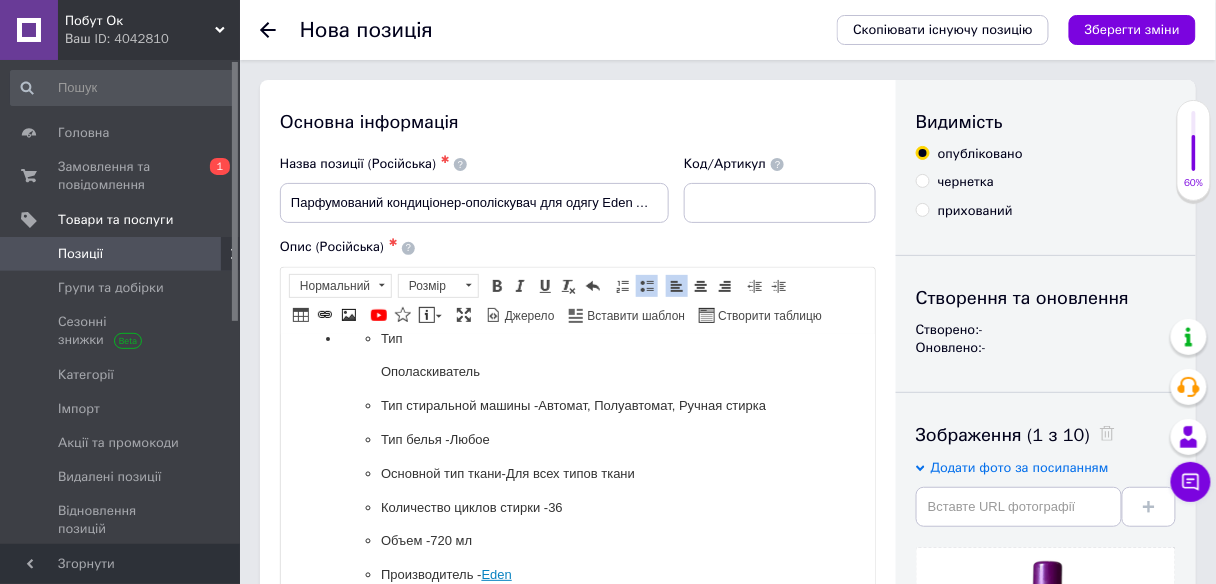 scroll, scrollTop: 28, scrollLeft: 0, axis: vertical 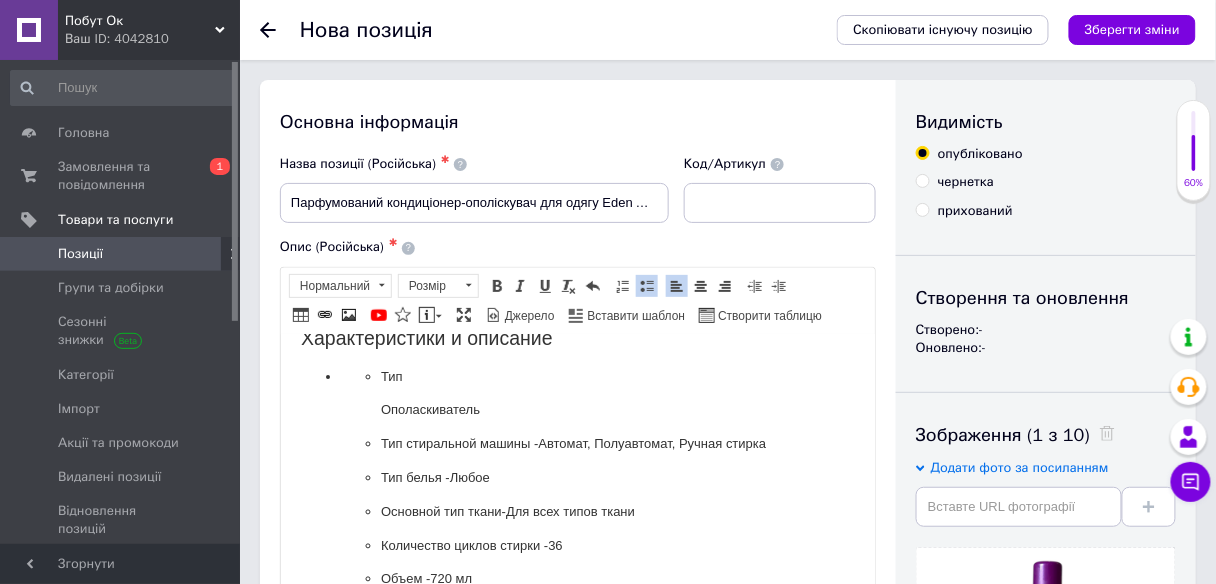 click on "Тип Ополаскиватель Тип стиральной машины -  Автомат, Полуавтомат, Ручная стирка Тип белья -  Любое Основной тип ткани-  Для всех типов ткани Количество циклов стирки -  36 Объем -  720 мл Производитель -  Eden Страна производитель -  Польша" at bounding box center [577, 511] 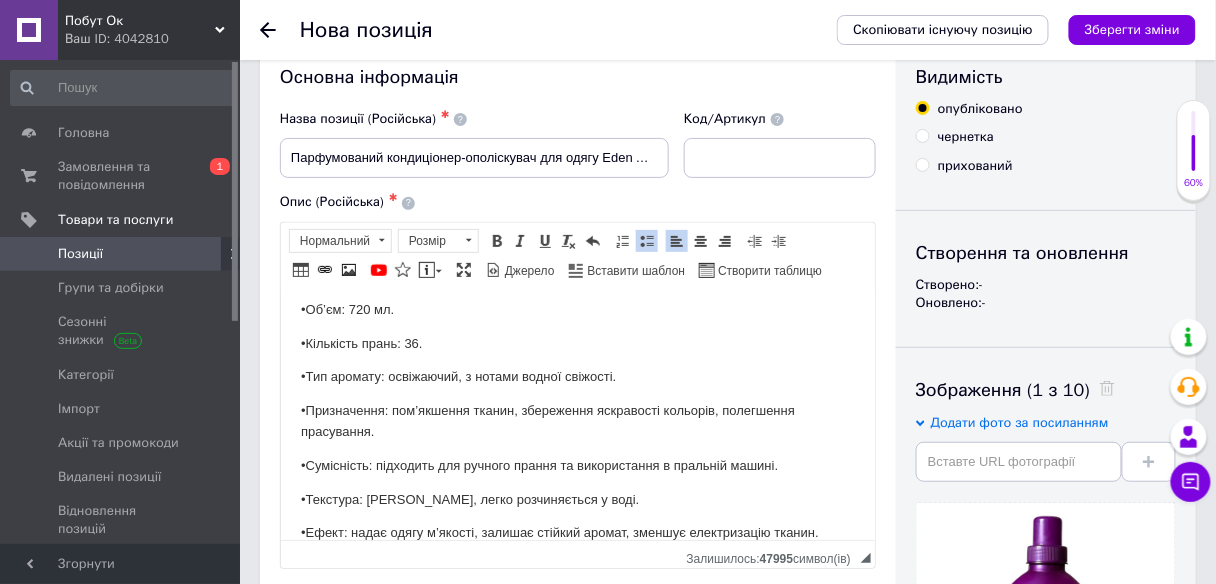 scroll, scrollTop: 0, scrollLeft: 0, axis: both 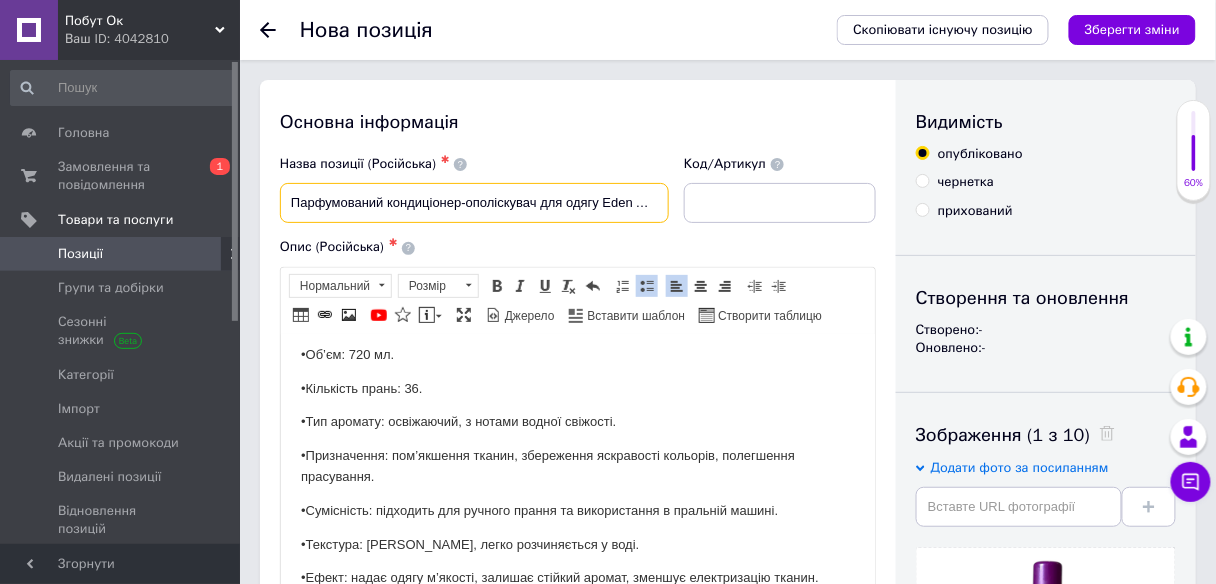 drag, startPoint x: 534, startPoint y: 204, endPoint x: 289, endPoint y: 191, distance: 245.34465 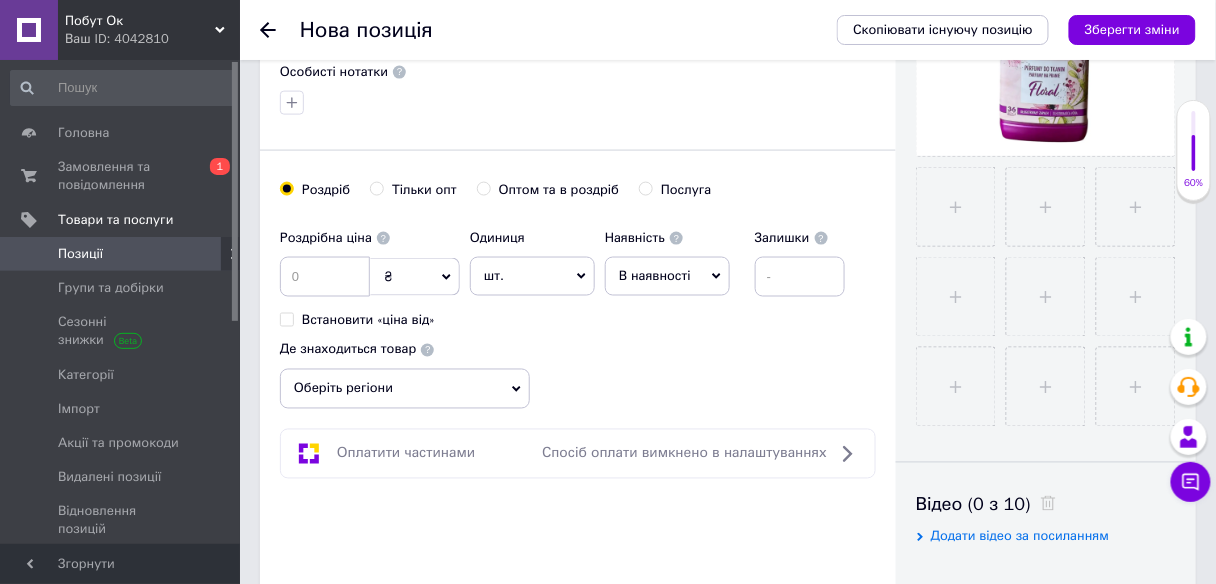 scroll, scrollTop: 800, scrollLeft: 0, axis: vertical 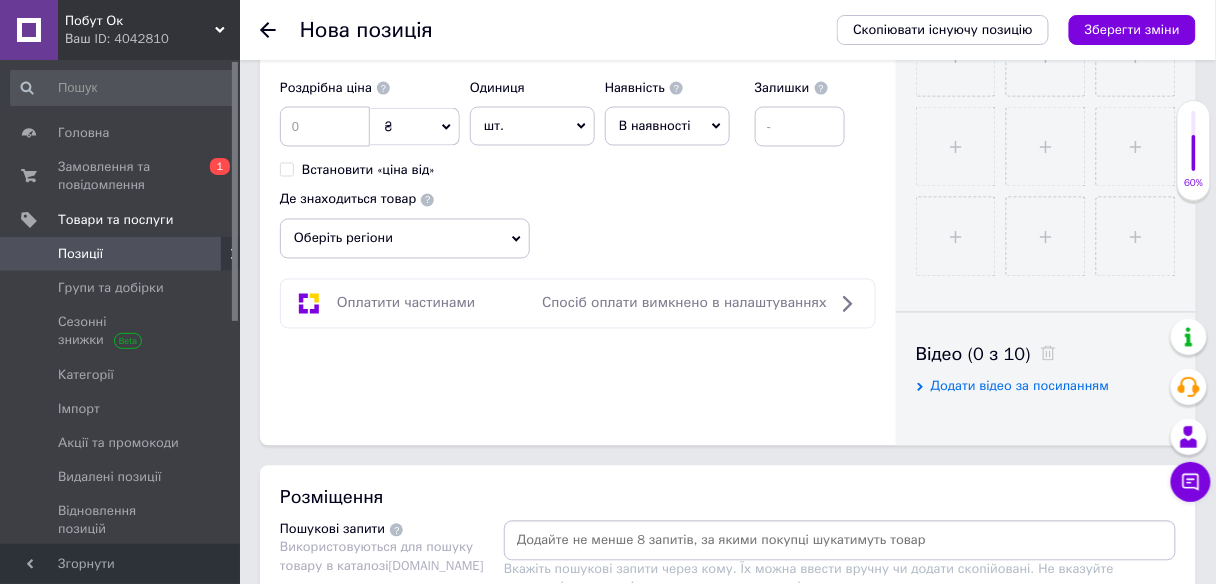 click at bounding box center (840, 541) 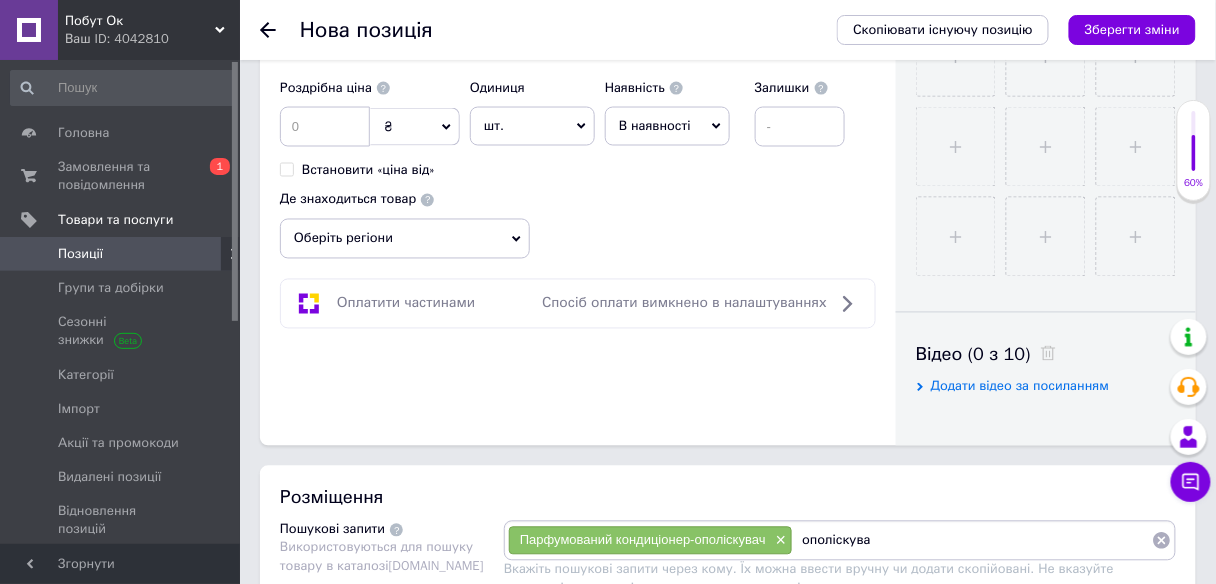 type on "ополіскувач" 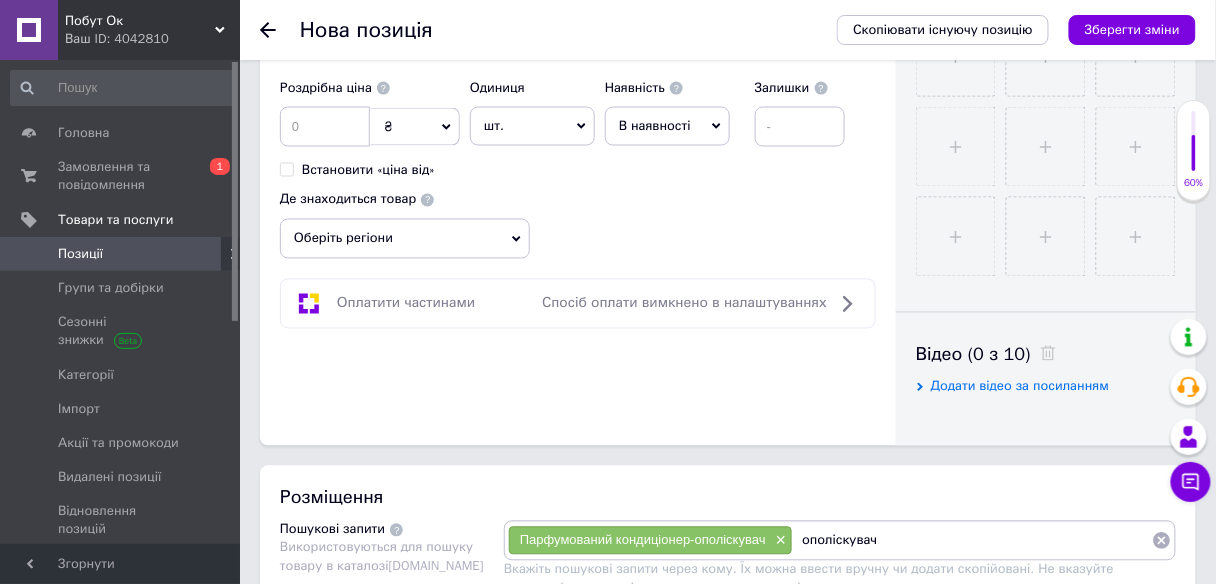 type 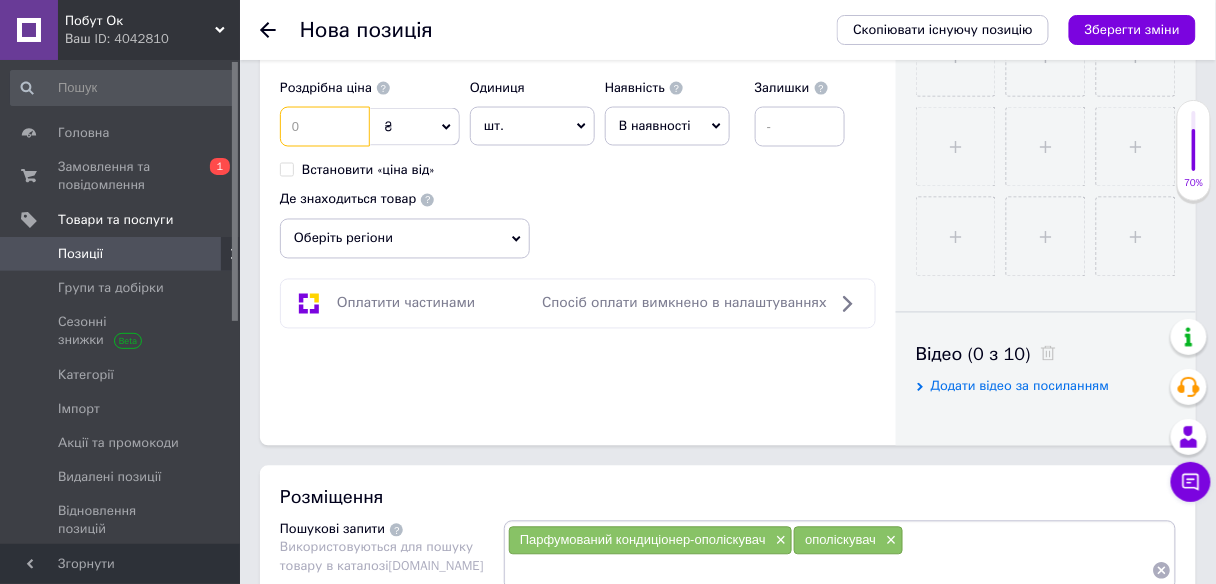 click at bounding box center (325, 127) 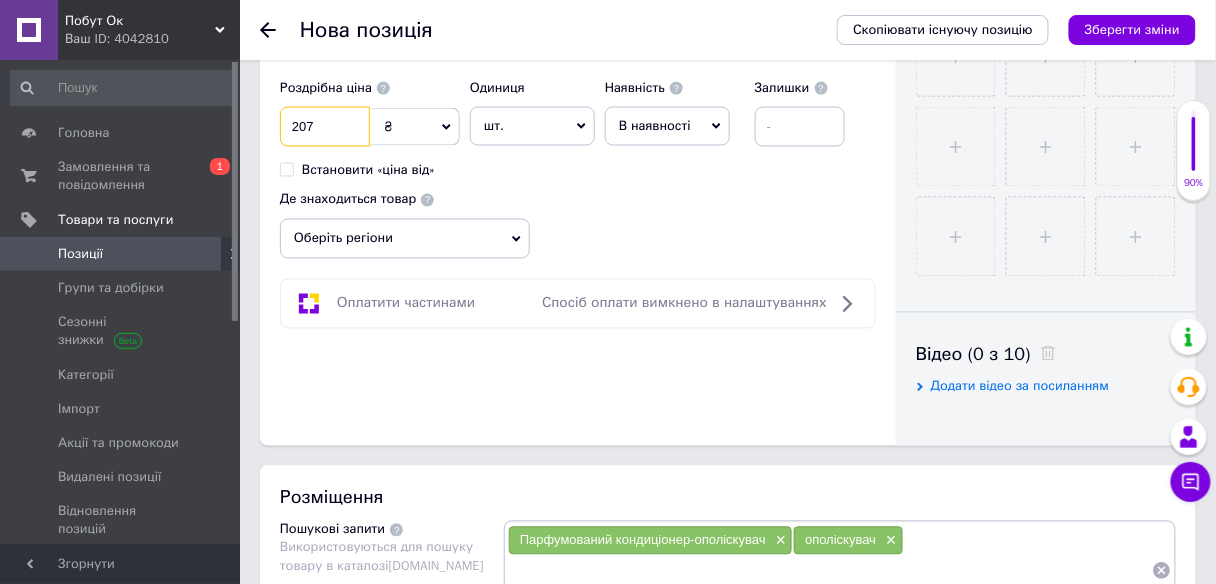 type on "207" 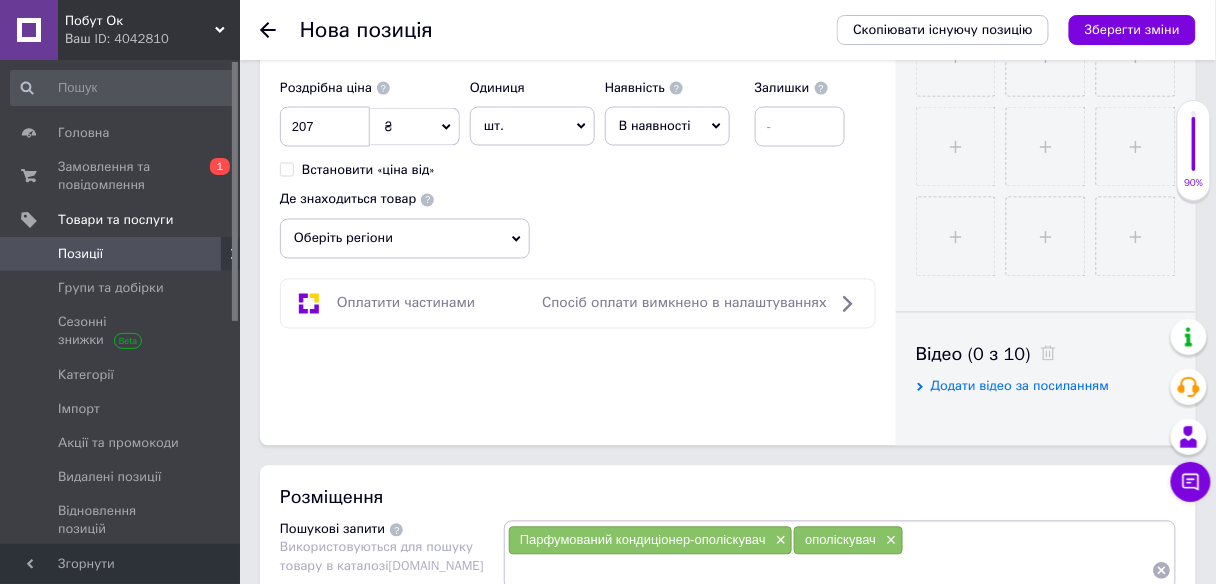 click on "Оберіть регіони" at bounding box center [405, 239] 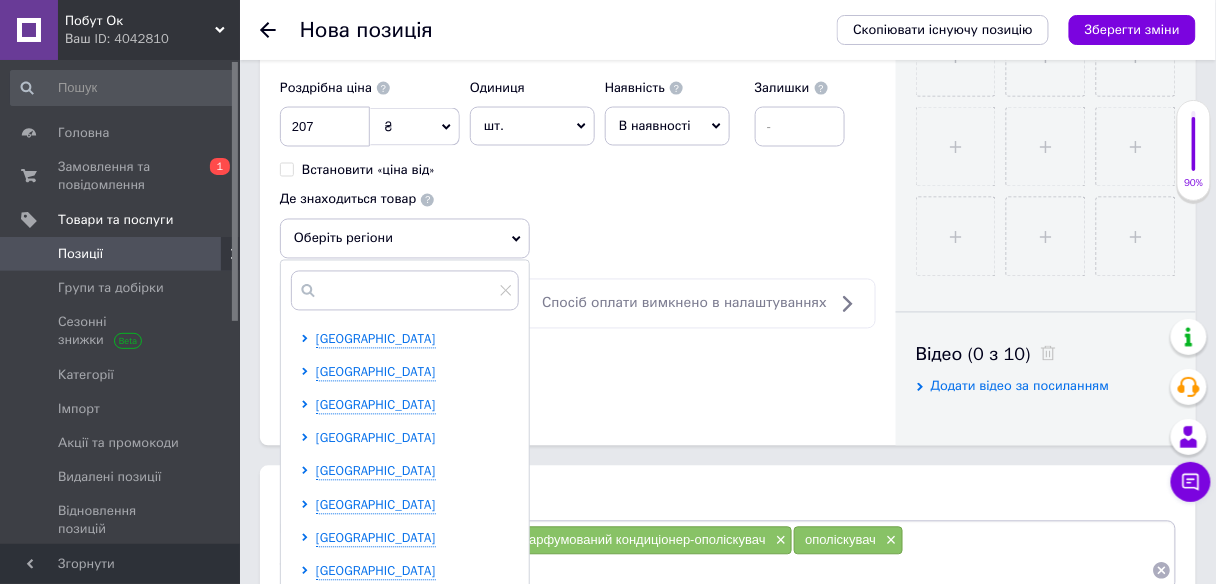 click on "Дніпропетровська область" at bounding box center (376, 438) 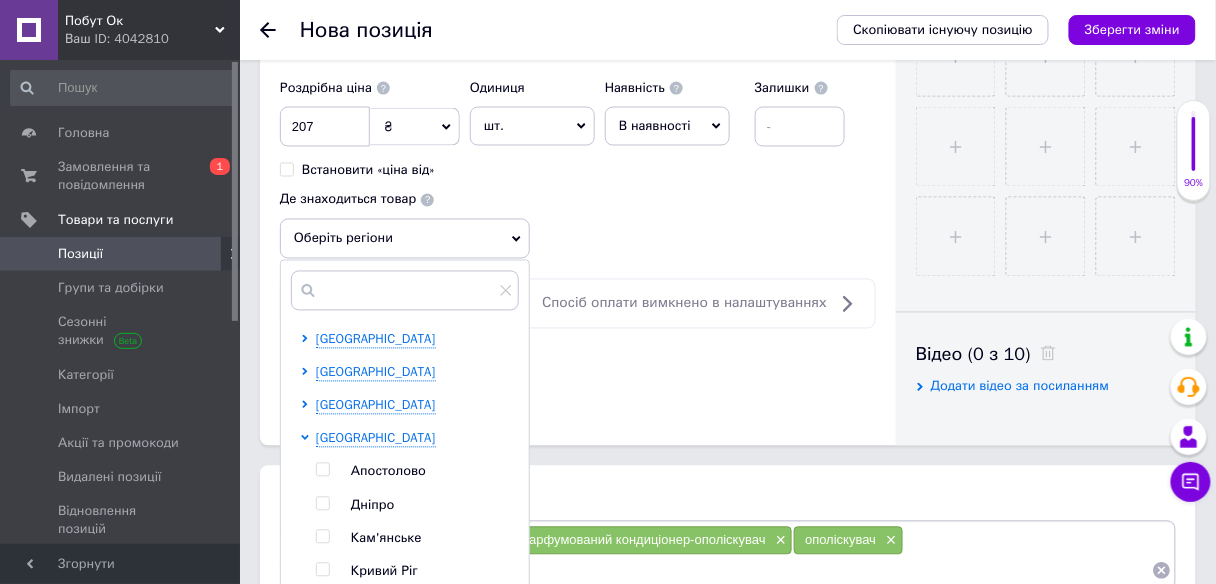 click at bounding box center (322, 470) 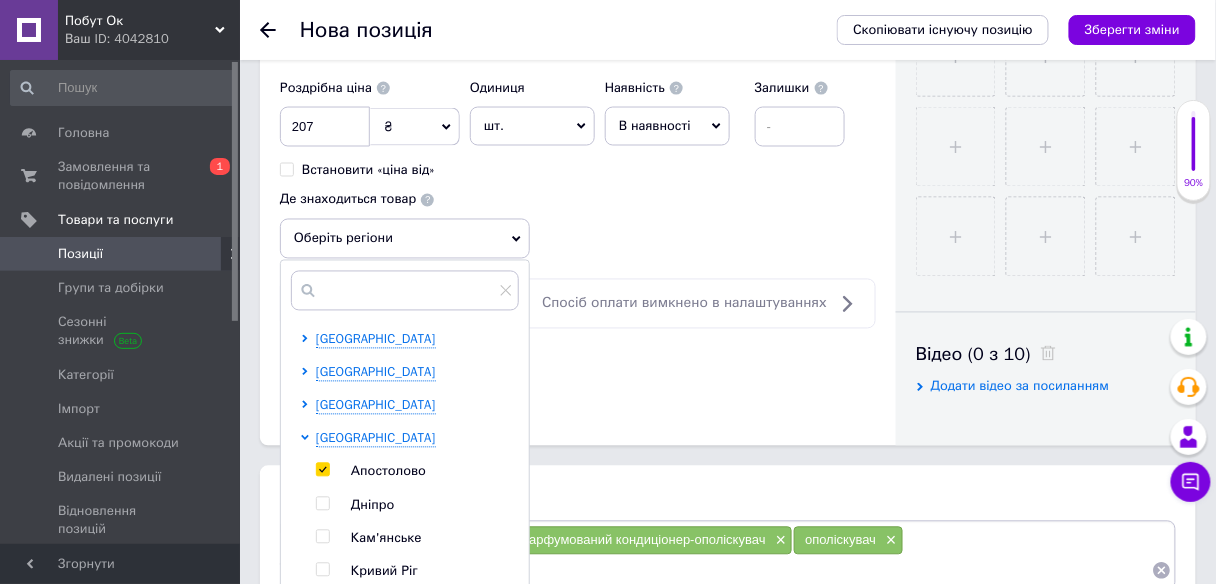 checkbox on "true" 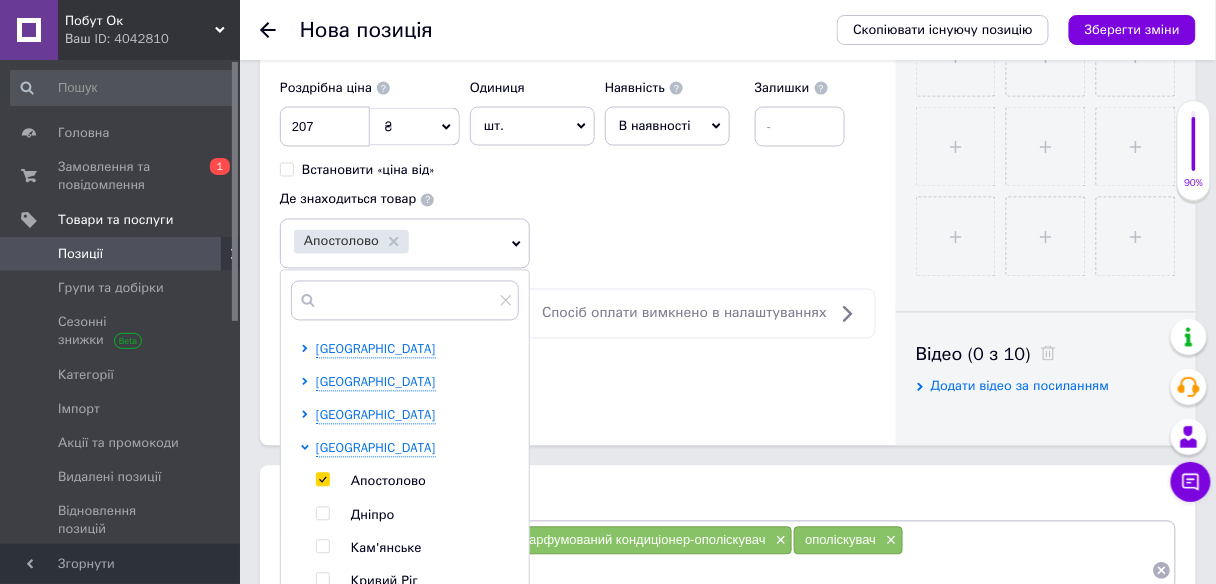 click on "Основна інформація Назва позиції (Російська) ✱ Парфумований кондиціонер-ополіскувач для одягу Eden Aqua 720 мл,36 прань Код/Артикул Опис (Російська) ✱ Характеристики и описание
Тип - Ополаскиватель
Тип стиральной машины - Автомат, Полуавтомат, Ручная стирка
Тип белья - Любое
Основной тип ткани- Для всех типов ткани
Количество циклов стирки - 36
Объем - 720 мл
Производитель -  Eden
Страна производитель - Польша
Парфумований кондиціонер-ополіскувач для одягу Eden Aqua, 720 мл (36 прань)
Опис" at bounding box center [578, -137] 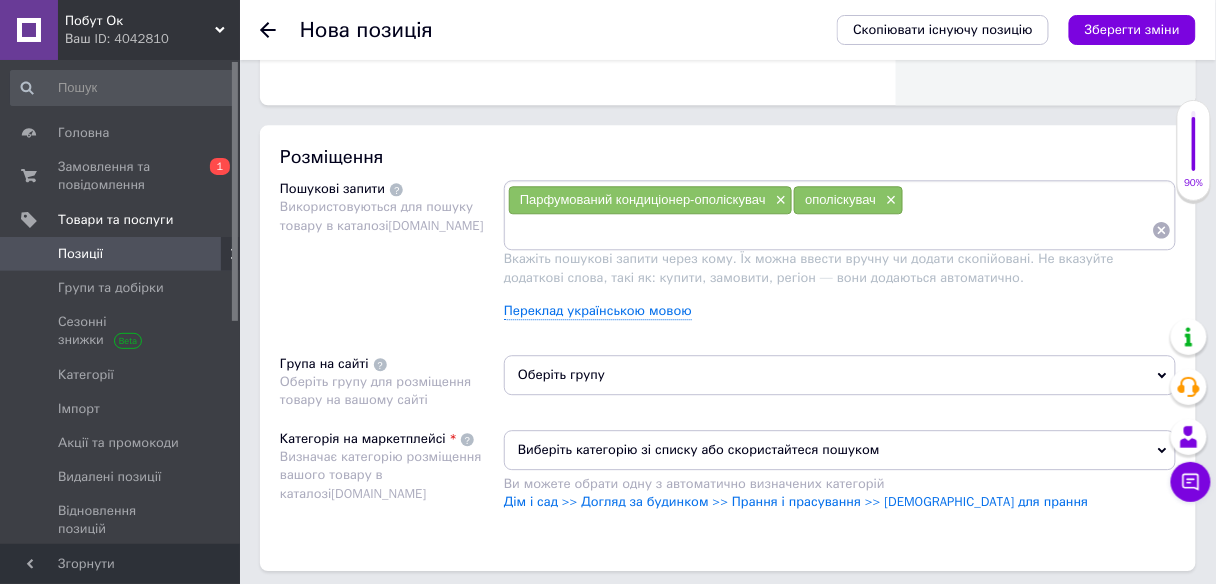 scroll, scrollTop: 1200, scrollLeft: 0, axis: vertical 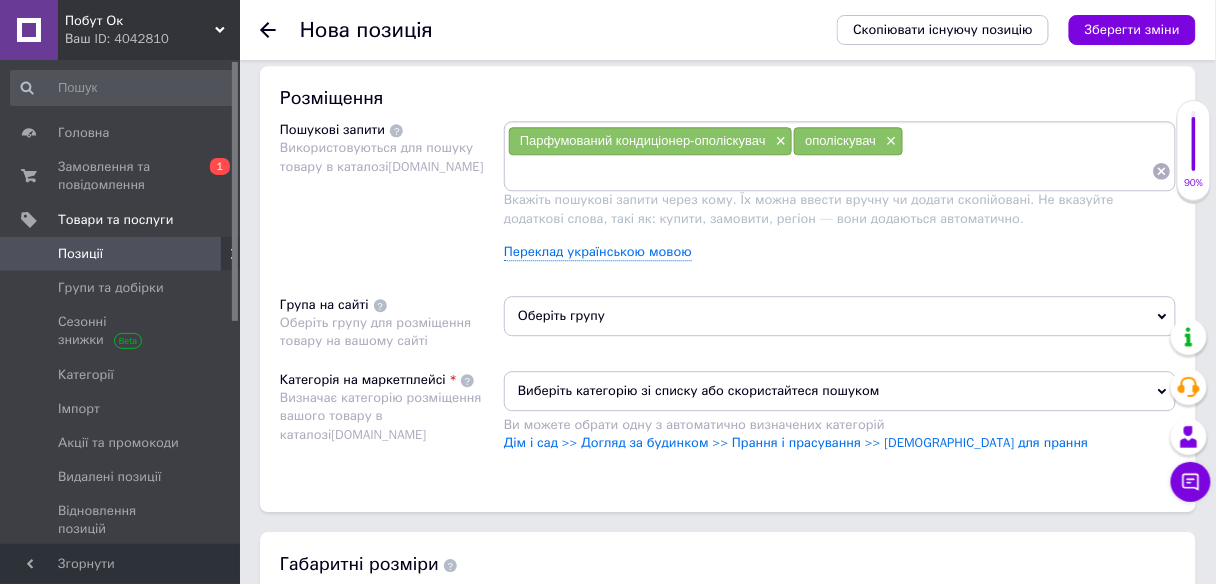 click on "Оберіть групу" at bounding box center [840, 316] 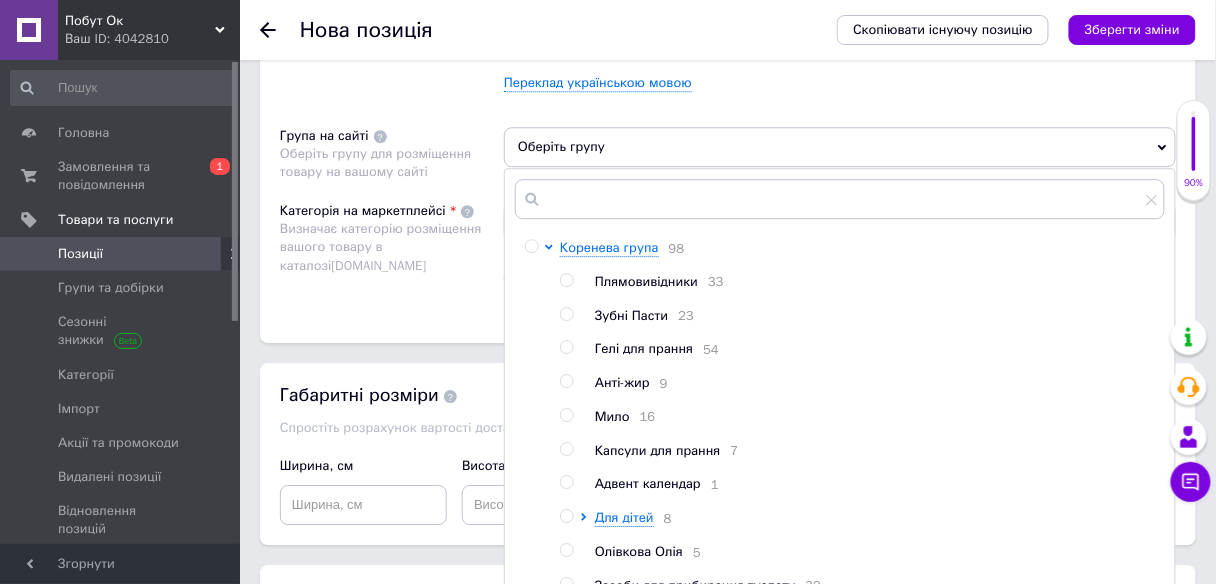 scroll, scrollTop: 1440, scrollLeft: 0, axis: vertical 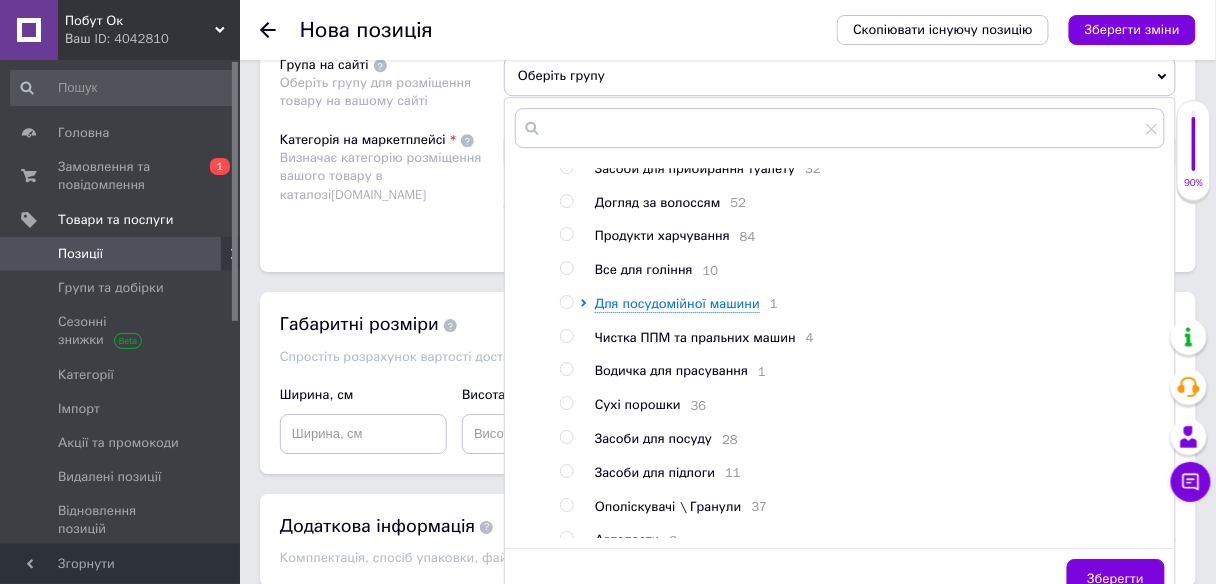 click at bounding box center (566, 505) 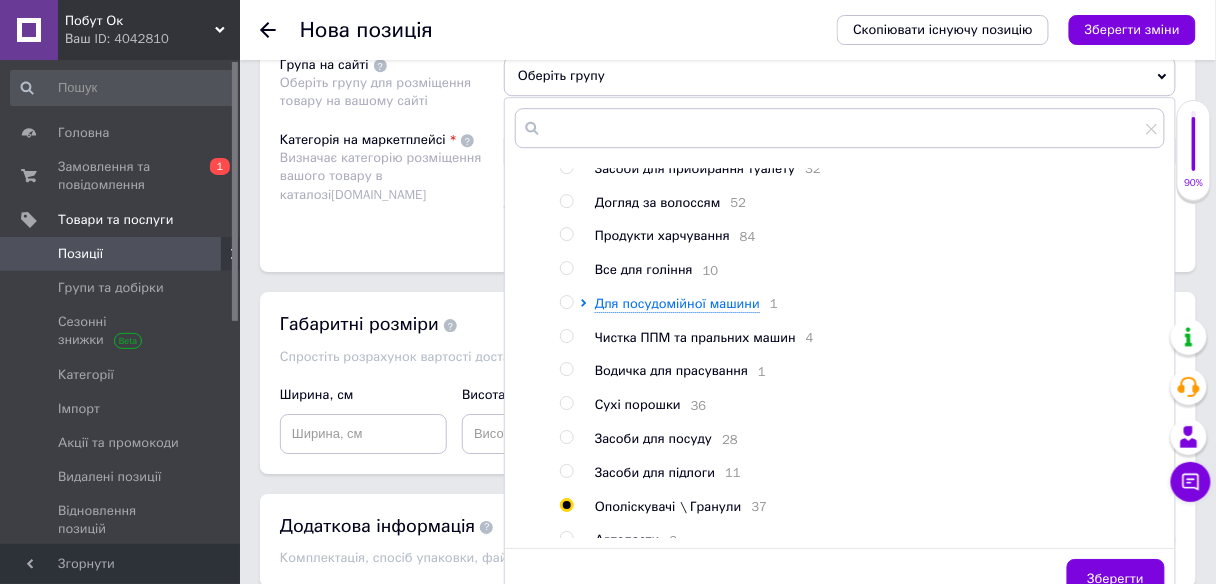 radio on "true" 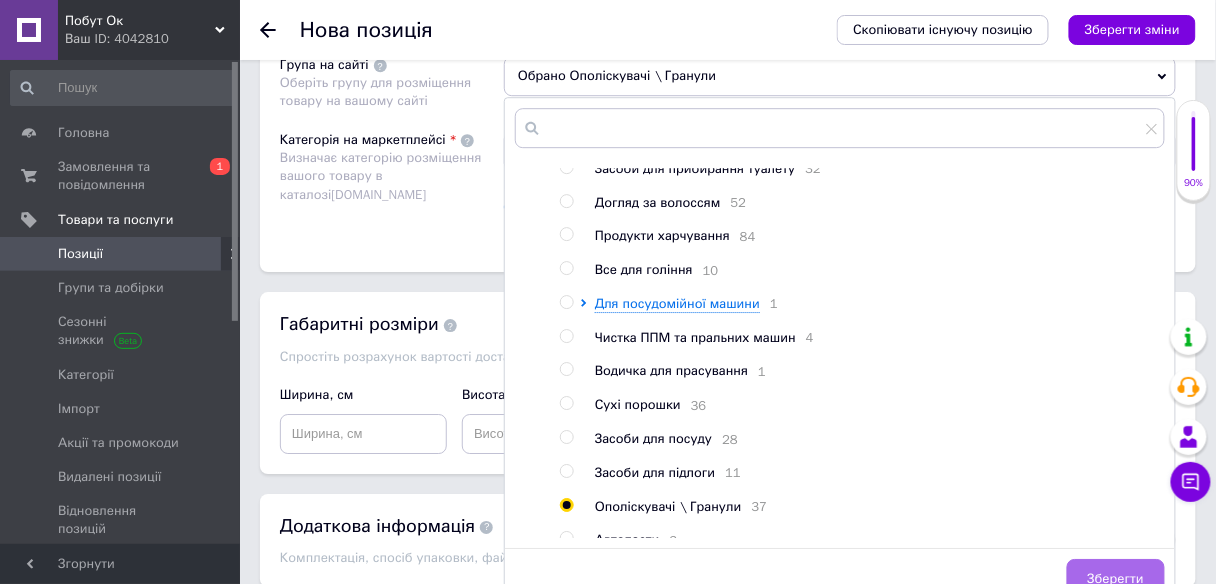click on "Зберегти" at bounding box center [1116, 579] 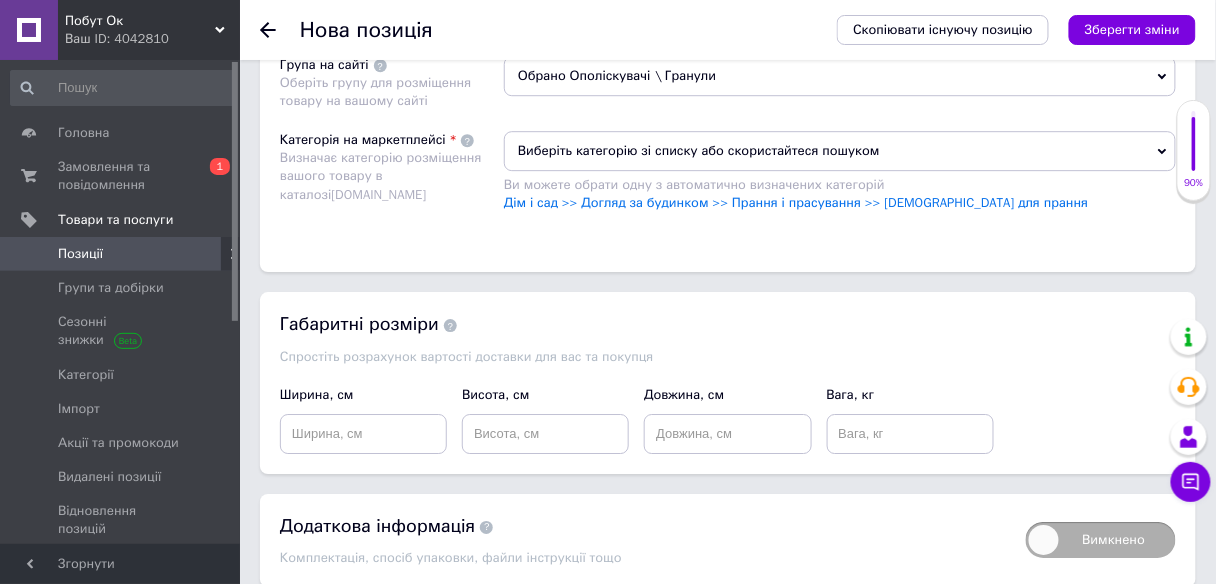 click on "Виберіть категорію зі списку або скористайтеся пошуком" at bounding box center (840, 151) 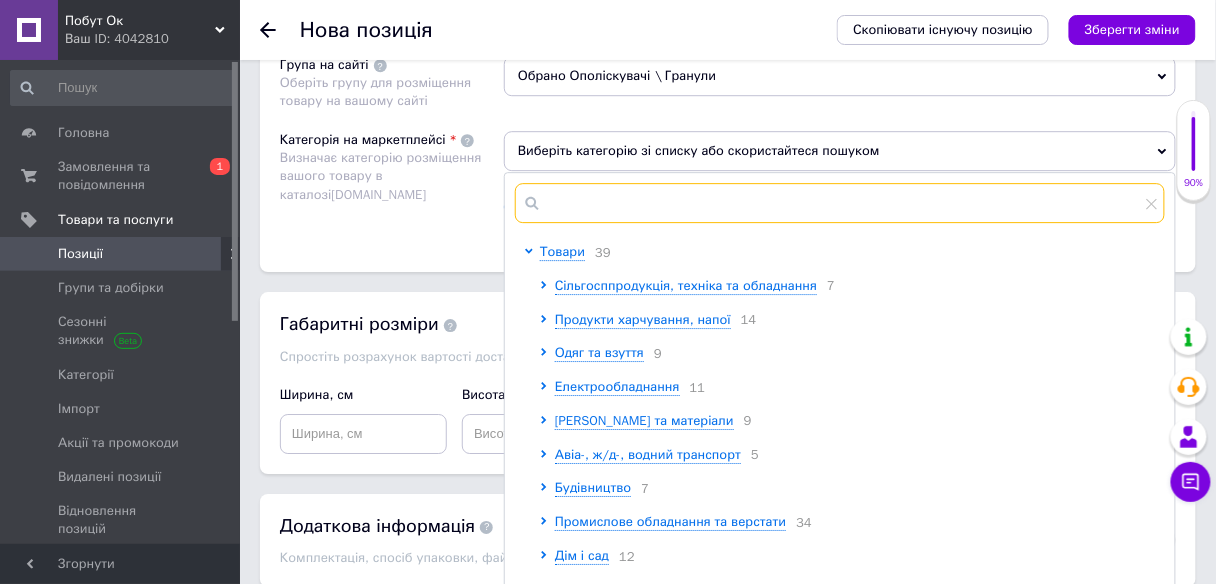 click at bounding box center (840, 203) 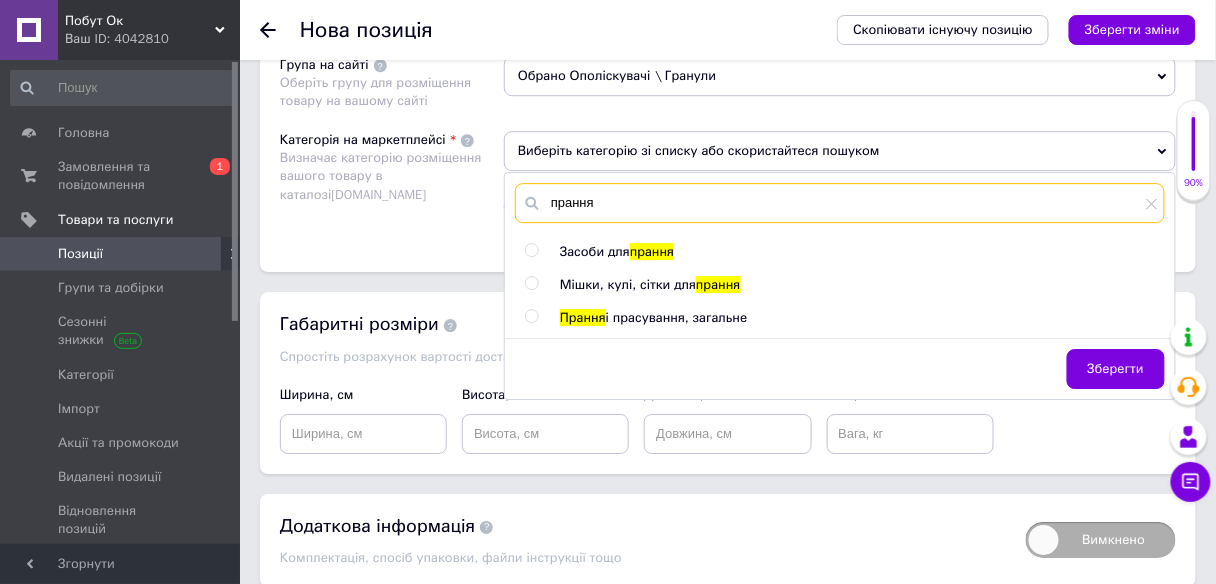 type on "прання" 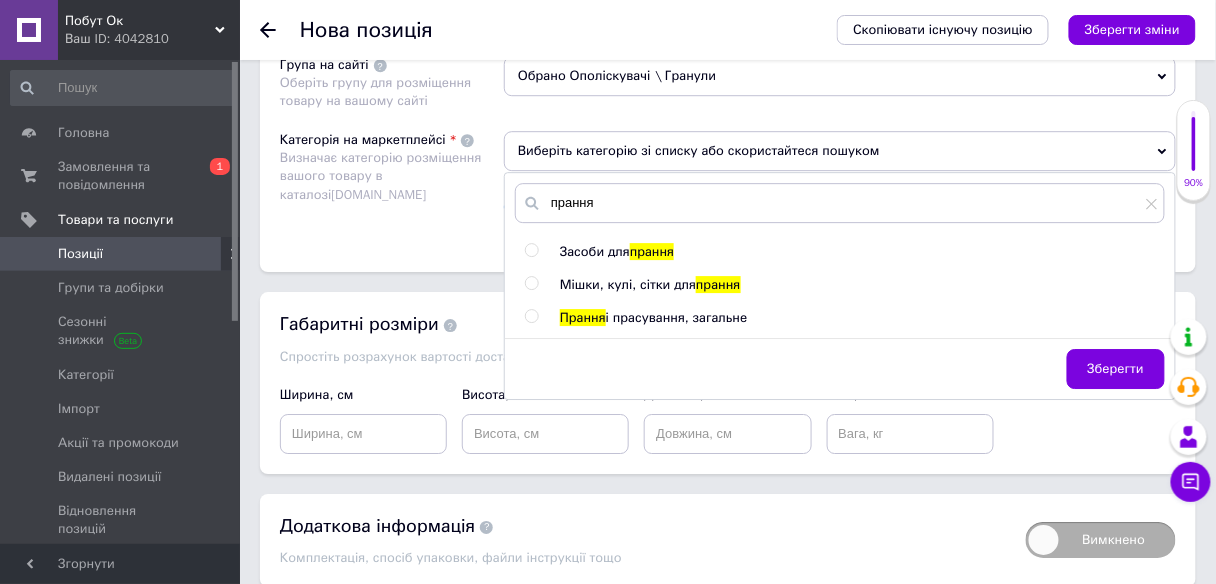 click at bounding box center (531, 250) 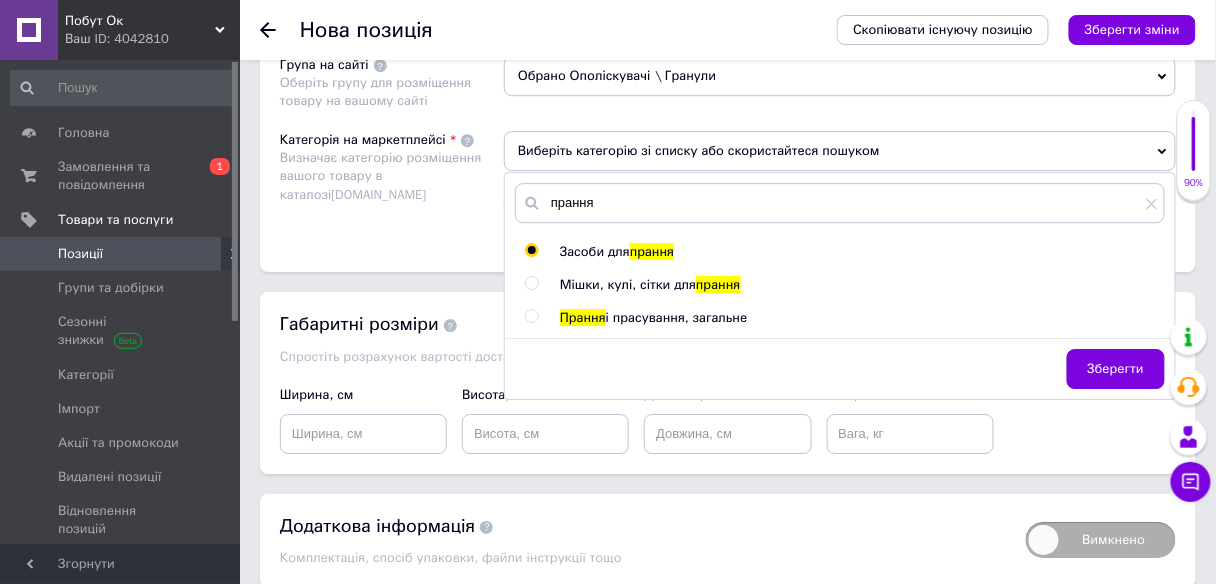 radio on "true" 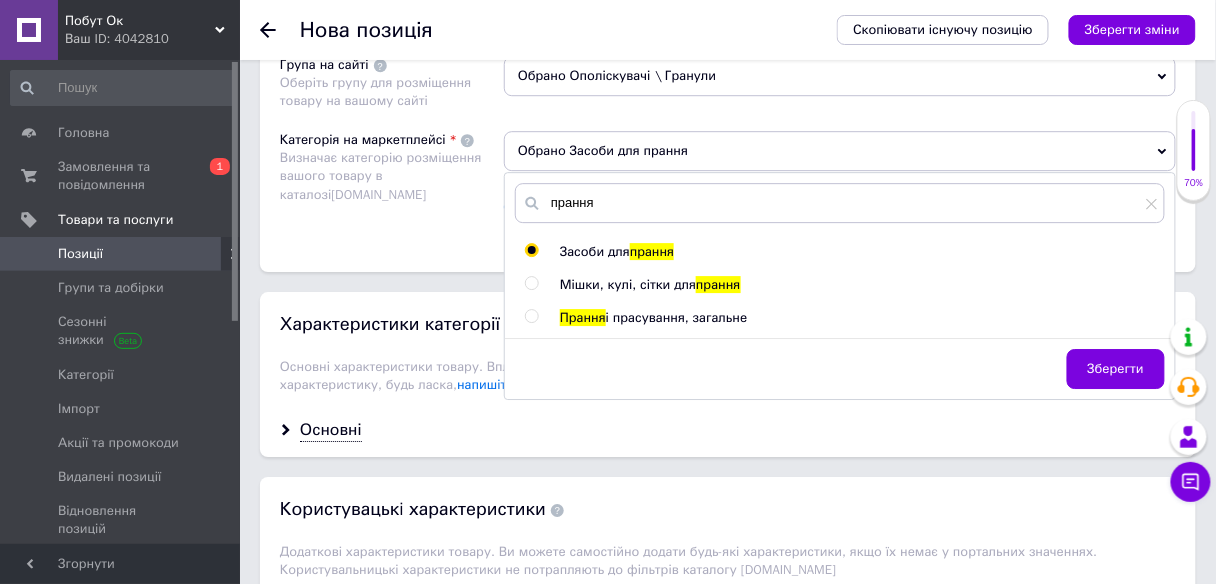 click on "Зберегти" at bounding box center [1116, 369] 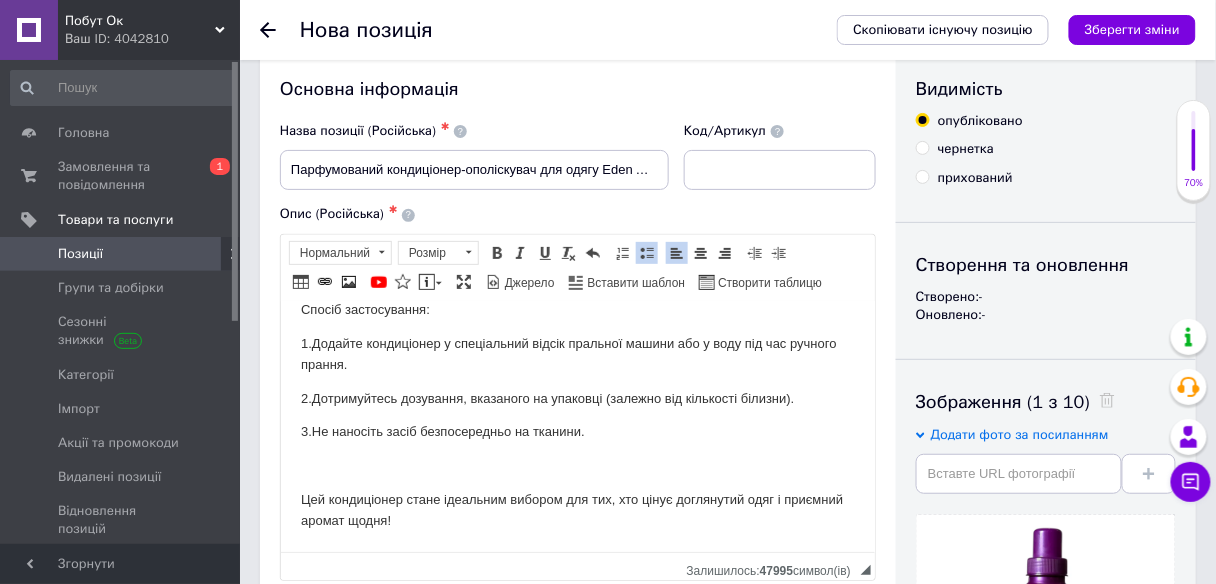 scroll, scrollTop: 0, scrollLeft: 0, axis: both 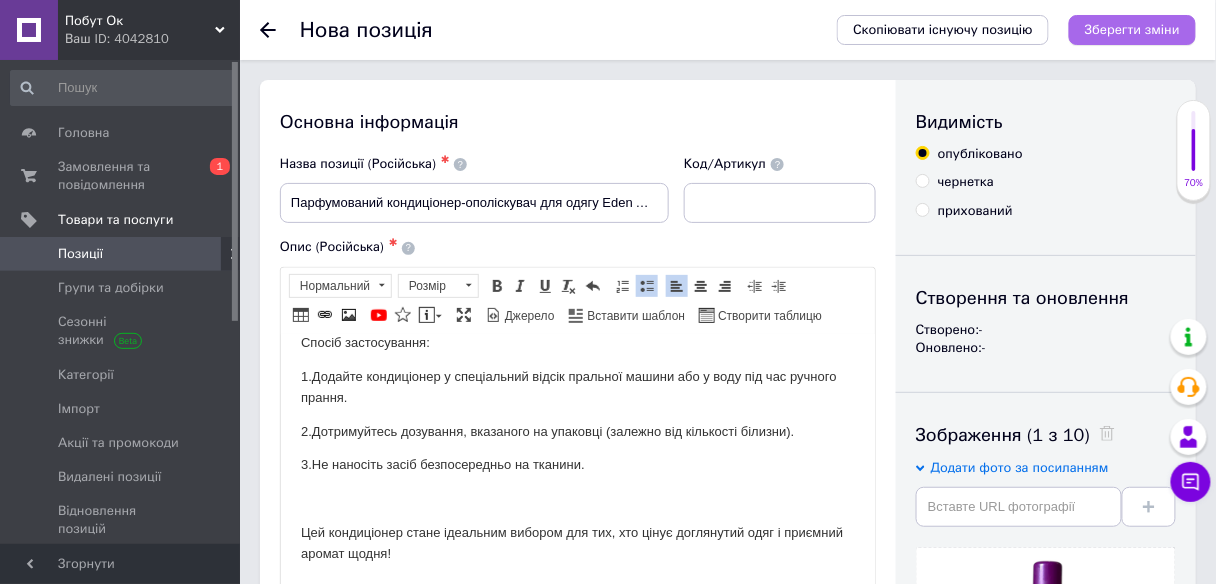 click on "Зберегти зміни" at bounding box center [1132, 30] 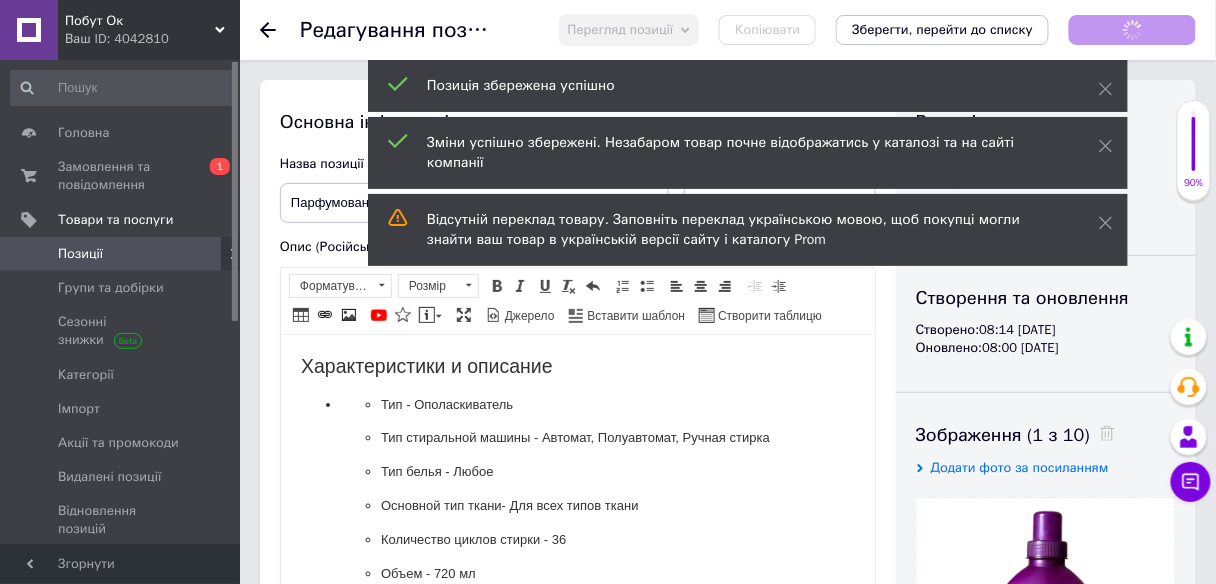scroll, scrollTop: 0, scrollLeft: 0, axis: both 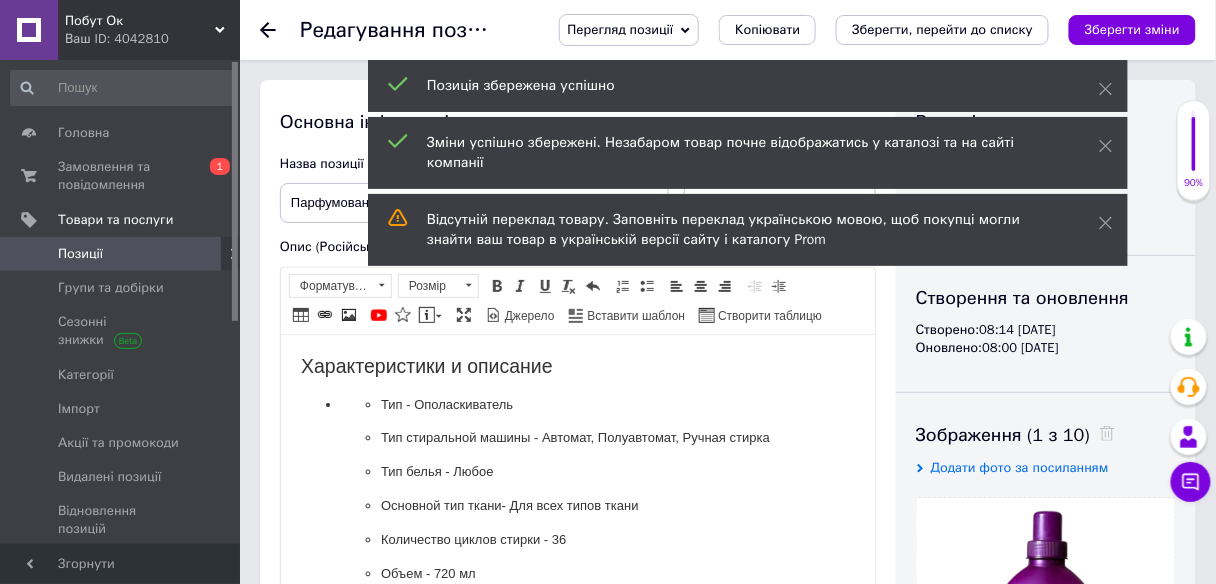 click on "Позиції" at bounding box center (80, 254) 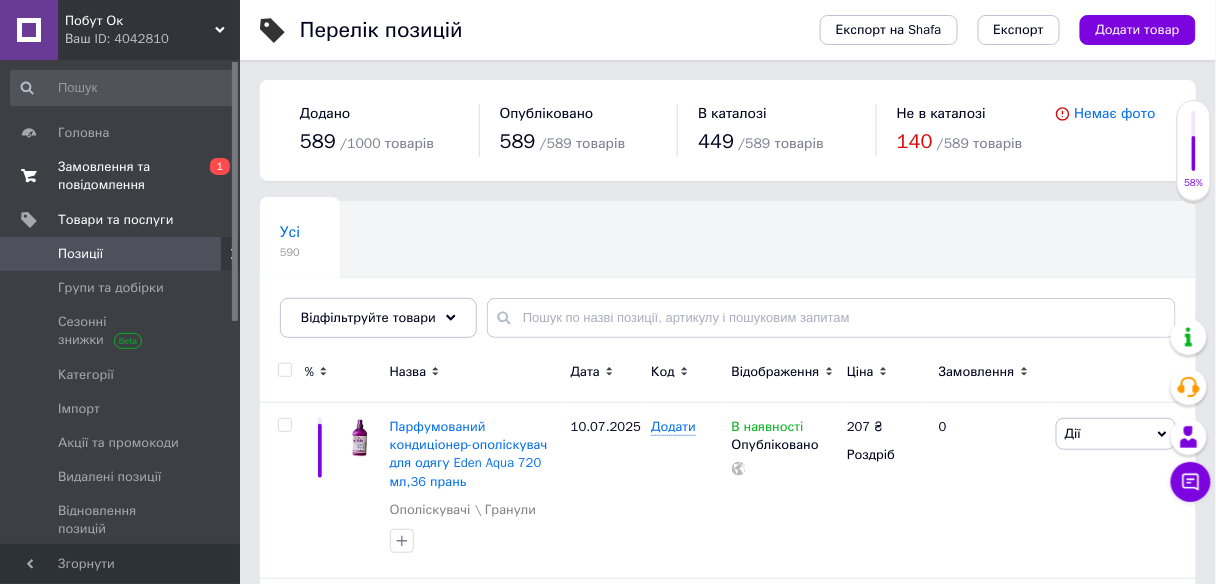 click on "Замовлення та повідомлення" at bounding box center (121, 176) 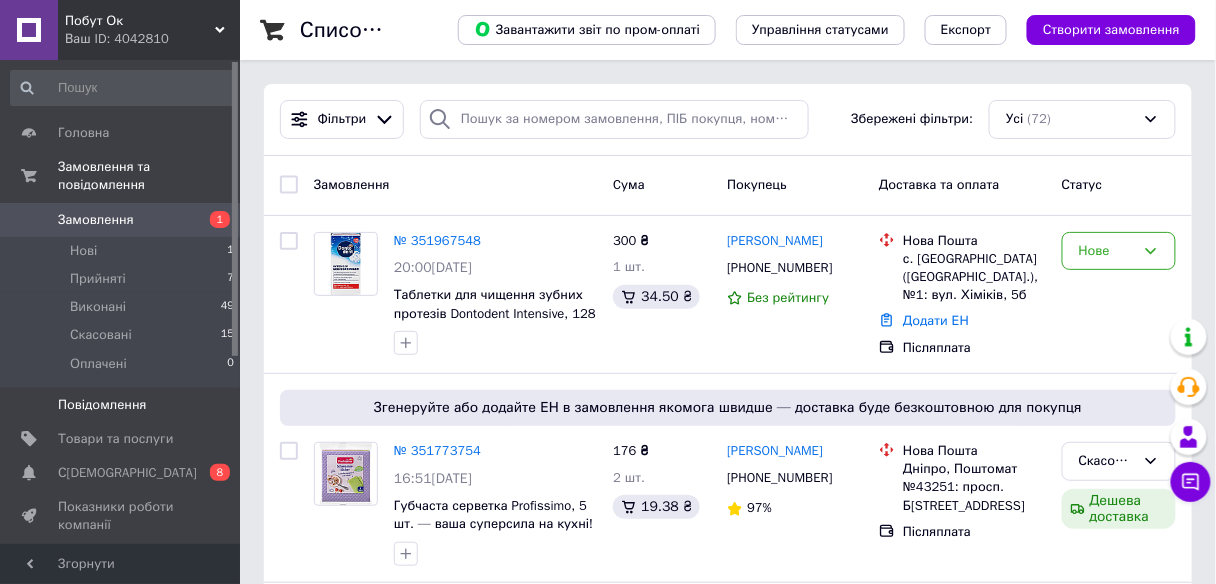 click on "Повідомлення" at bounding box center [102, 405] 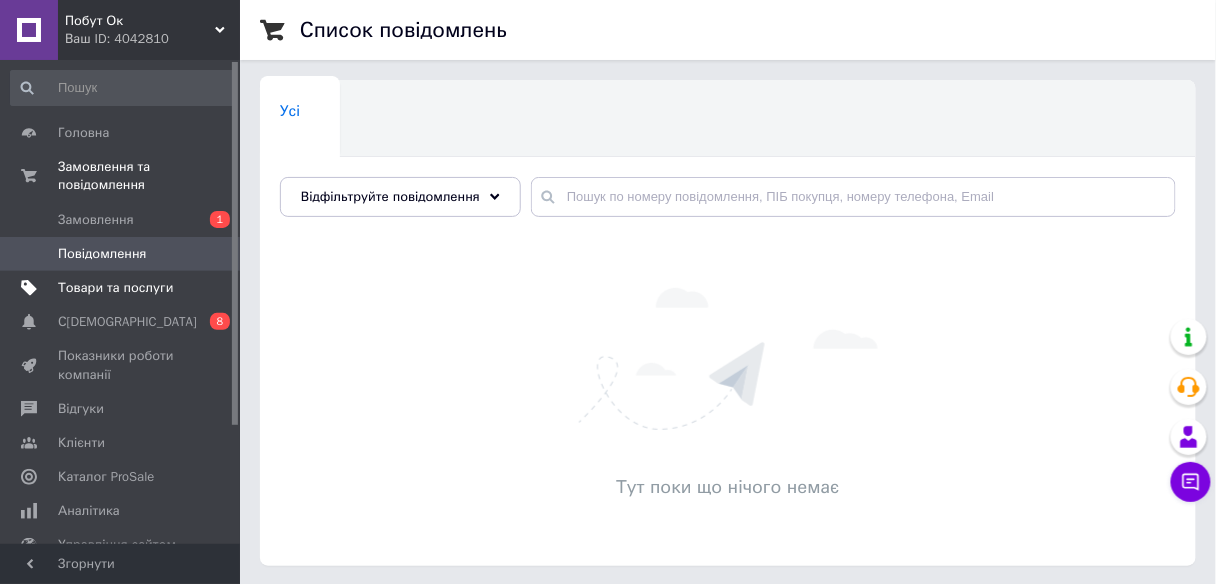 click on "Товари та послуги" at bounding box center (115, 288) 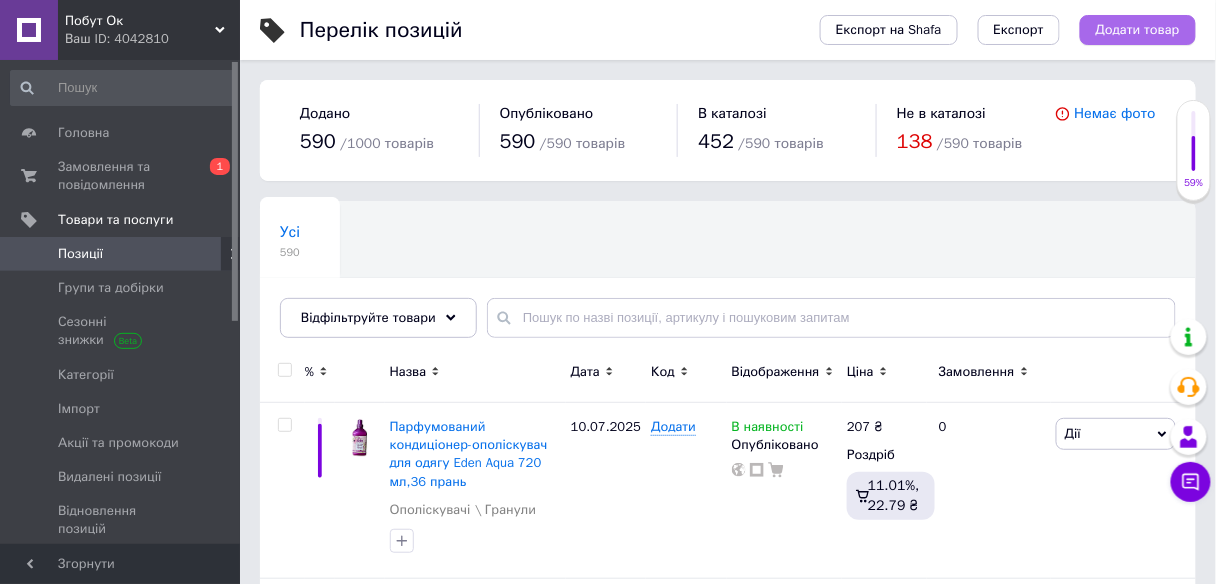 click on "Додати товар" at bounding box center (1138, 30) 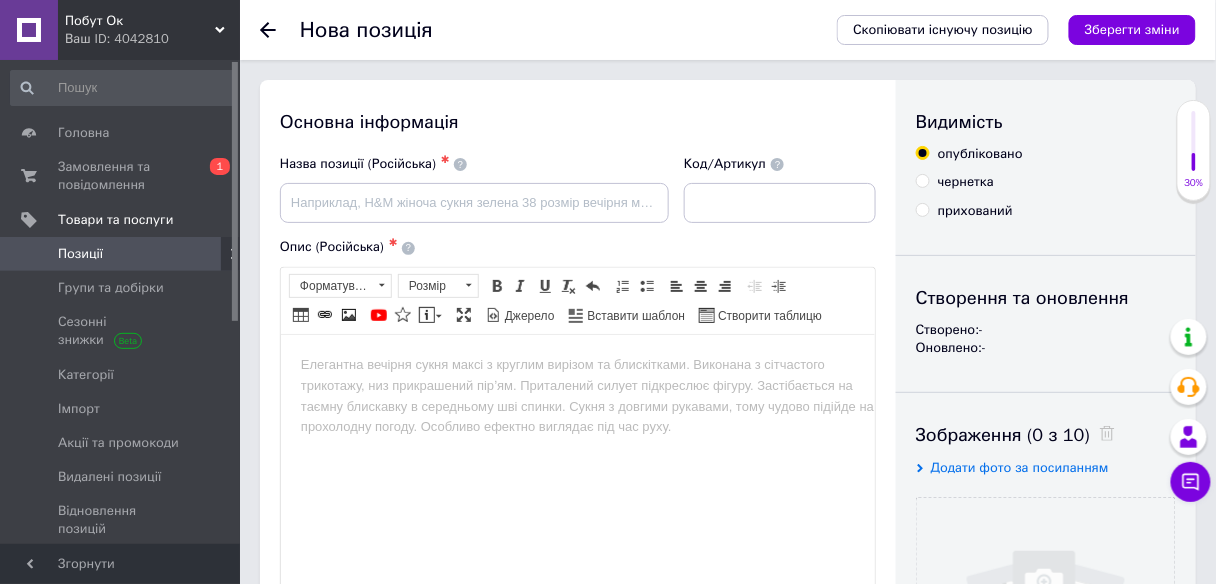 scroll, scrollTop: 0, scrollLeft: 0, axis: both 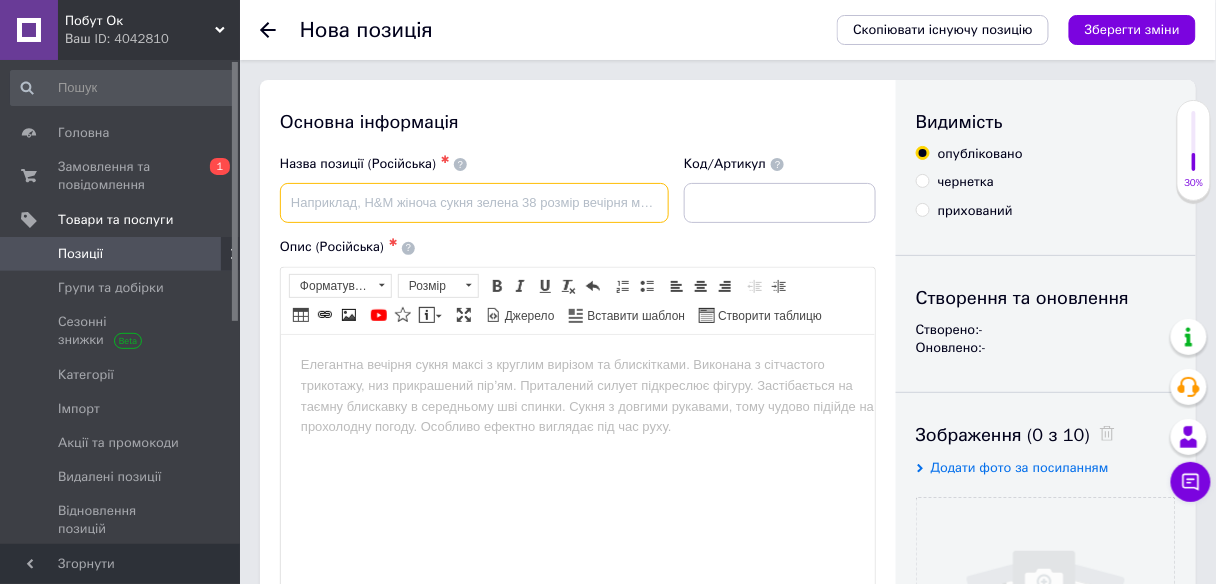 click at bounding box center (474, 203) 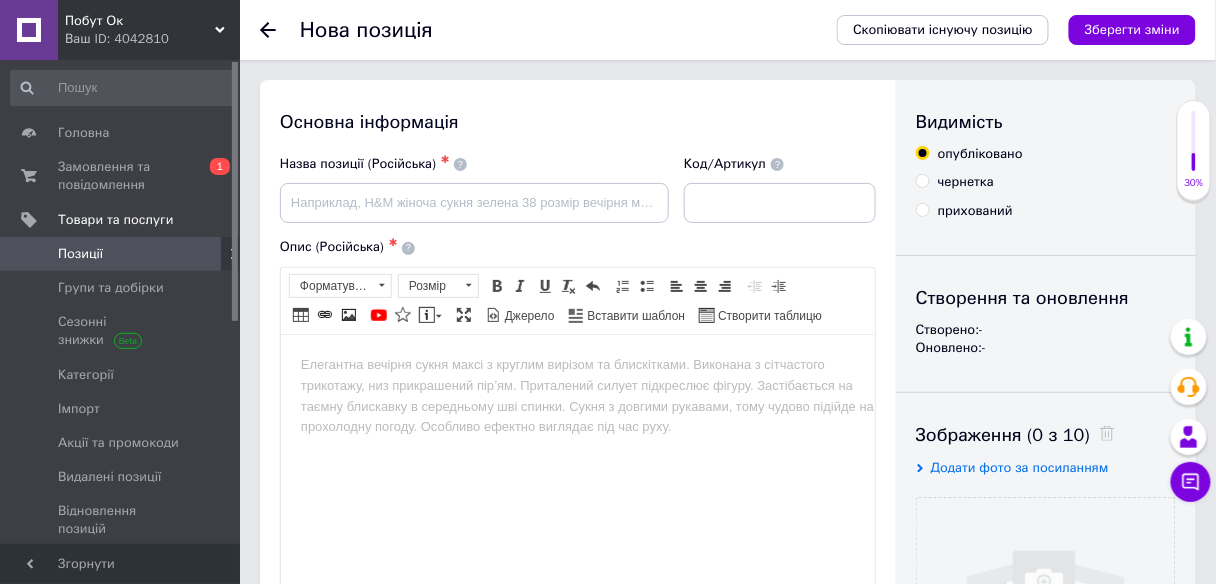 click on "Додати фото за посиланням" at bounding box center (1020, 467) 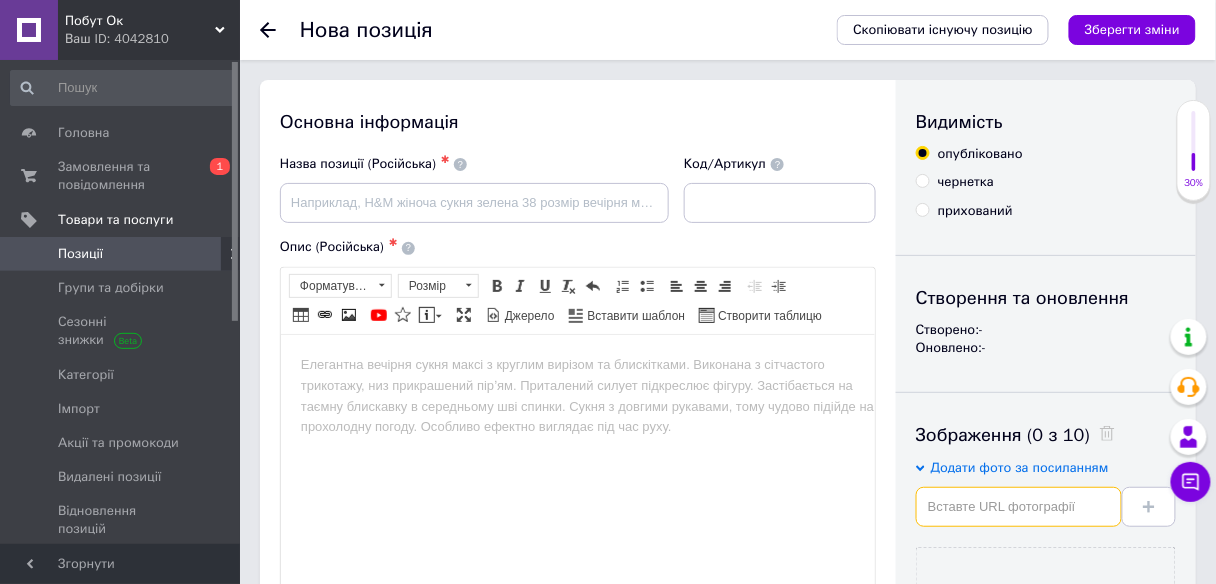 click at bounding box center [1019, 507] 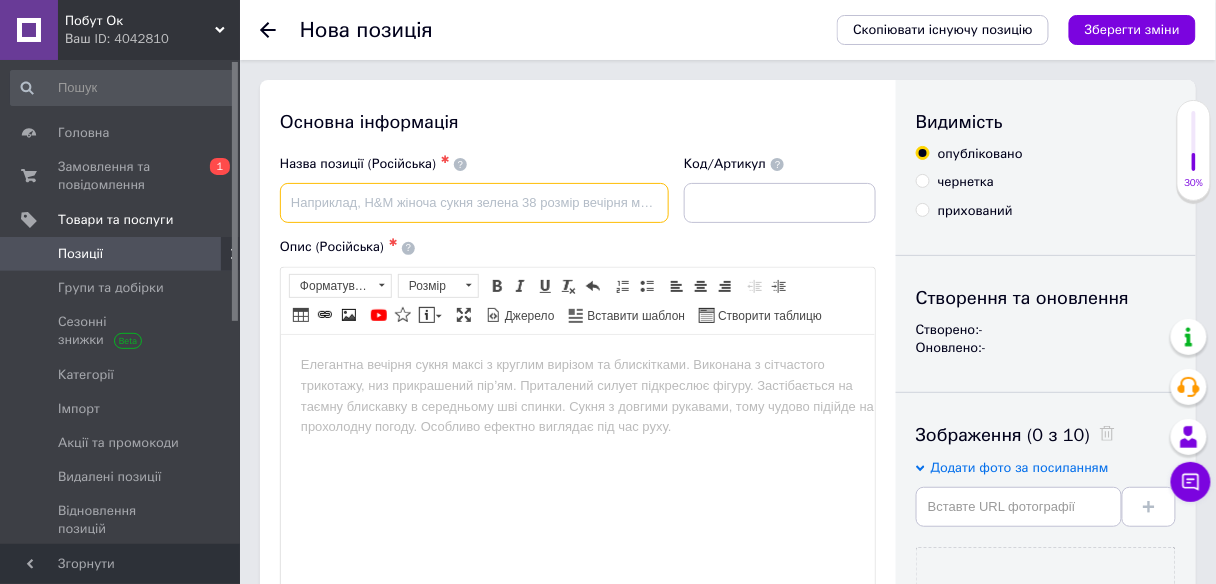 click at bounding box center (474, 203) 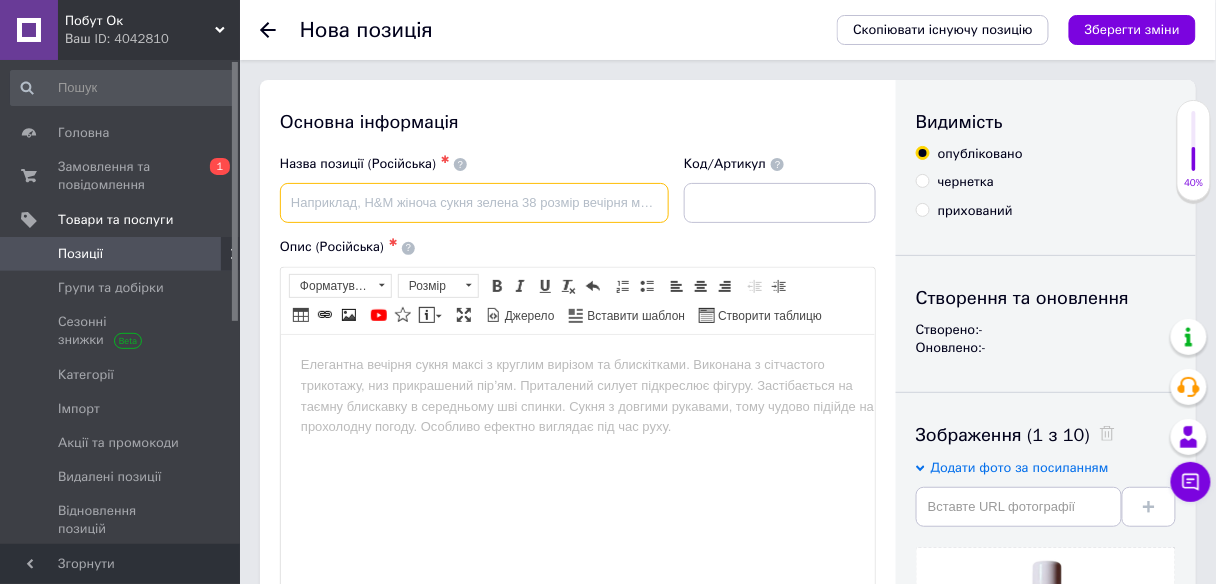 paste on "Парфумований кондиціонер-ополіскувач для одягу Eden Delicate 720ml,36 прань" 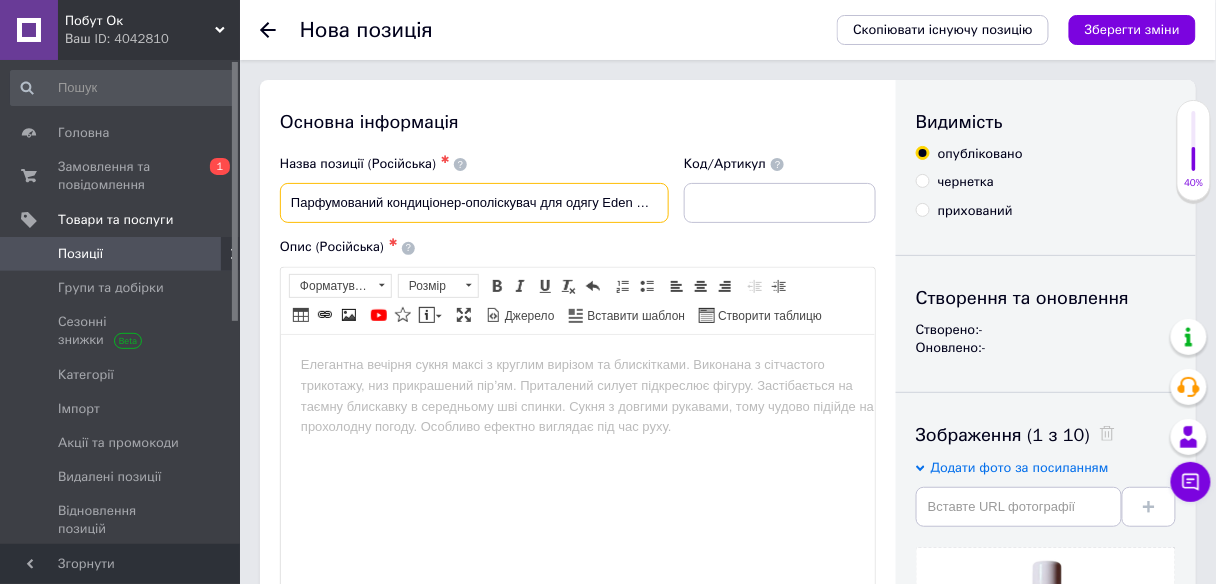 scroll, scrollTop: 0, scrollLeft: 112, axis: horizontal 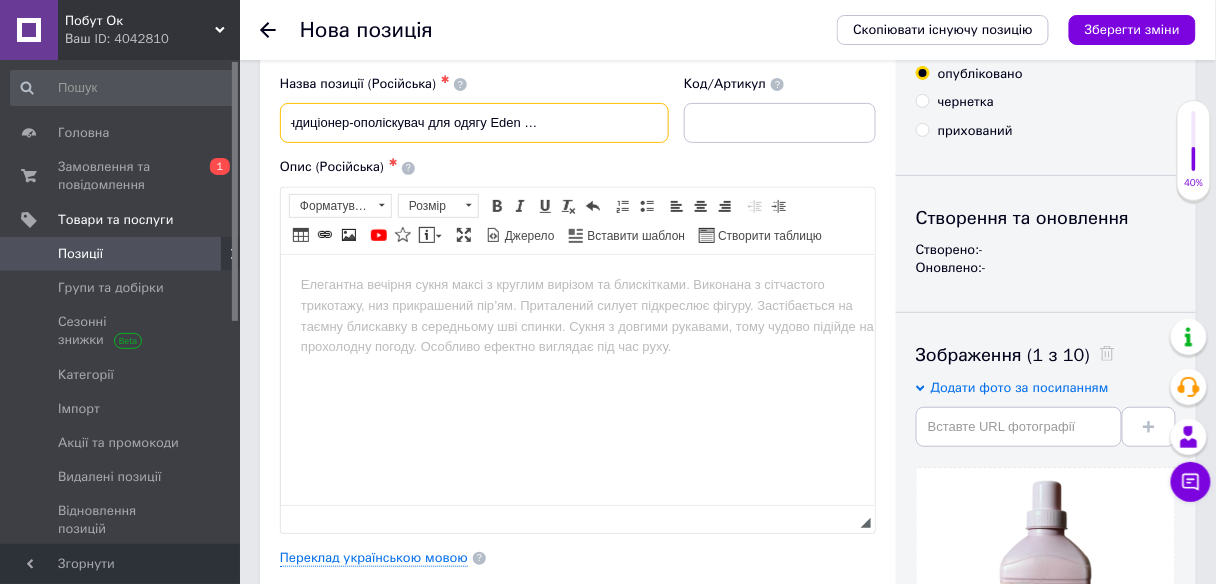 type on "Парфумований кондиціонер-ополіскувач для одягу Eden Delicate 720ml,36 прань" 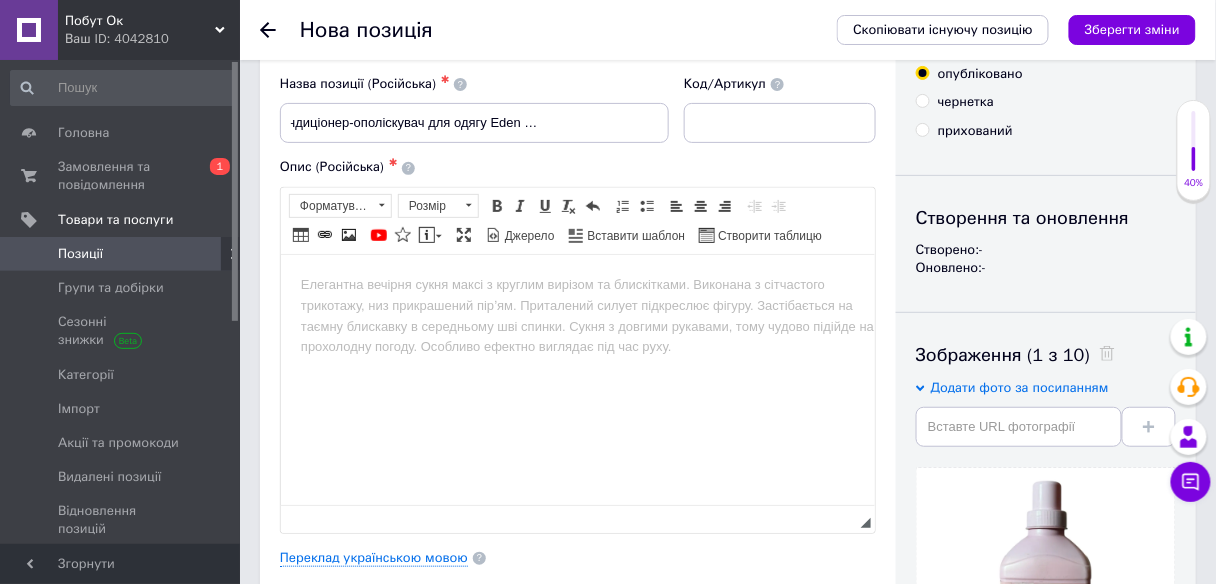 click at bounding box center (577, 284) 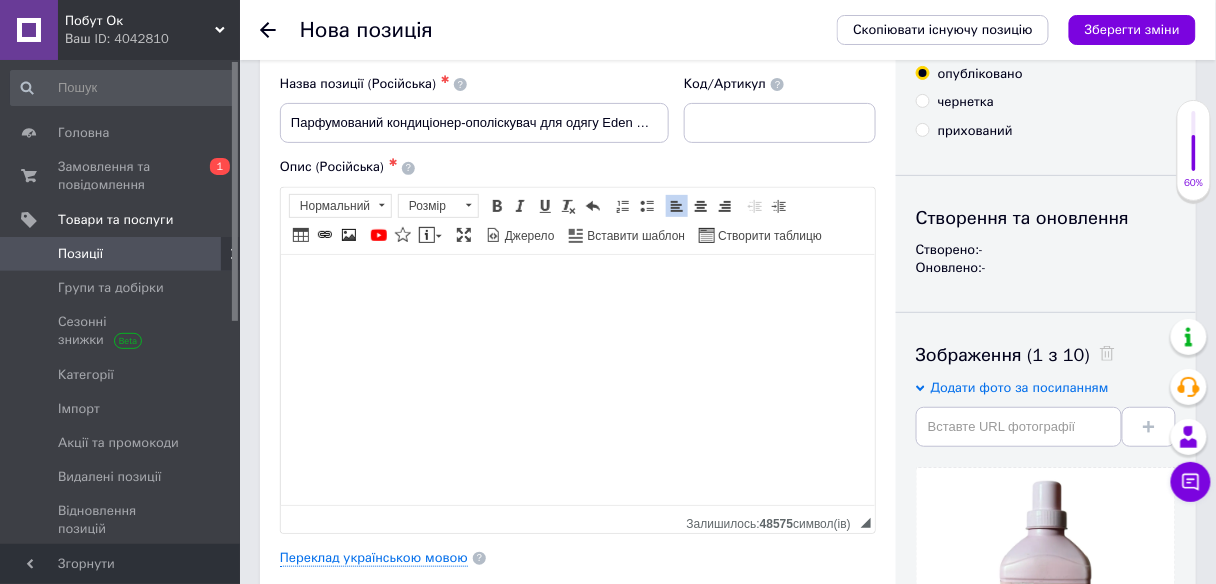 scroll, scrollTop: 1370, scrollLeft: 0, axis: vertical 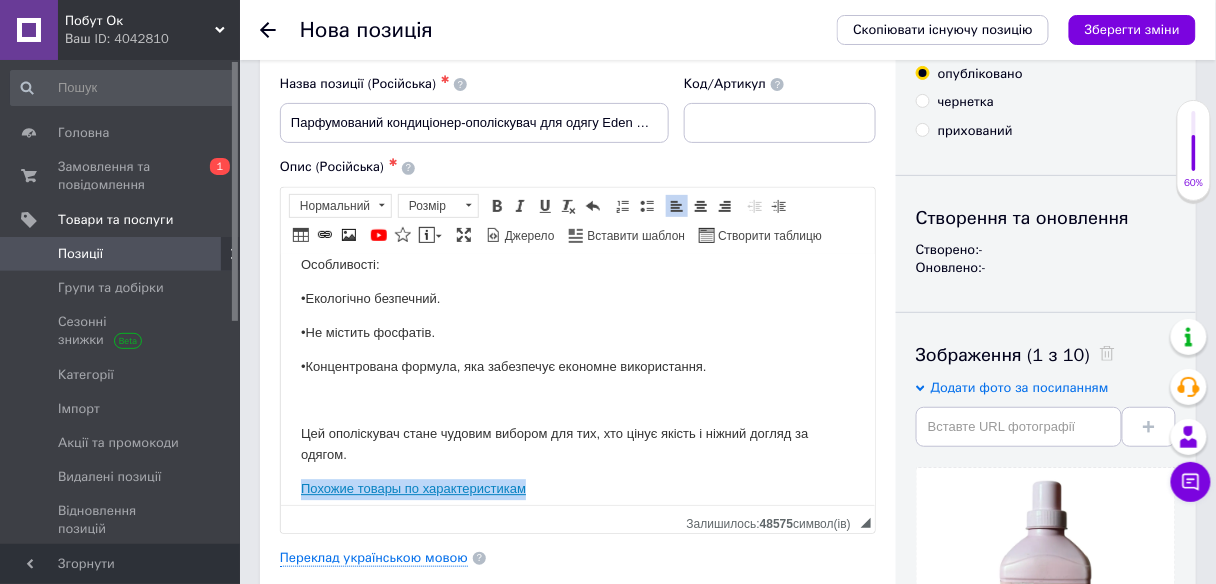 drag, startPoint x: 553, startPoint y: 493, endPoint x: 280, endPoint y: 490, distance: 273.01648 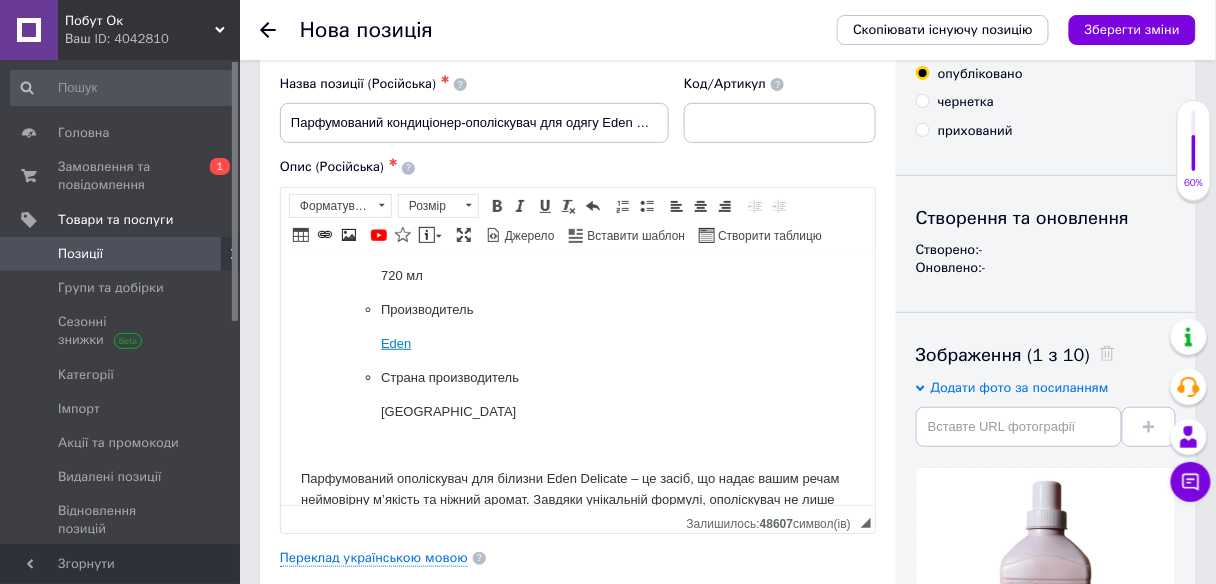 scroll, scrollTop: 340, scrollLeft: 0, axis: vertical 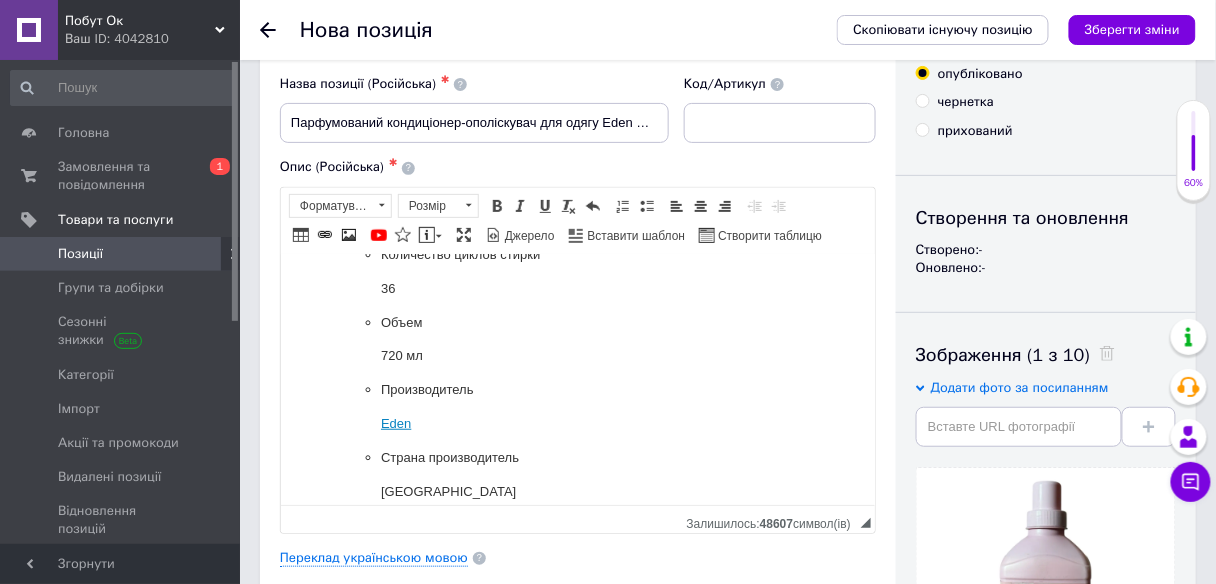 click on "Тип Ополаскиватель Тип стиральной машины Автомат, Полуавтомат, Ручная стирка Тип белья Любое Основной тип ткани Для всех типов ткани Количество циклов стирки 36 Объем 720 мл Производитель Eden Страна производитель Польша" at bounding box center (577, 238) 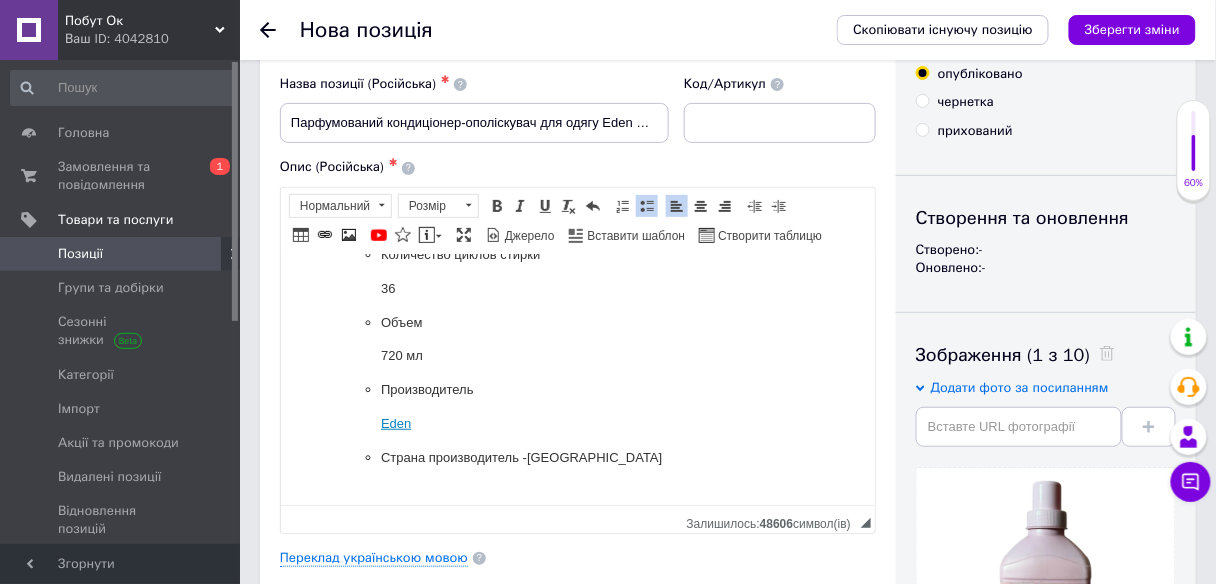 click on "Тип Ополаскиватель Тип стиральной машины Автомат, Полуавтомат, Ручная стирка Тип белья Любое Основной тип ткани Для всех типов ткани Количество циклов стирки 36 Объем 720 мл Производитель Eden Страна производитель -  Польша" at bounding box center [577, 221] 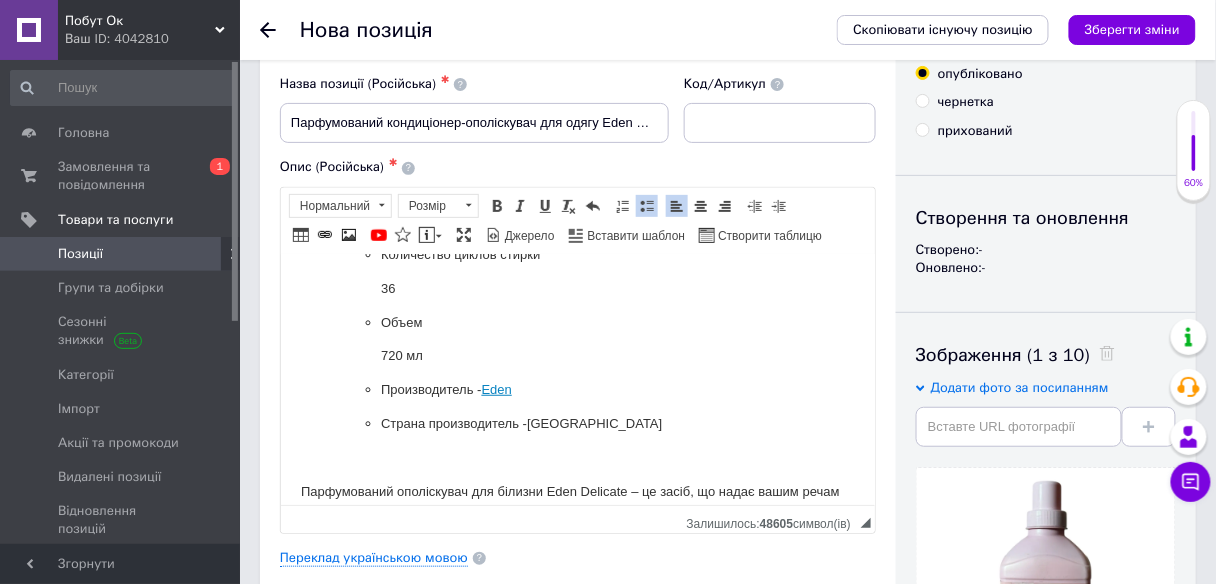 click on "720 мл" at bounding box center [577, 355] 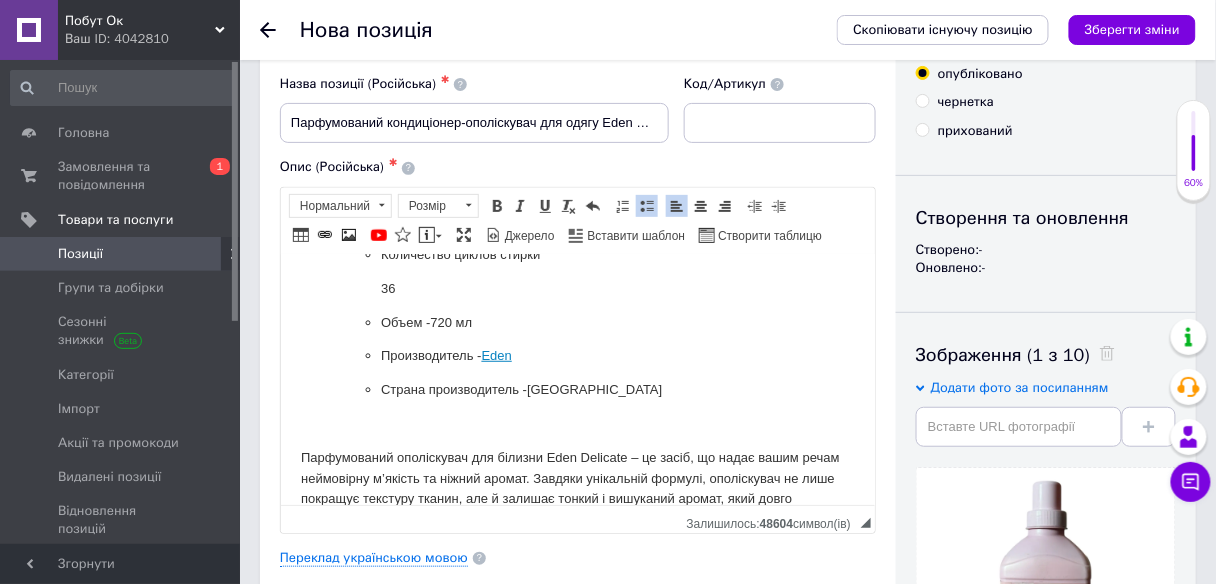 click on "Тип Ополаскиватель Тип стиральной машины Автомат, Полуавтомат, Ручная стирка Тип белья Любое Основной тип ткани Для всех типов ткани Количество циклов стирки 36 Объем -  720 мл Производитель -  Eden Страна производитель -  Польша" at bounding box center [577, 187] 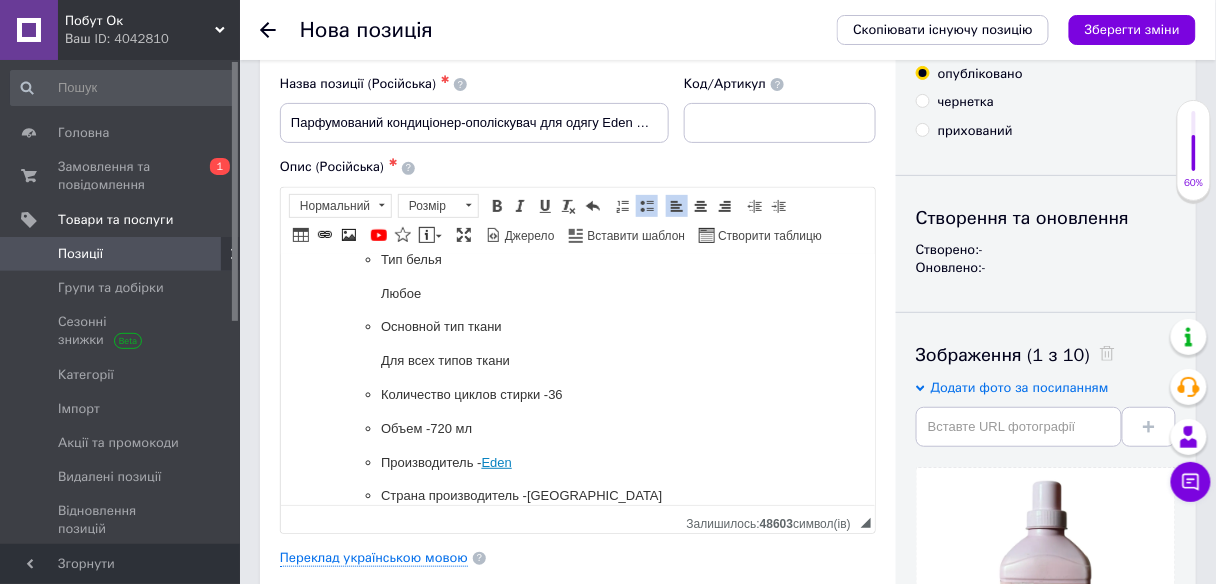 scroll, scrollTop: 172, scrollLeft: 0, axis: vertical 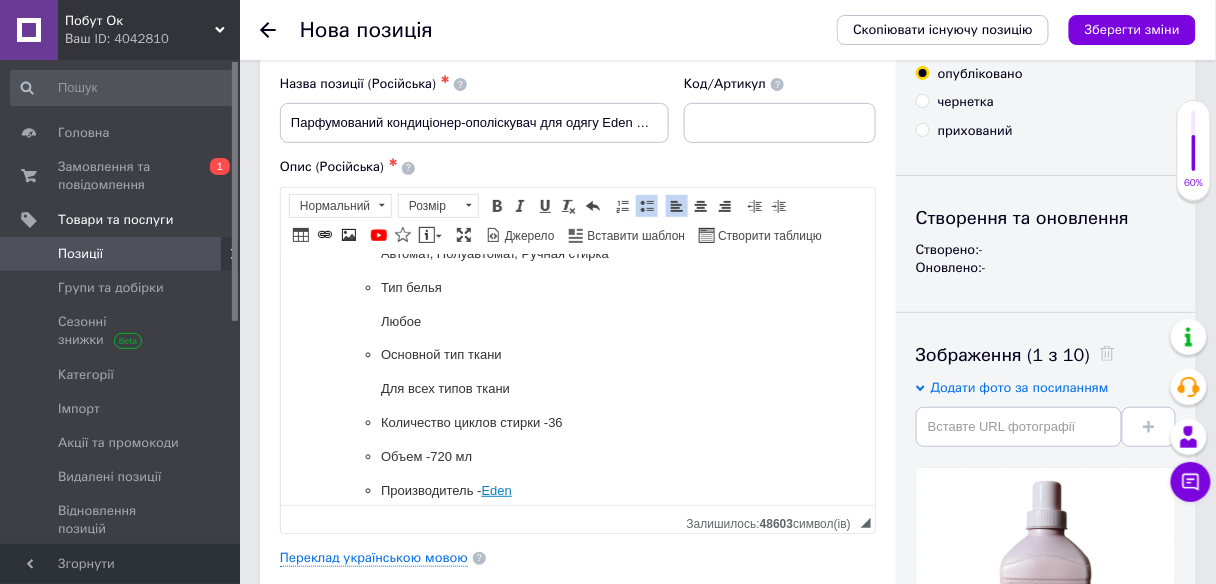 click on "Тип Ополаскиватель Тип стиральной машины Автомат, Полуавтомат, Ручная стирка Тип белья Любое Основной тип ткани Для всех типов ткани Количество циклов стирки -  36 Объем -  720 мл Производитель -  Eden Страна производитель -  Польша" at bounding box center (577, 338) 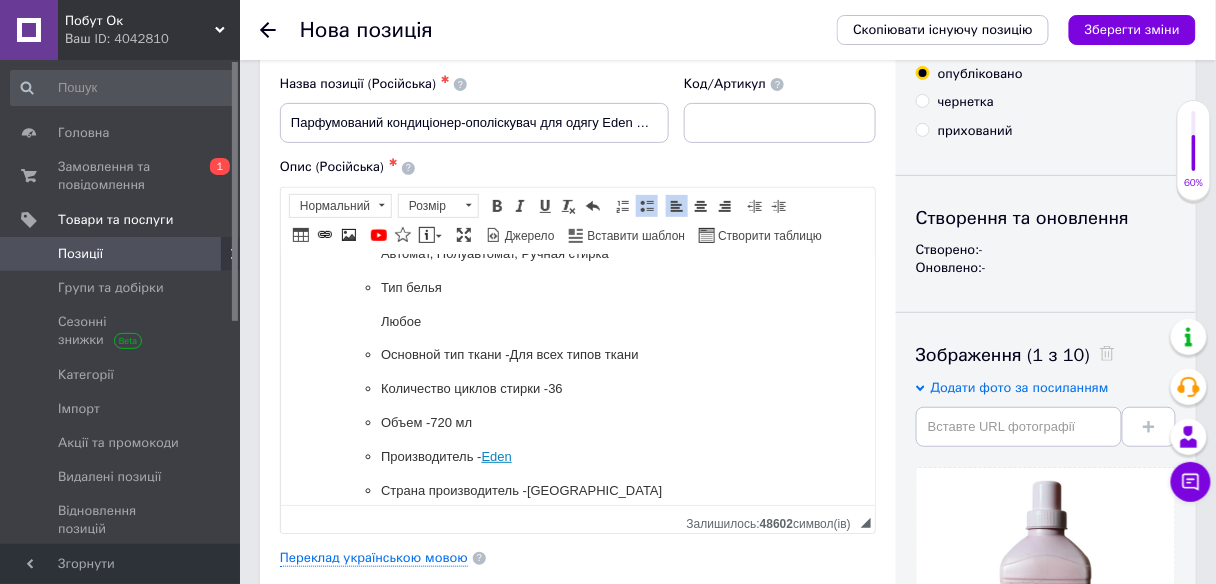 click on "Тип Ополаскиватель Тип стиральной машины Автомат, Полуавтомат, Ручная стирка Тип белья Любое Основной тип ткани -  Для всех типов ткани Количество циклов стирки -  36 Объем -  720 мл Производитель -  Eden Страна производитель -  Польша" at bounding box center (577, 321) 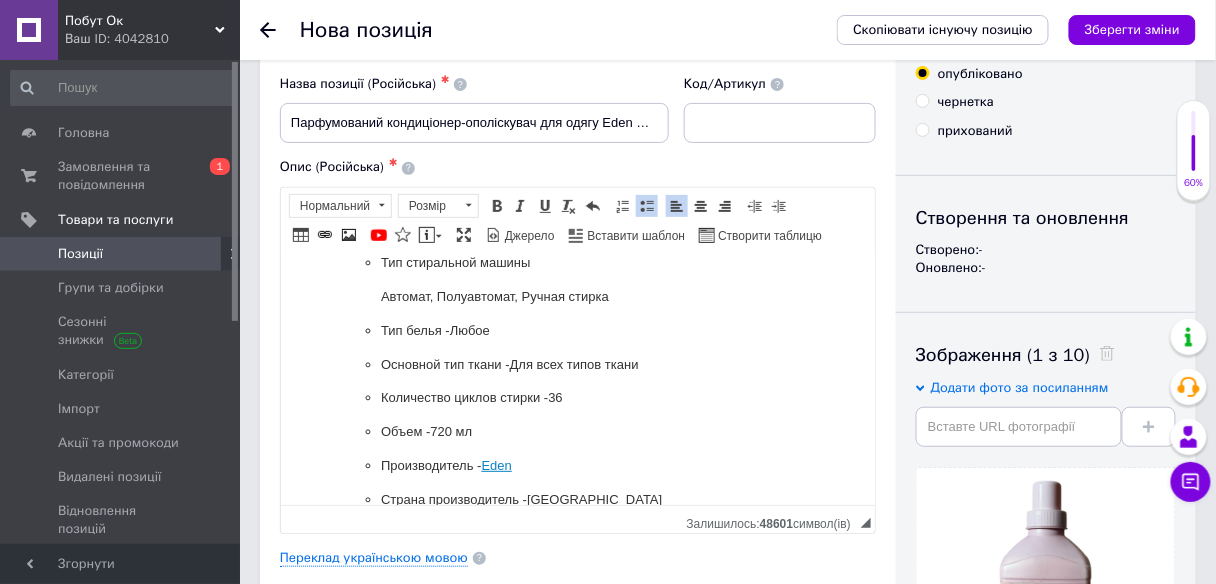 scroll, scrollTop: 92, scrollLeft: 0, axis: vertical 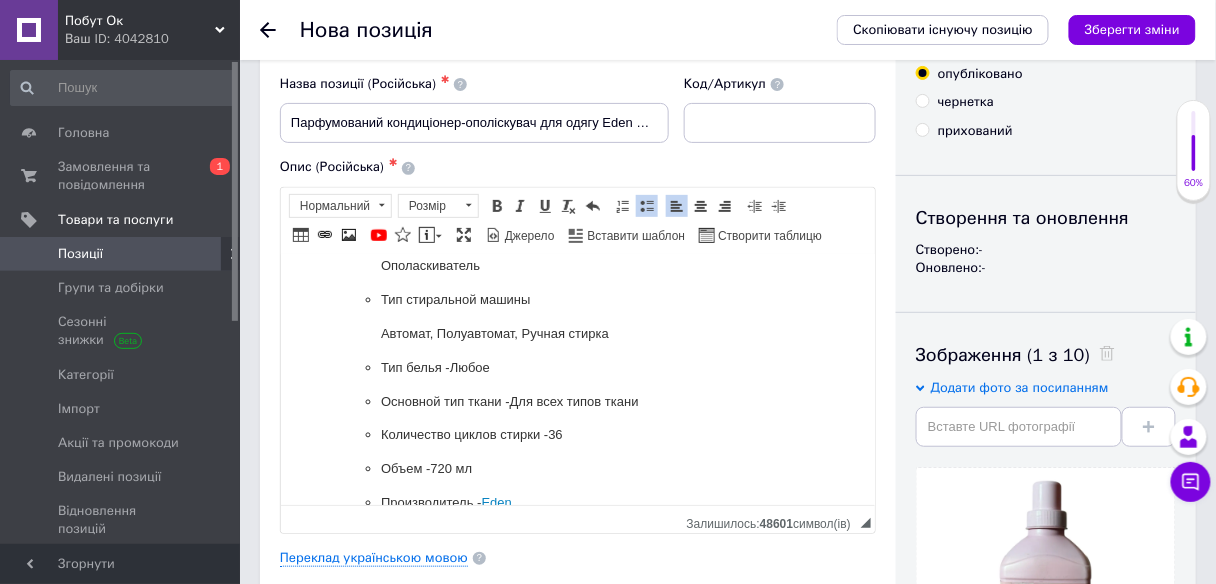 click on "Тип Ополаскиватель Тип стиральной машины Автомат, Полуавтомат, Ручная стирка Тип белья -  Любое Основной тип ткани -  Для всех типов ткани Количество циклов стирки -  36 Объем -  720 мл Производитель -  Eden Страна производитель -  Польша" at bounding box center [577, 384] 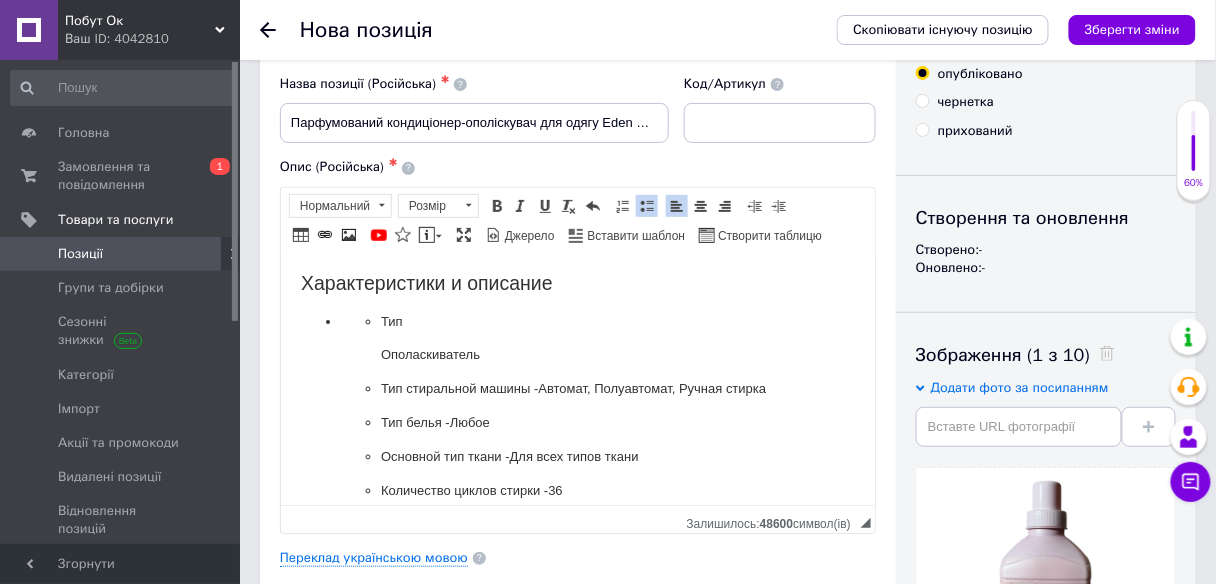 scroll, scrollTop: 0, scrollLeft: 0, axis: both 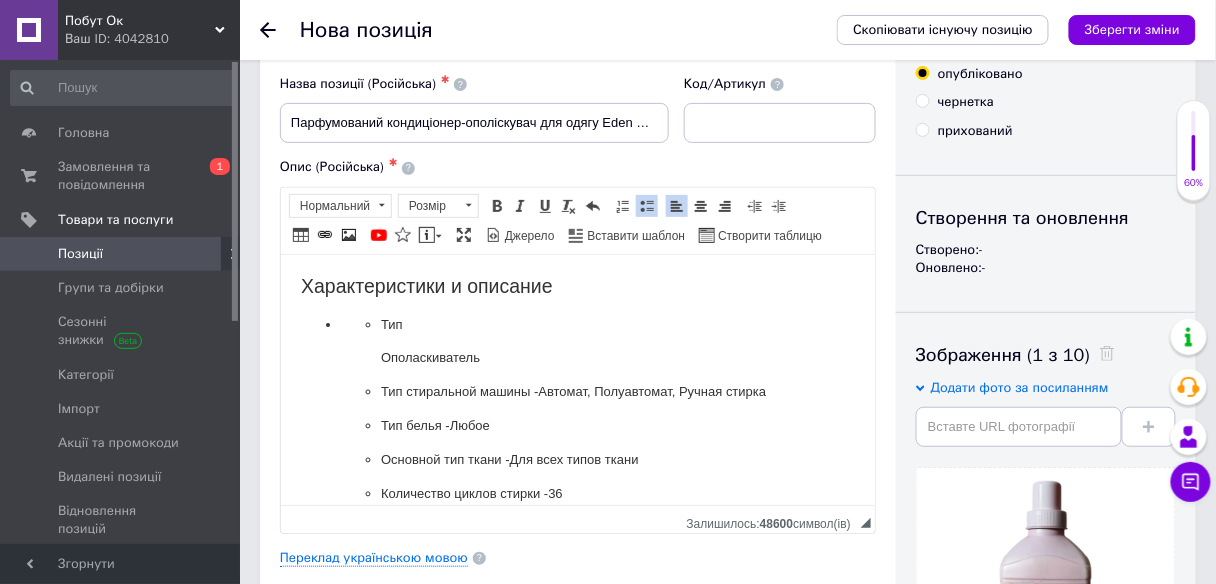 click on "Тип Ополаскиватель Тип стиральной машины -  Автомат, Полуавтомат, Ручная стирка Тип белья -  Любое Основной тип ткани -  Для всех типов ткани Количество циклов стирки -  36 Объем -  720 мл Производитель -  Eden Страна производитель -  Польша" at bounding box center (577, 459) 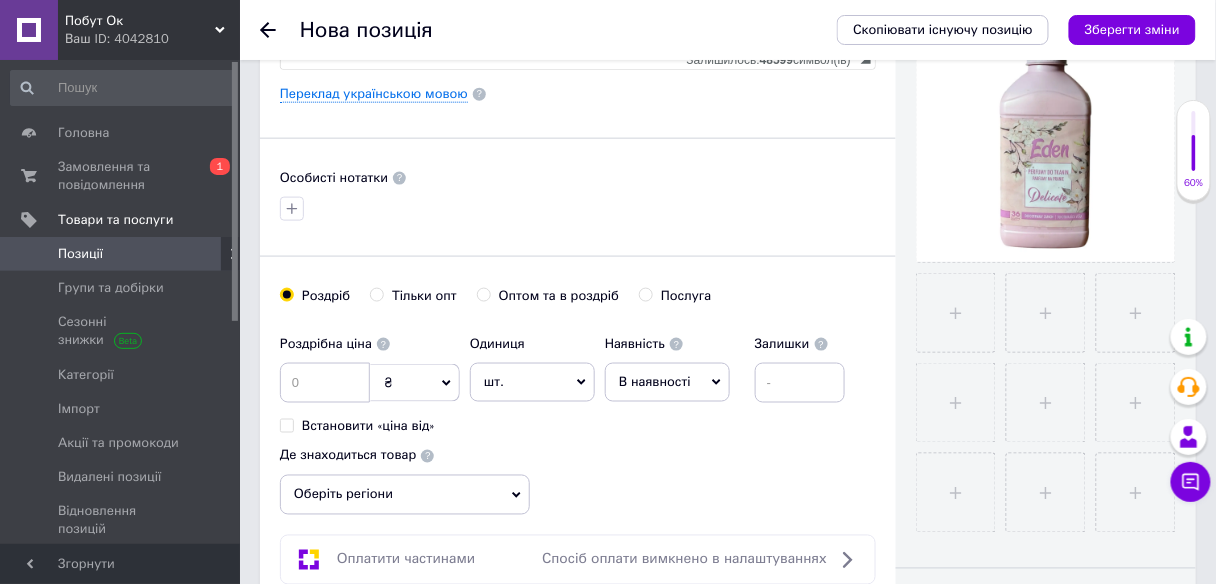 scroll, scrollTop: 640, scrollLeft: 0, axis: vertical 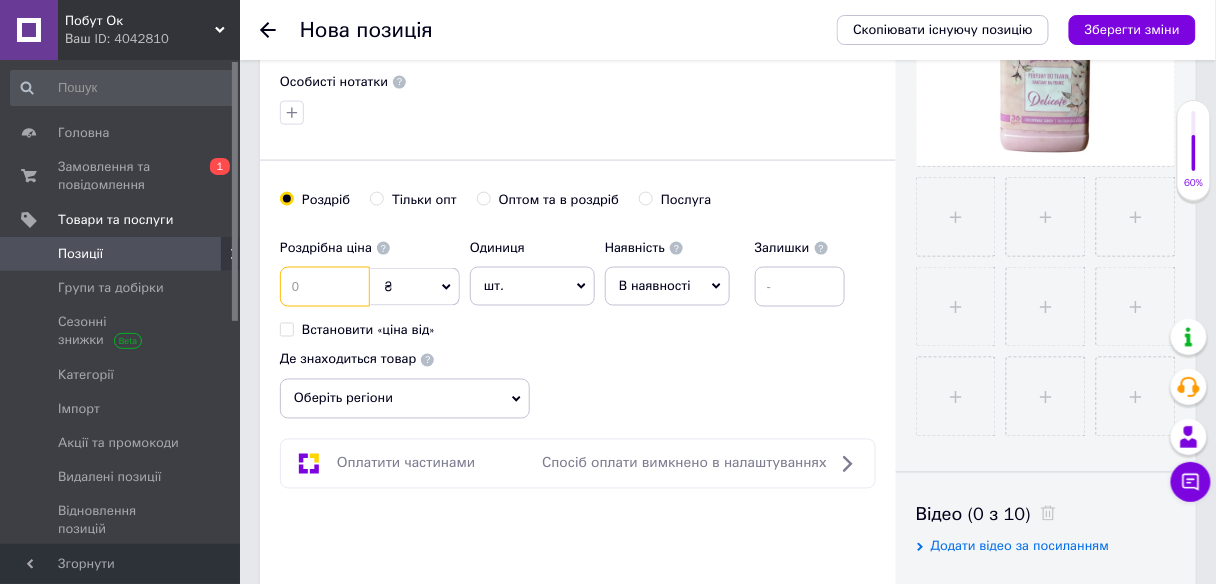 click at bounding box center [325, 287] 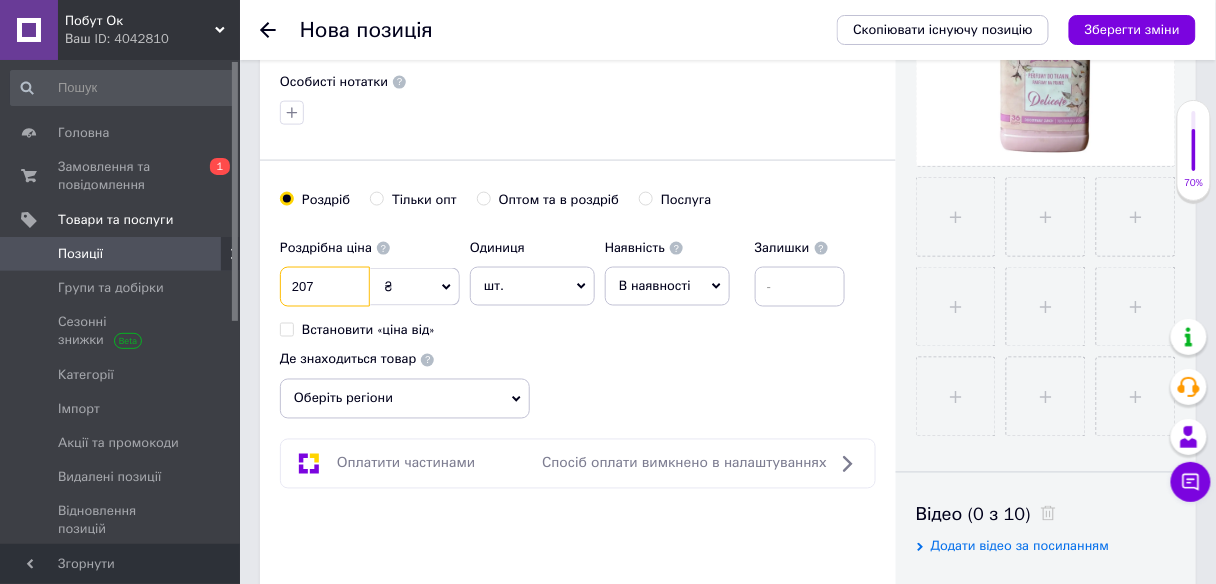 type on "207" 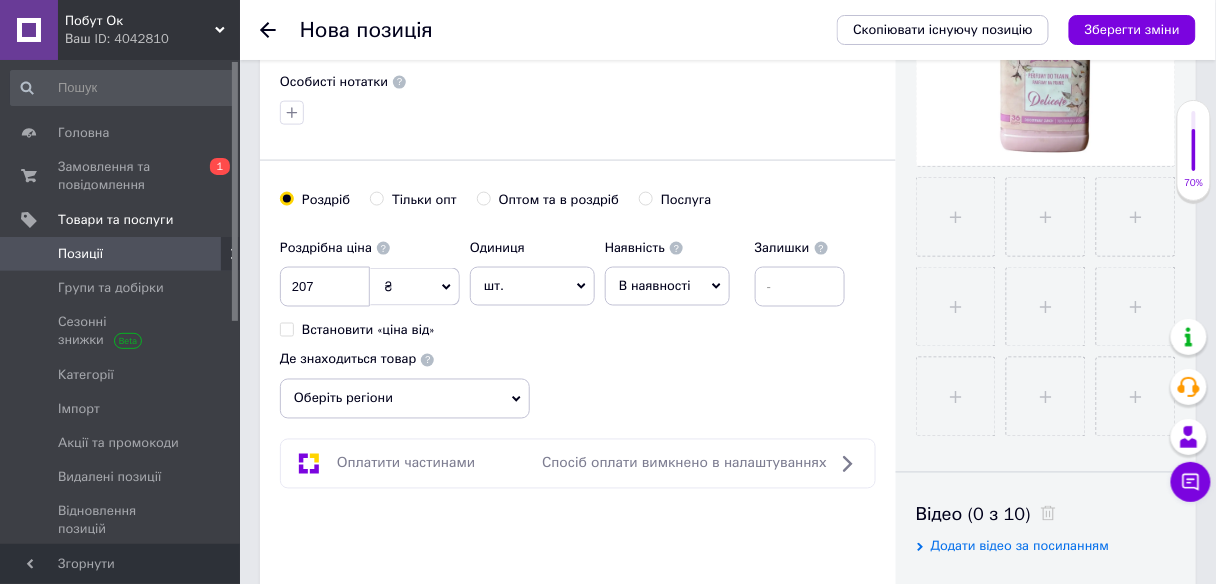 click on "Оберіть регіони" at bounding box center (405, 399) 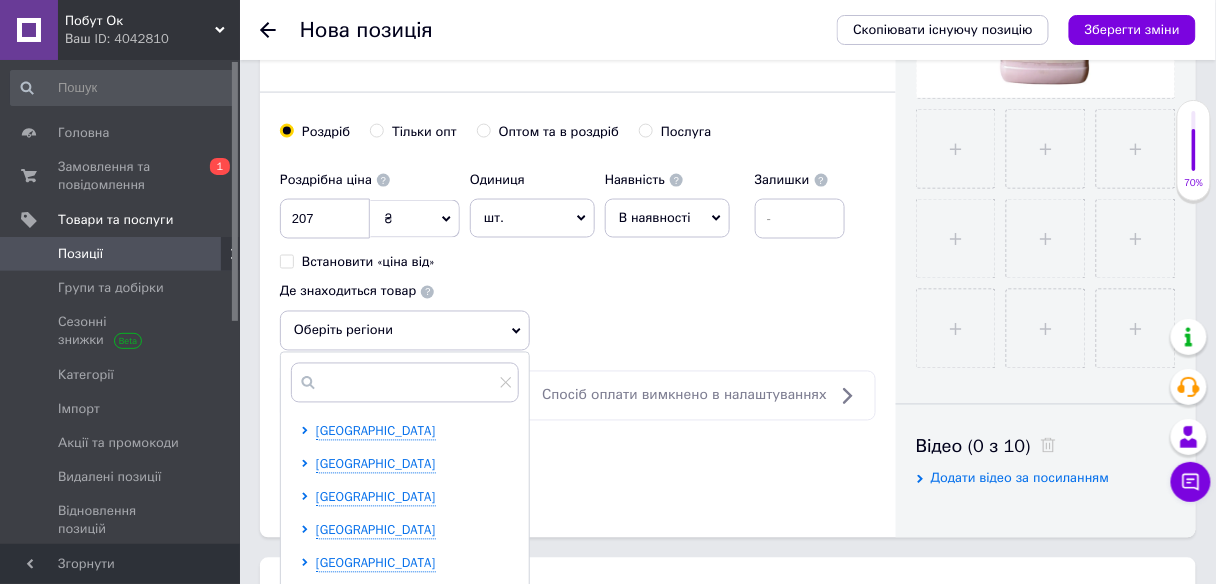 scroll, scrollTop: 800, scrollLeft: 0, axis: vertical 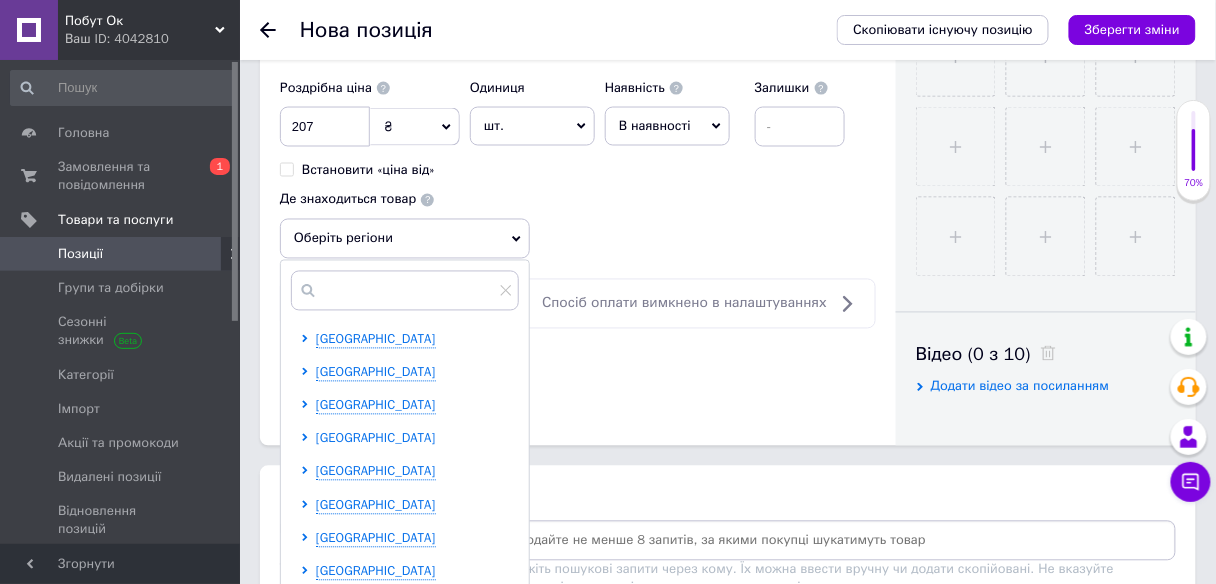 click on "Дніпропетровська область" at bounding box center [376, 438] 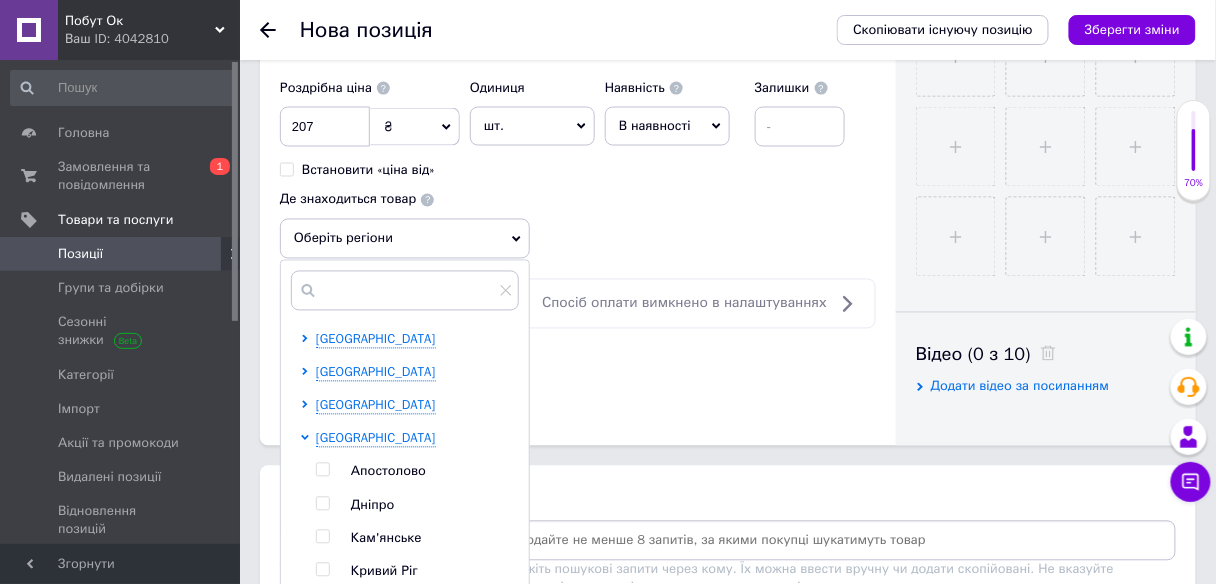 click at bounding box center [322, 470] 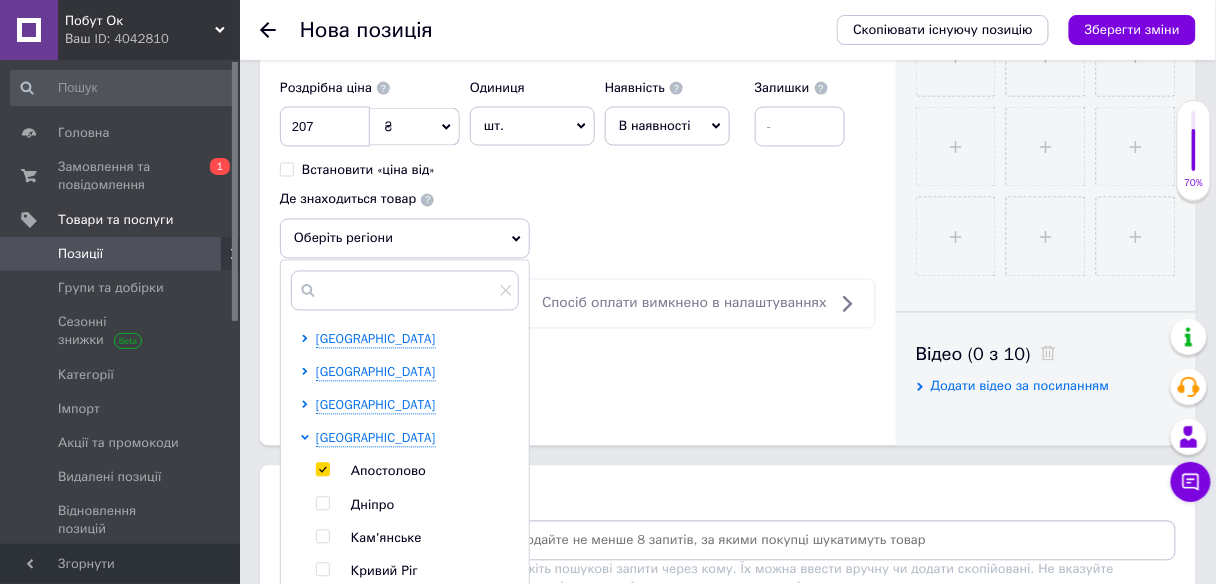 checkbox on "true" 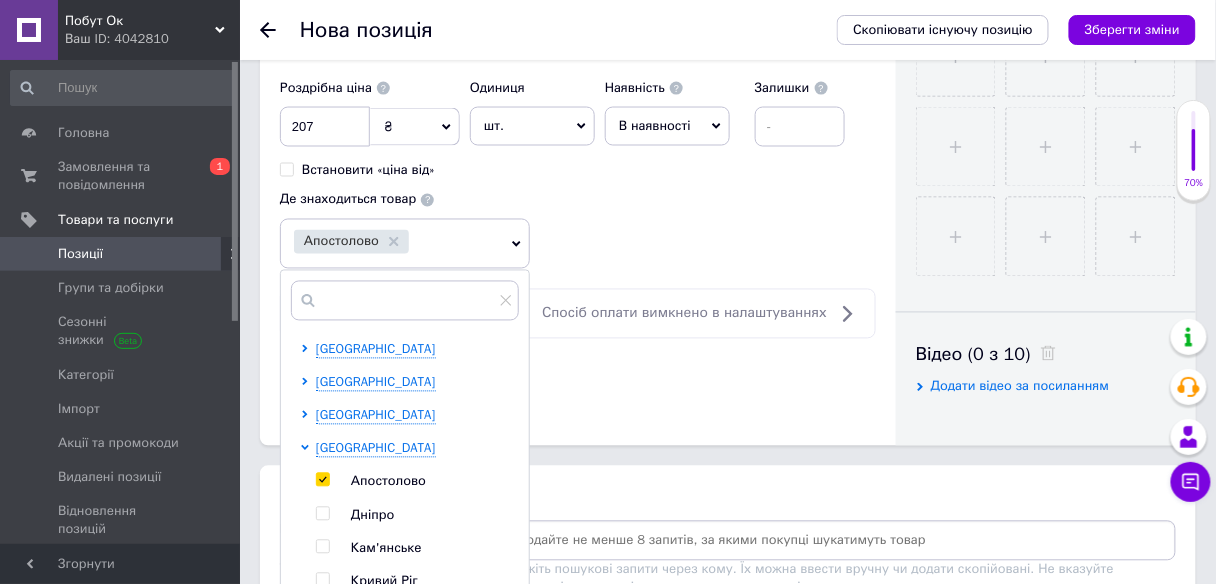click on "Основна інформація Назва позиції (Російська) ✱ Парфумований кондиціонер-ополіскувач для одягу Eden Delicate 720ml,36 прань Код/Артикул Опис (Російська) ✱ Характеристики и описание
Тип - Ополаскиватель
Тип стиральной машины - Автомат, Полуавтомат, Ручная стирка
Тип белья - Любое
Основной тип ткани - Для всех типов ткани
Количество циклов стирки - 36
Объем - 720 мл
Производитель -  Eden
Страна производитель - Польша
Характеристики:
1.Обʼєм: 720 мл.
2.Аромат: Ніжний квітковий з нотками фруктів." at bounding box center (578, -137) 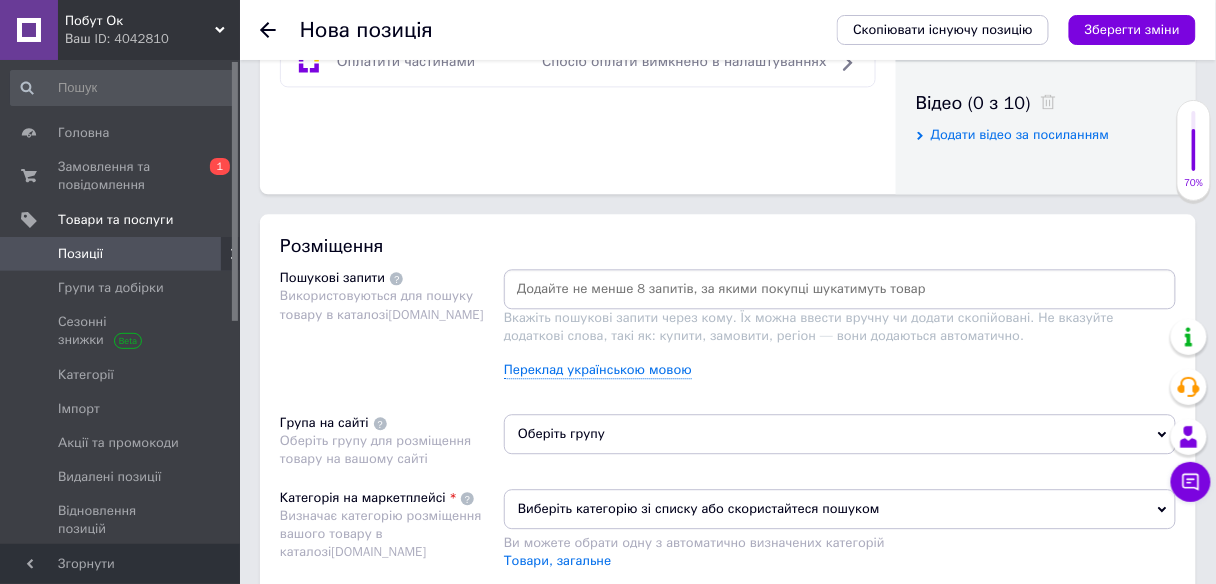 scroll, scrollTop: 1120, scrollLeft: 0, axis: vertical 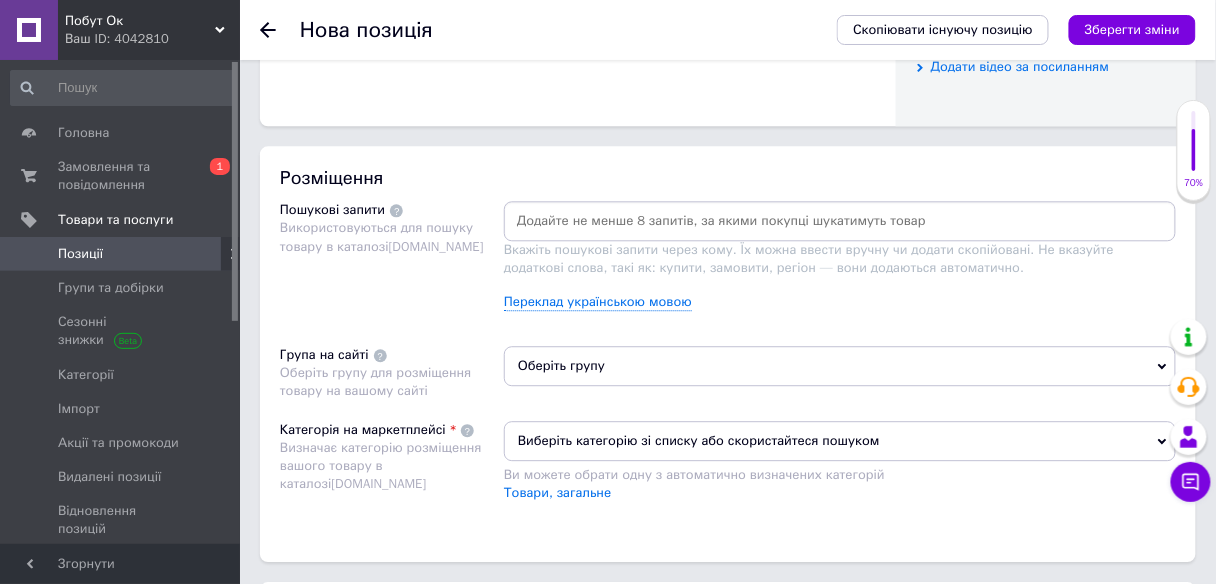 click at bounding box center [840, 221] 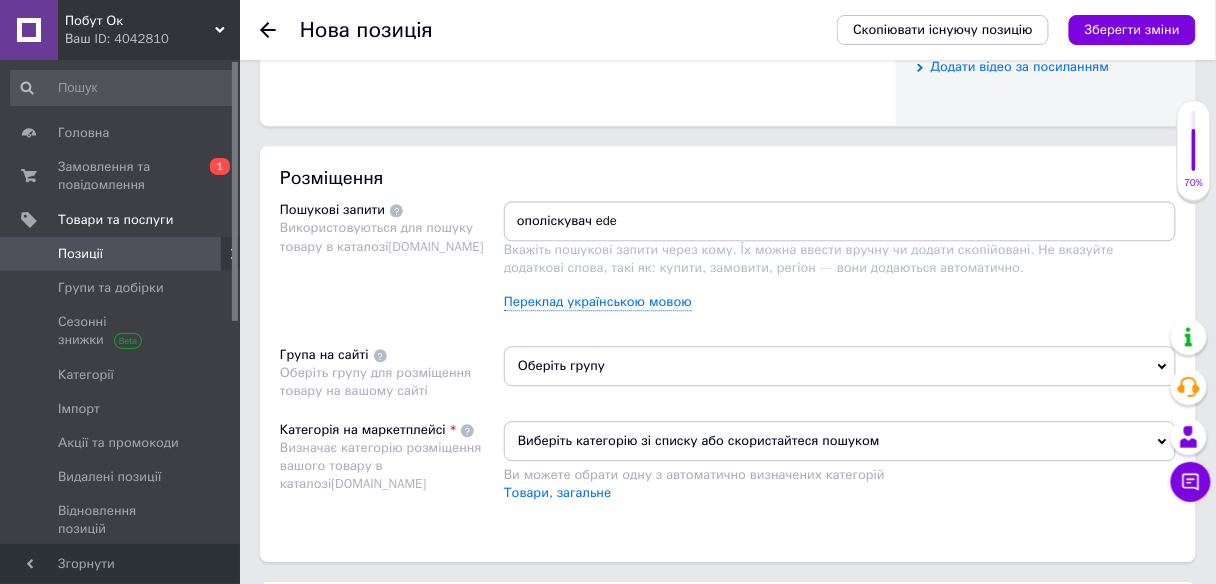type on "ополіскувач eden" 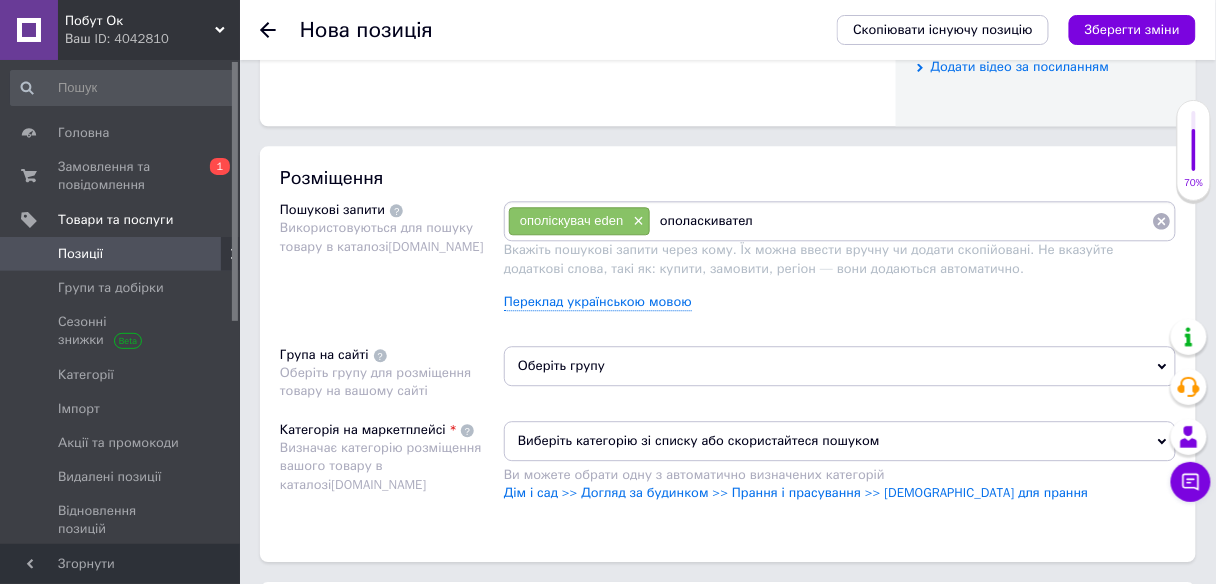 type on "ополаскиватель" 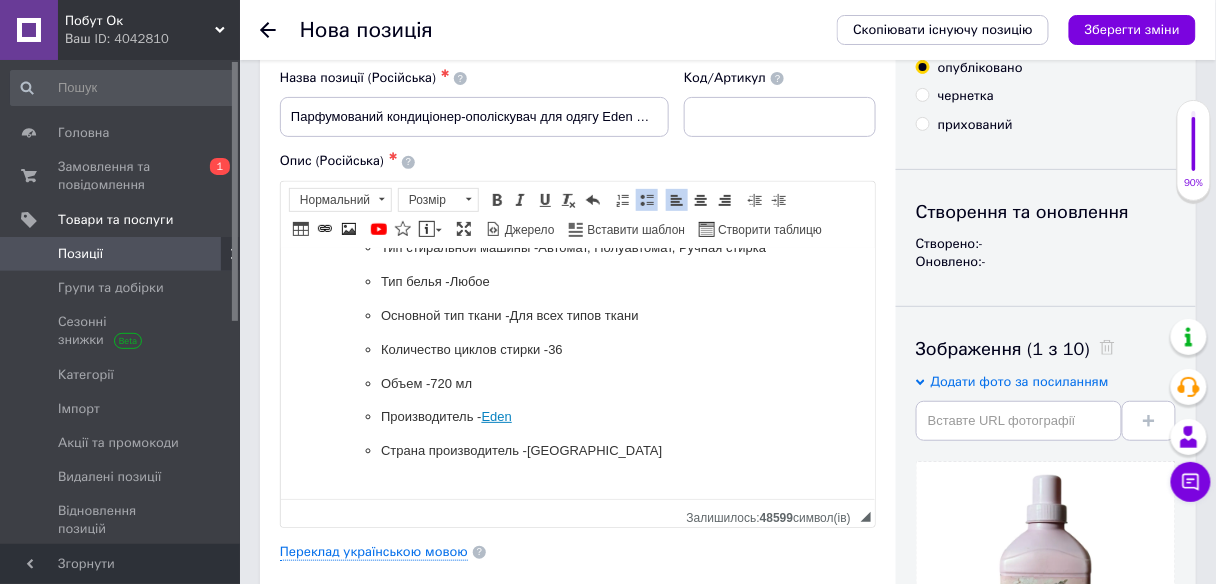 scroll, scrollTop: 0, scrollLeft: 0, axis: both 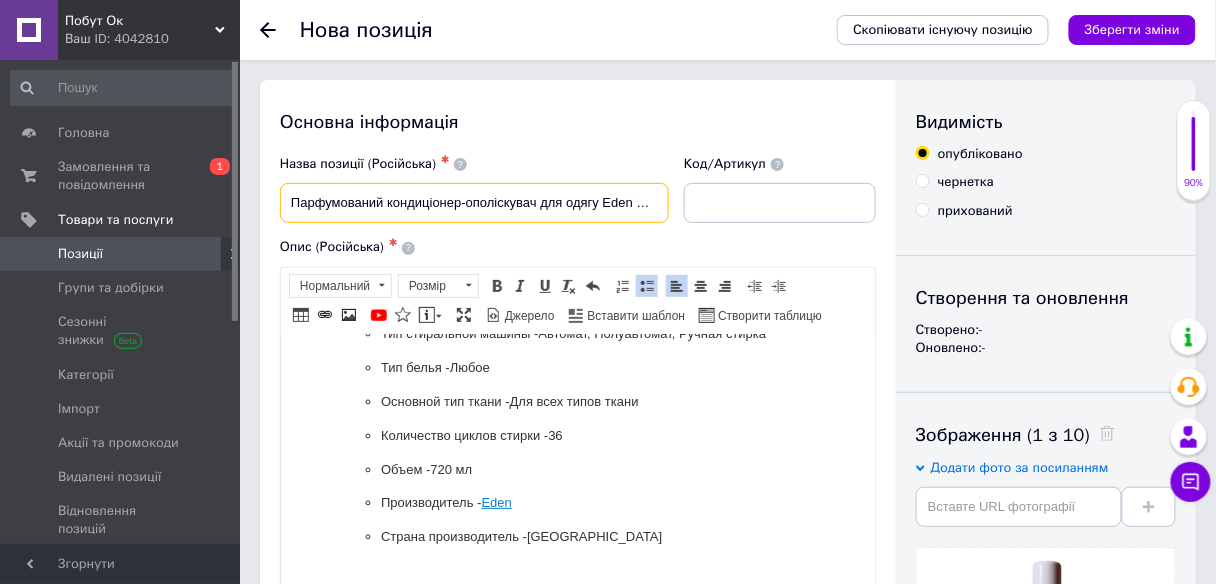 drag, startPoint x: 630, startPoint y: 202, endPoint x: 289, endPoint y: 203, distance: 341.00146 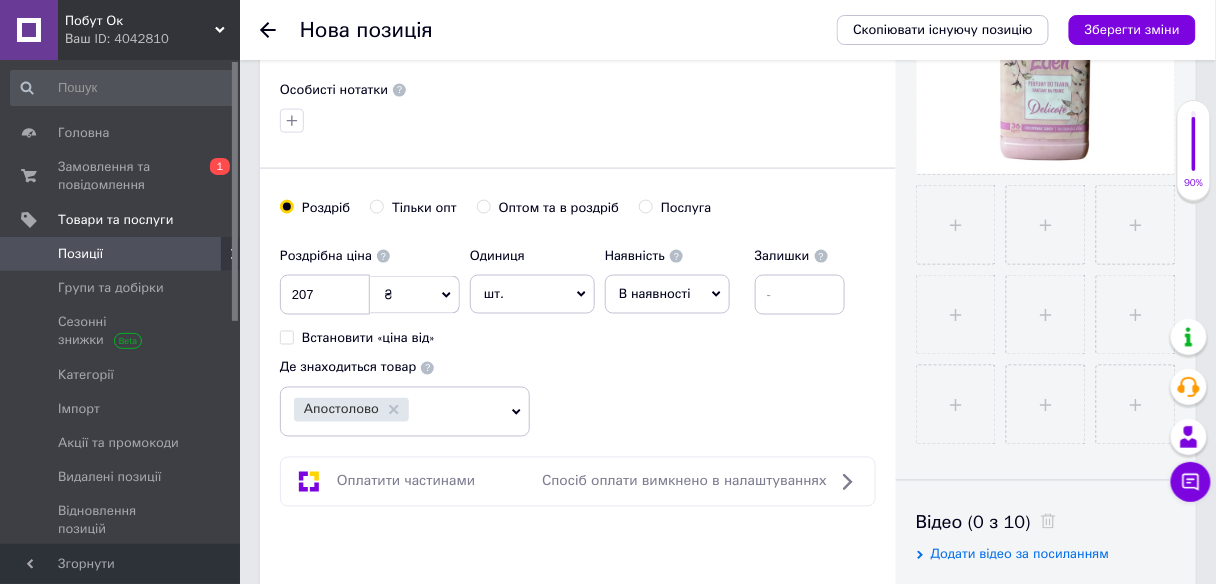 scroll, scrollTop: 880, scrollLeft: 0, axis: vertical 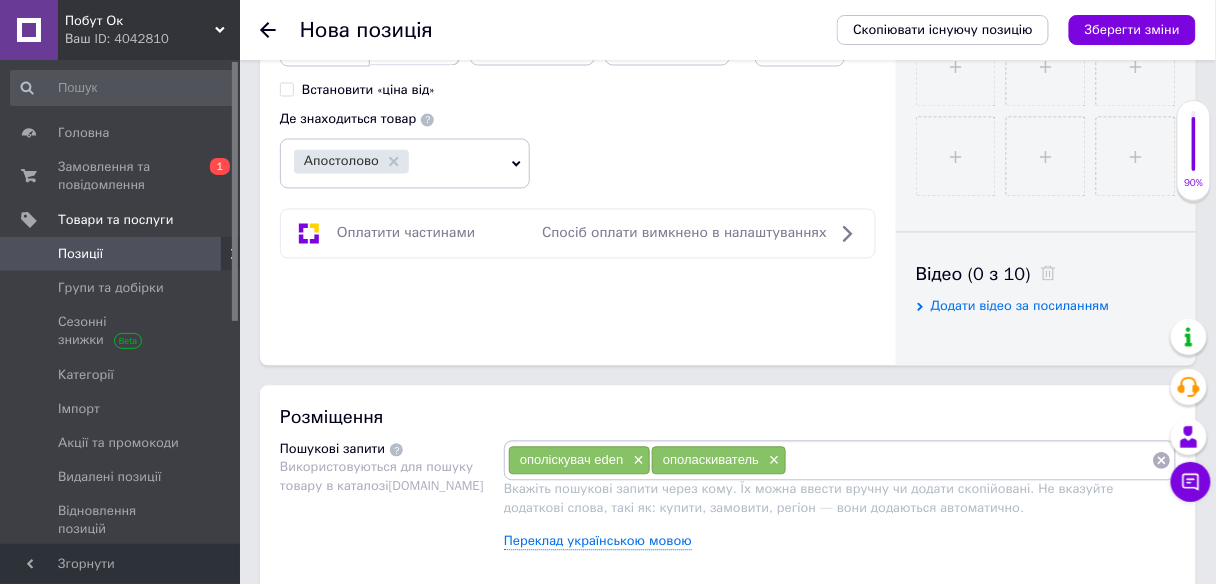 click at bounding box center [969, 461] 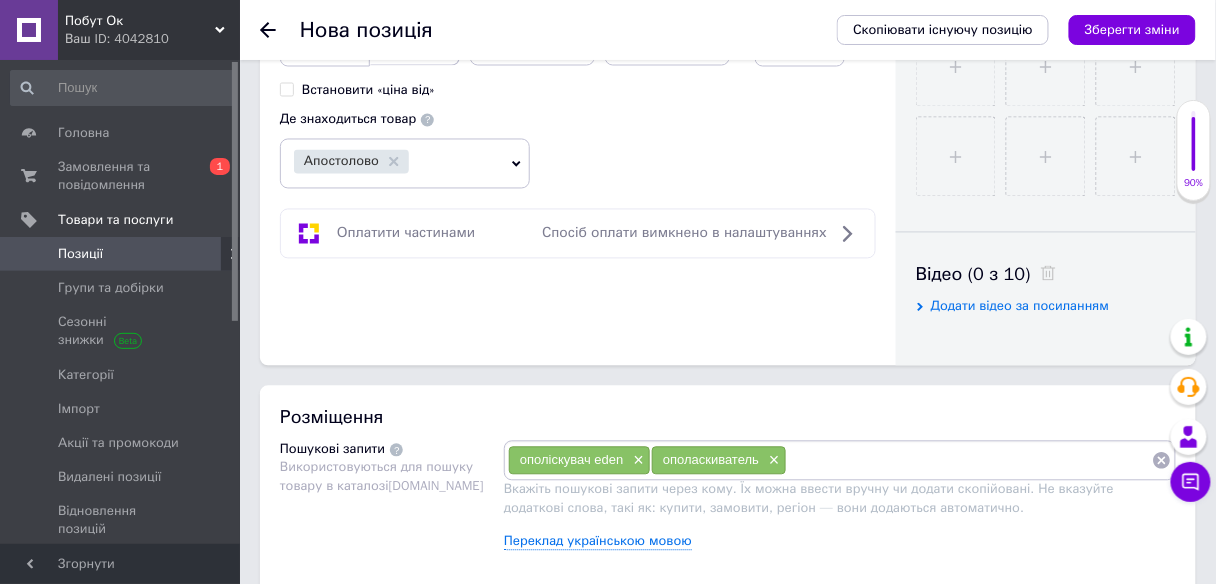 paste on "Парфумований кондиціонер-ополіскувач для одягу Eden" 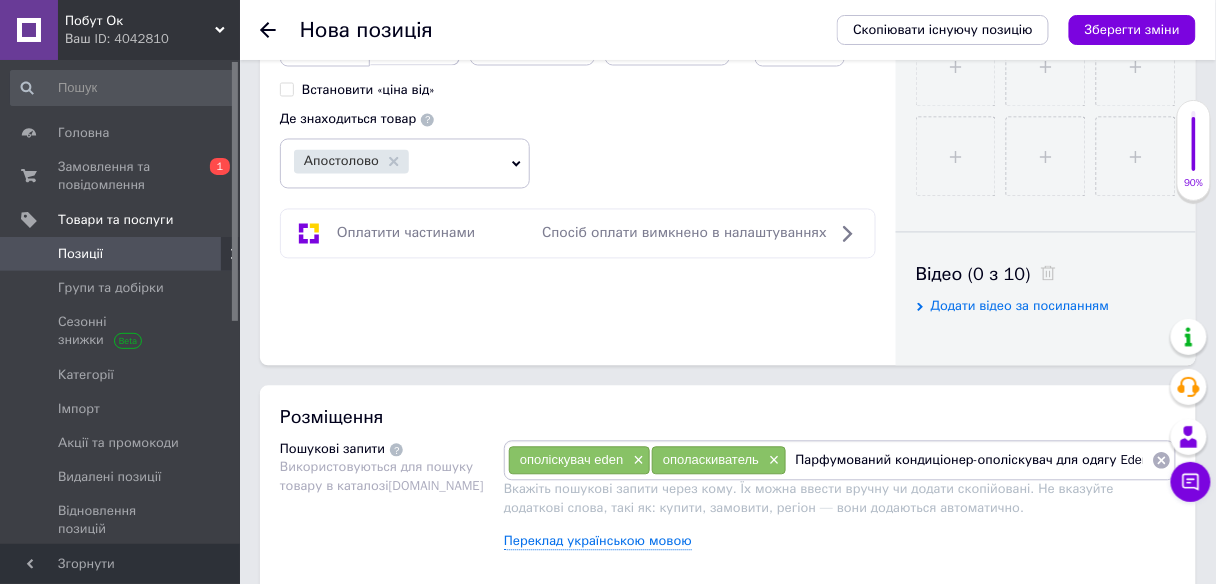 type 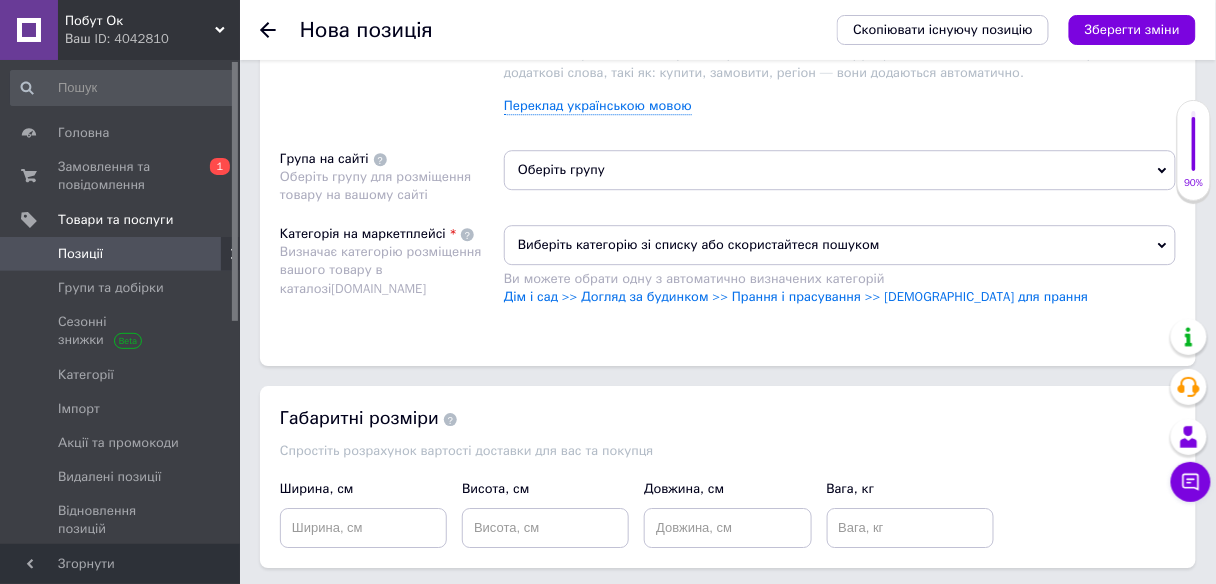 scroll, scrollTop: 1360, scrollLeft: 0, axis: vertical 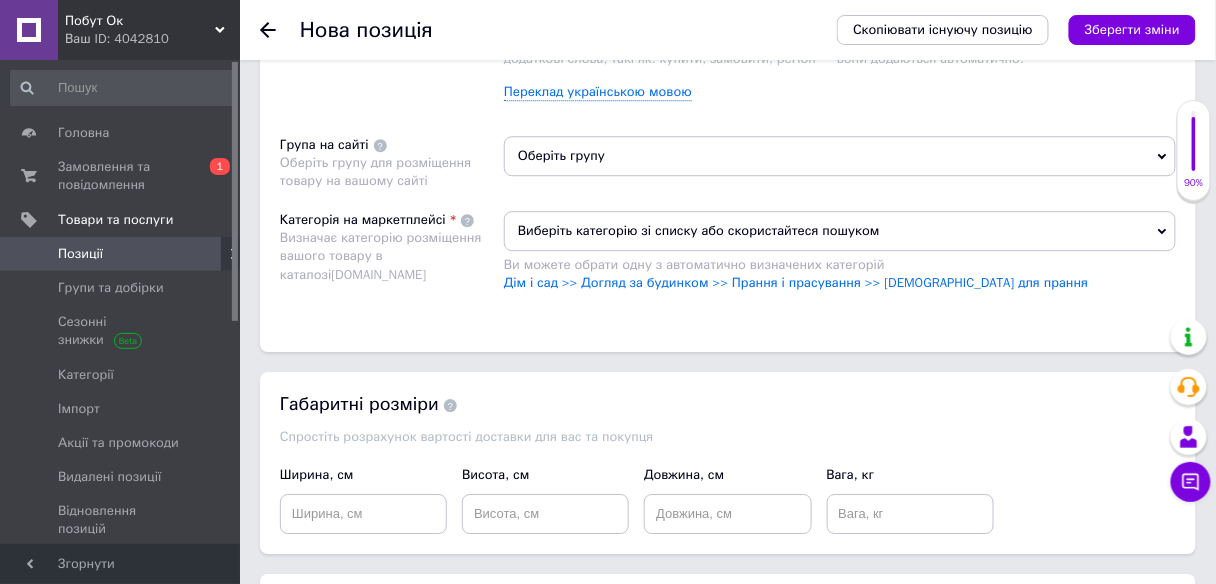 click on "Оберіть групу" at bounding box center (840, 156) 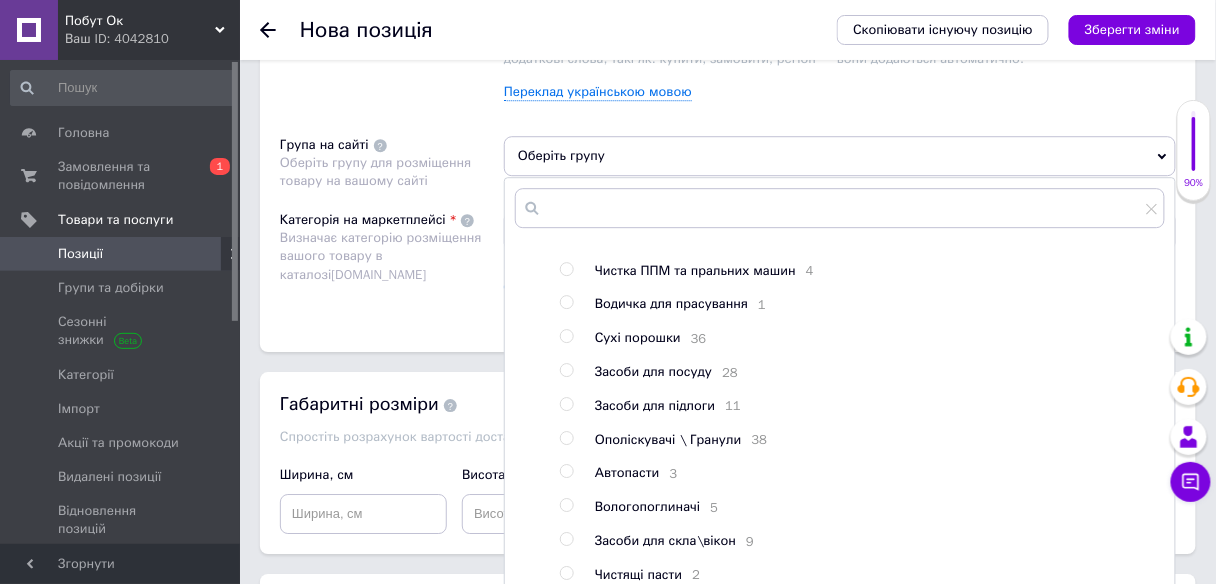 scroll, scrollTop: 522, scrollLeft: 0, axis: vertical 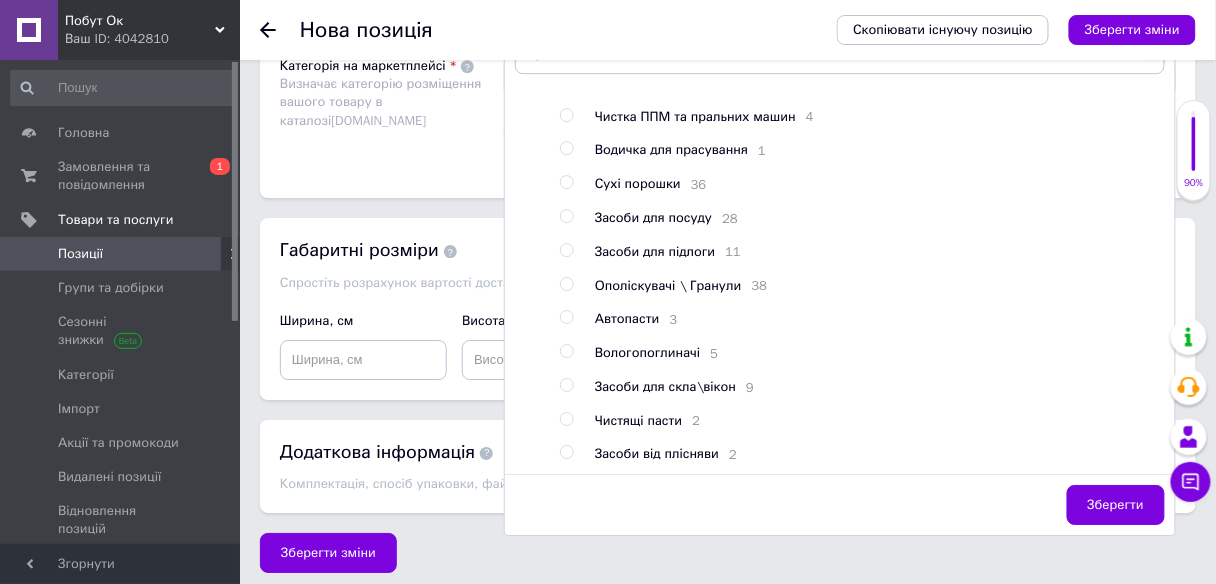 click at bounding box center (566, 284) 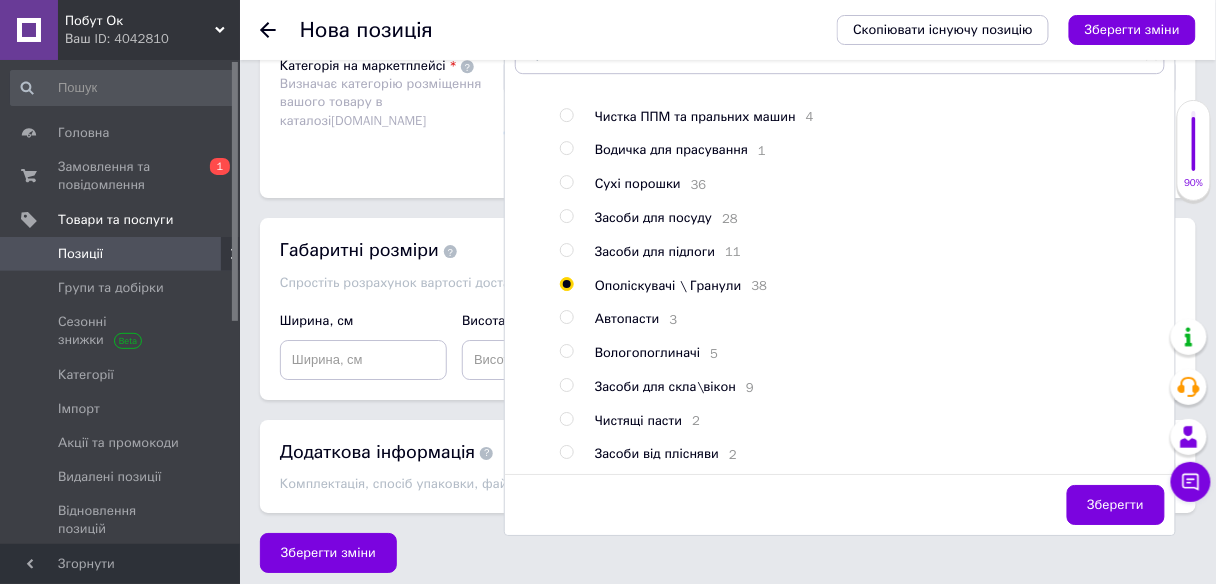 radio on "true" 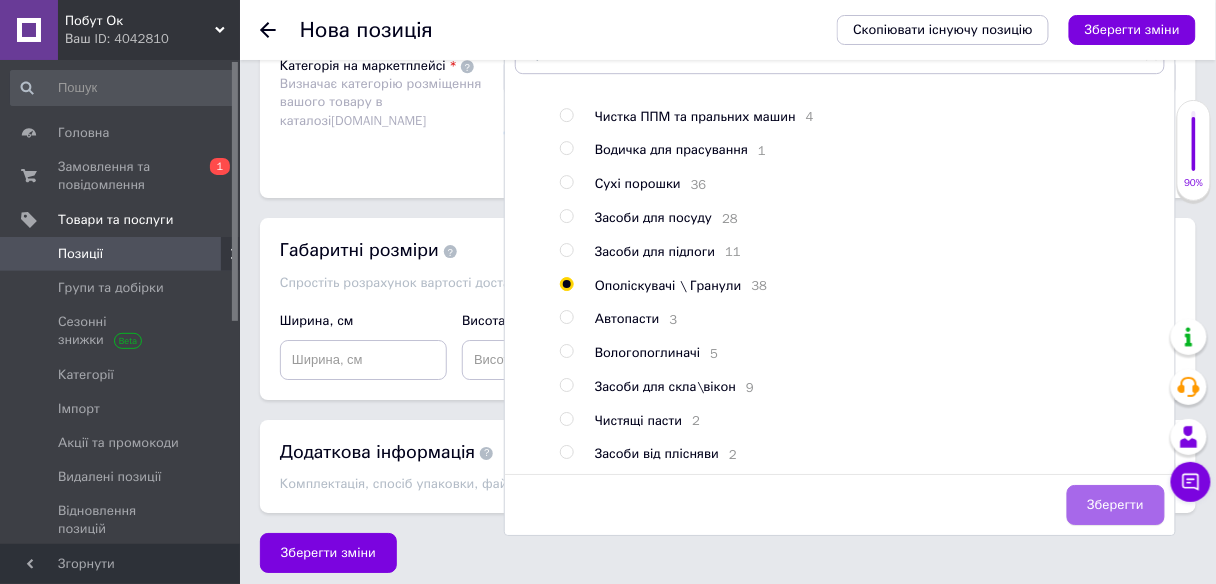 click on "Зберегти" at bounding box center (1116, 505) 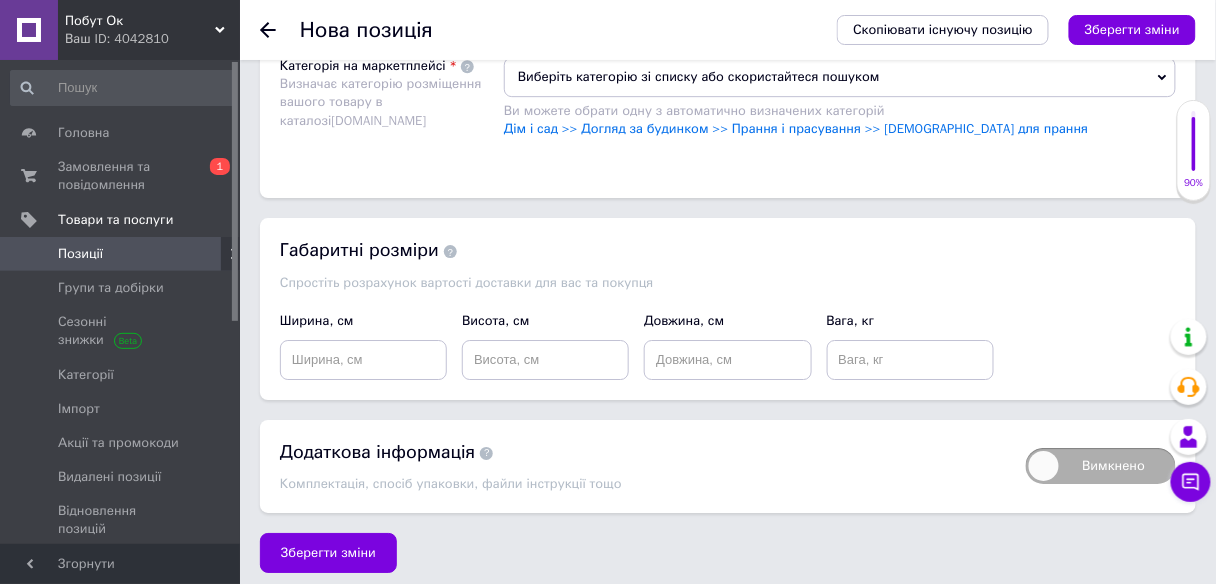 scroll, scrollTop: 1434, scrollLeft: 0, axis: vertical 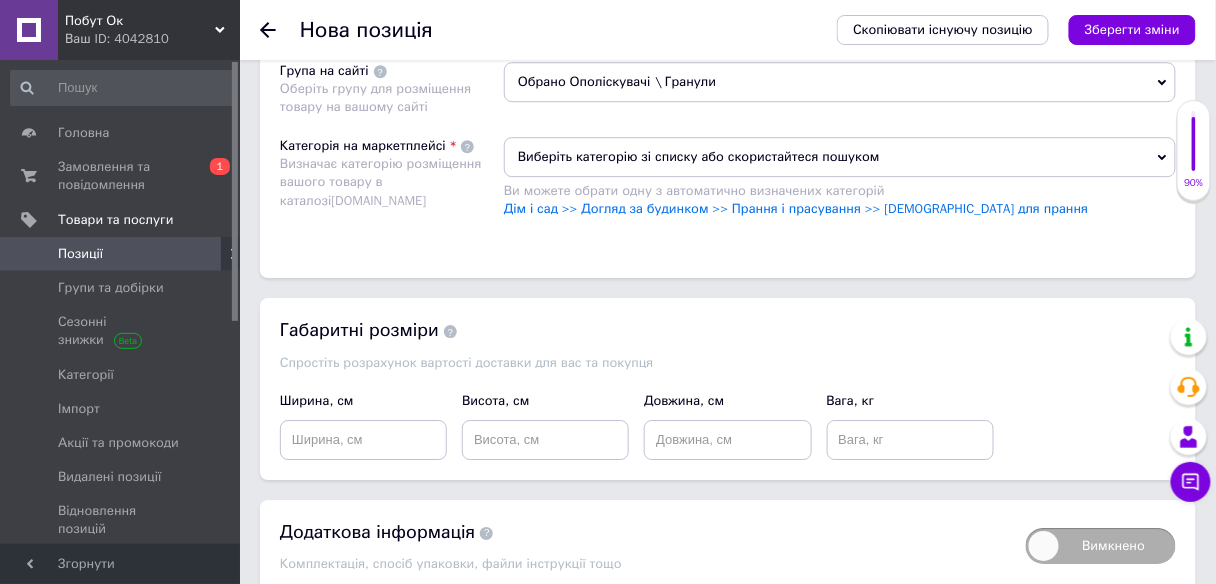 click on "Виберіть категорію зі списку або скористайтеся пошуком" at bounding box center [840, 157] 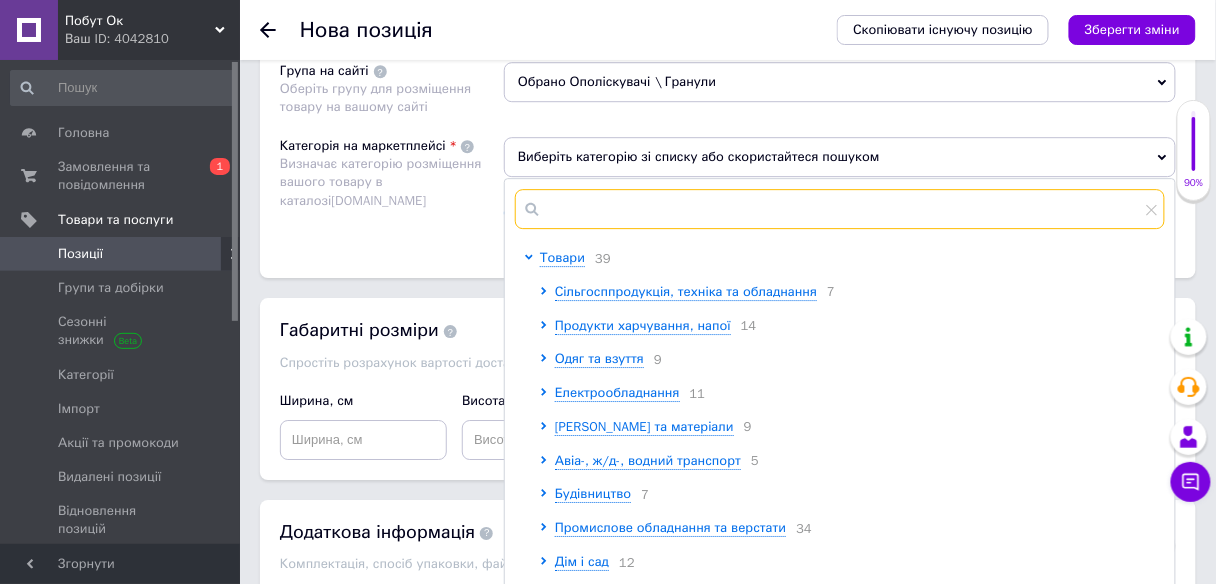 click at bounding box center (840, 209) 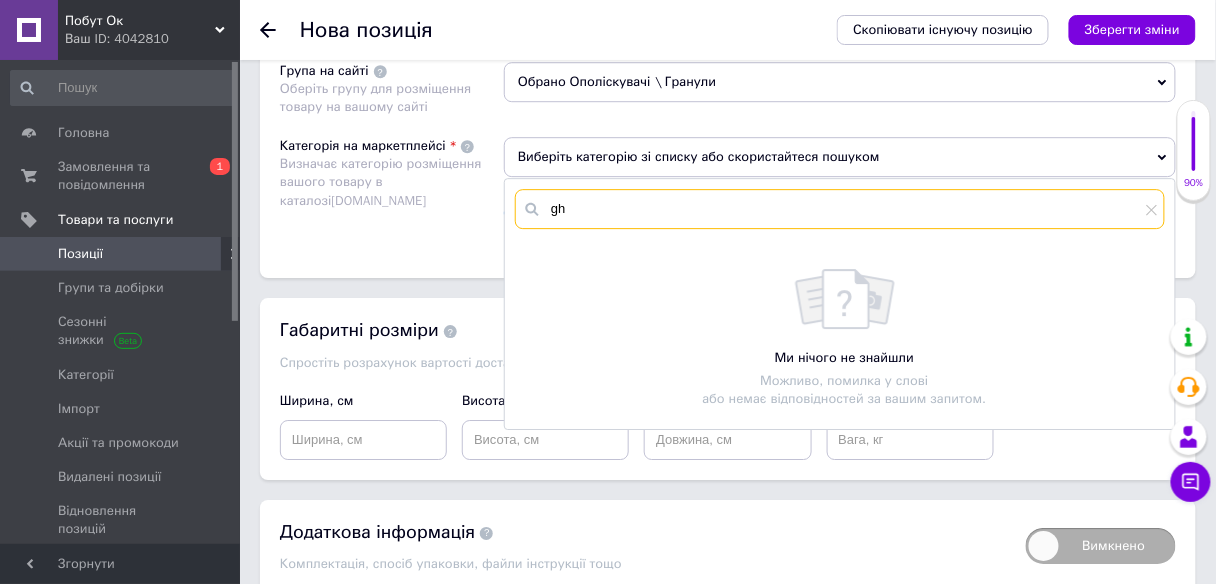 type on "g" 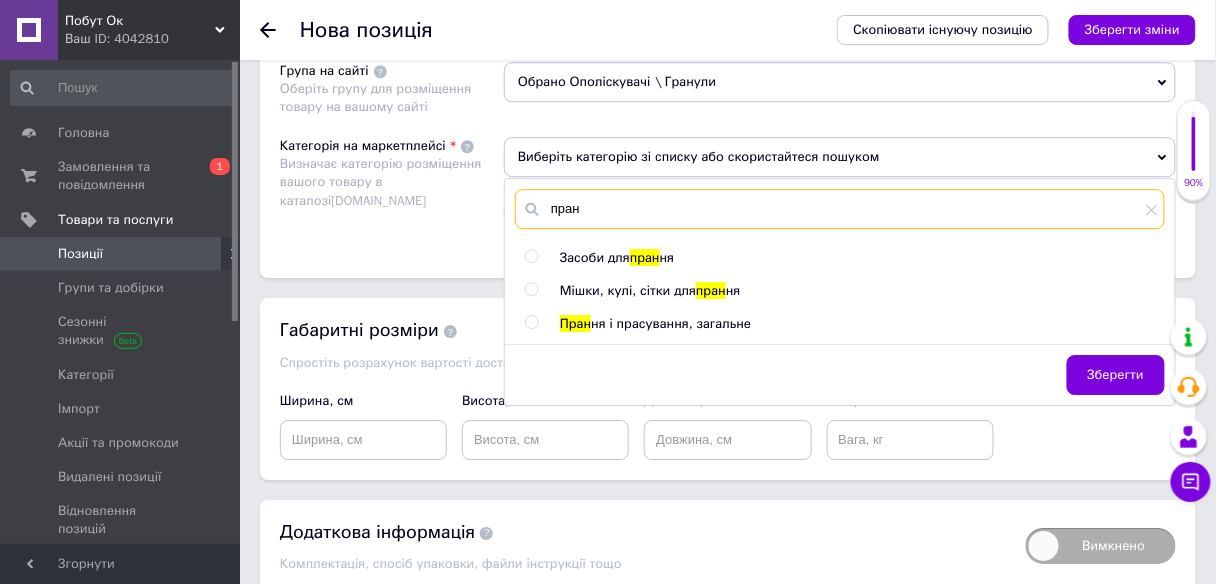 type on "пран" 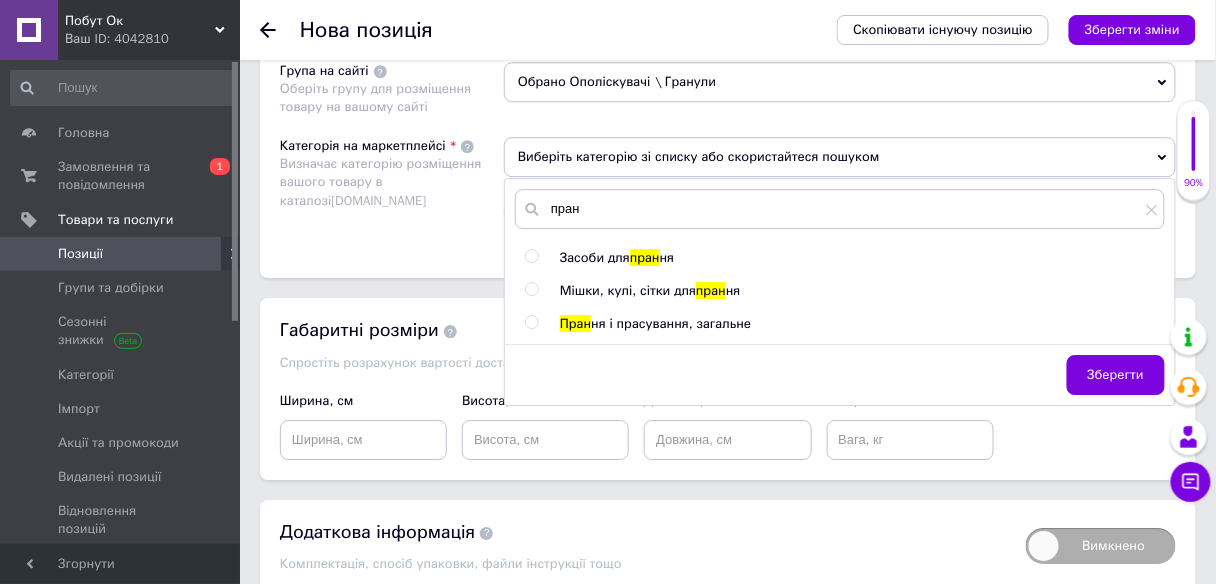 click at bounding box center [531, 256] 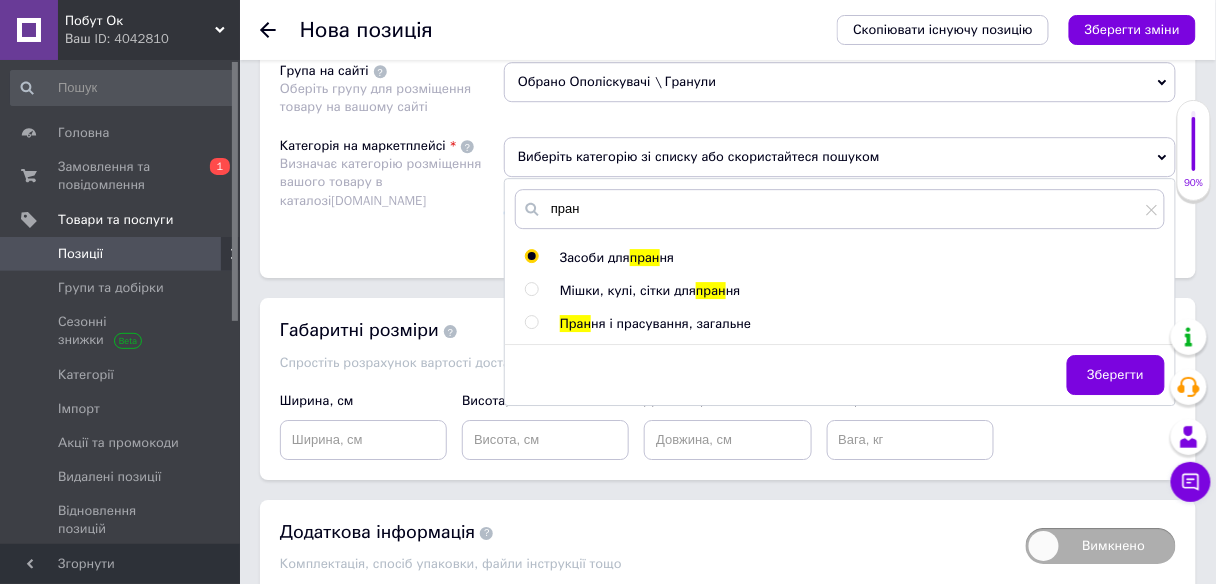 radio on "true" 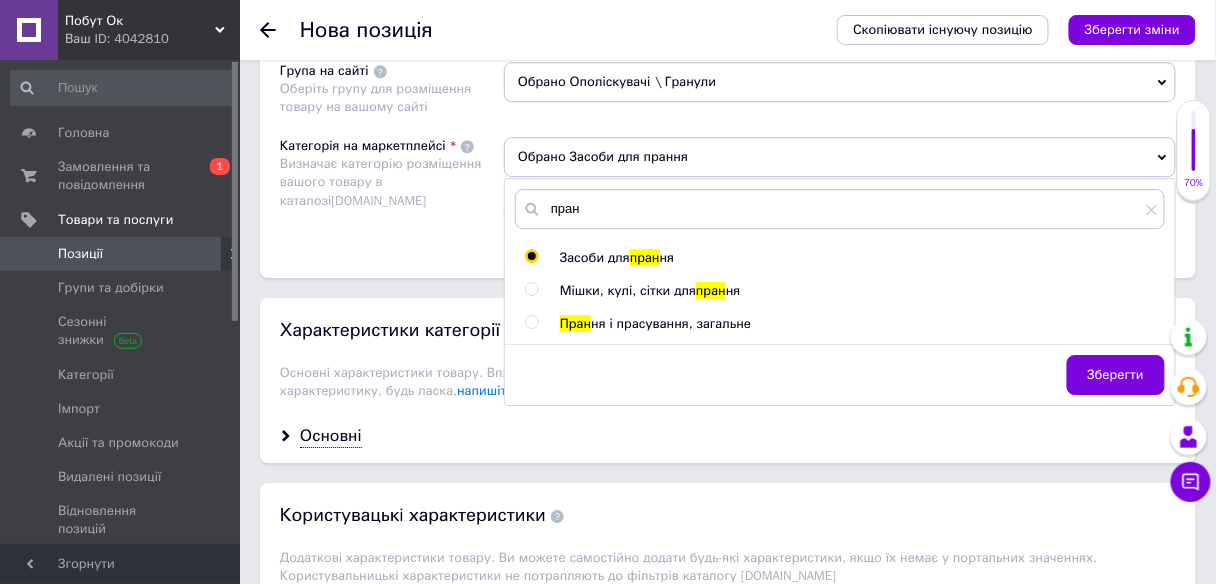 click on "Зберегти" at bounding box center [1116, 375] 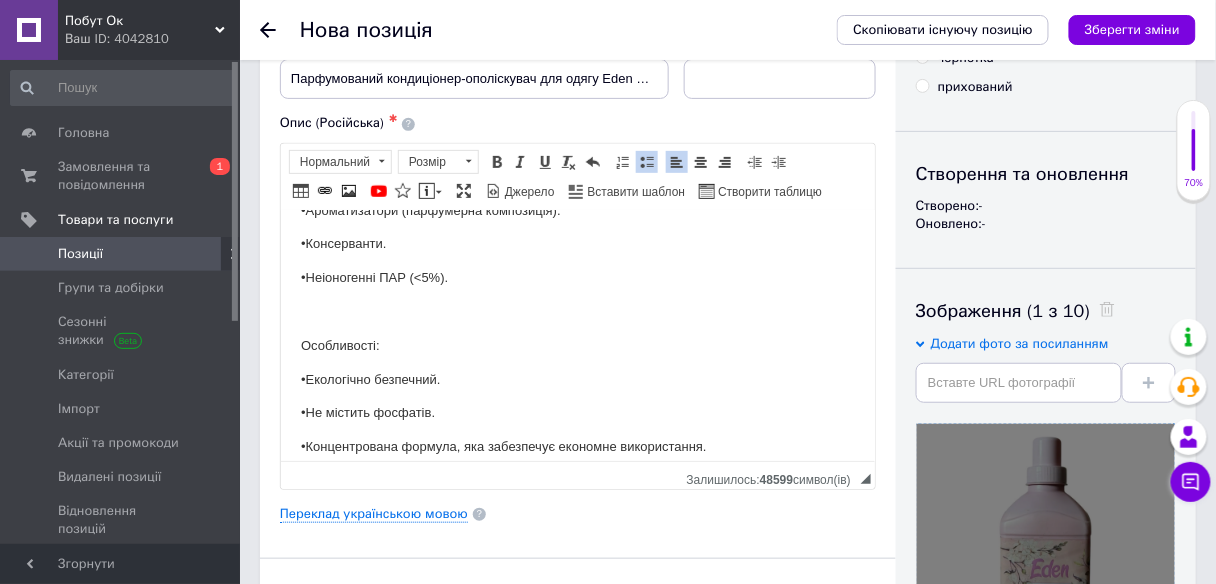 scroll, scrollTop: 0, scrollLeft: 0, axis: both 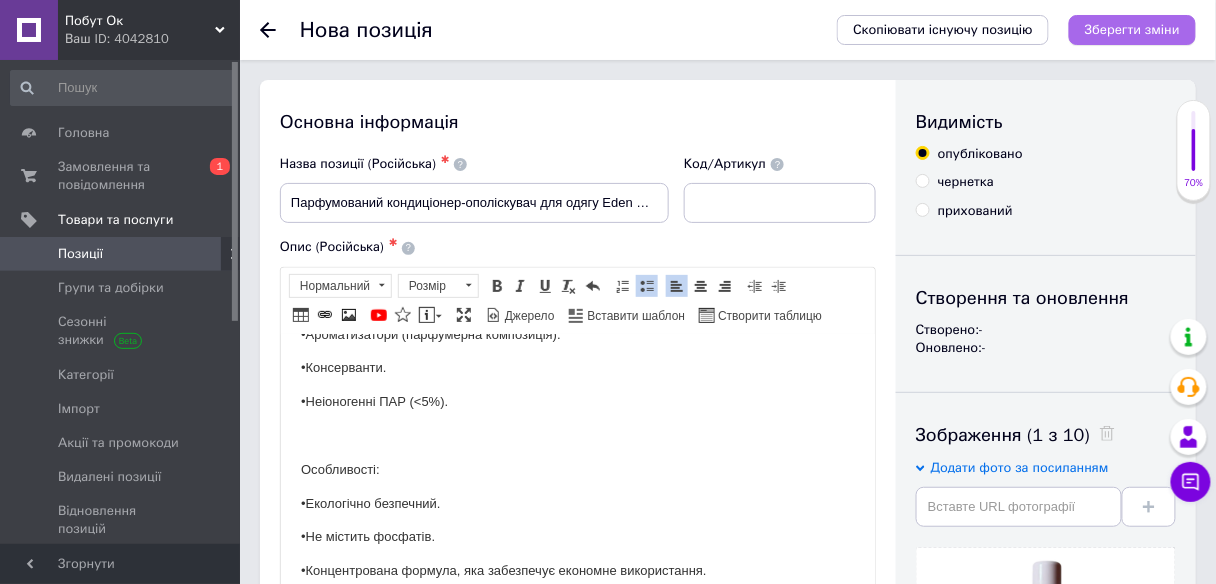 click on "Зберегти зміни" at bounding box center (1132, 30) 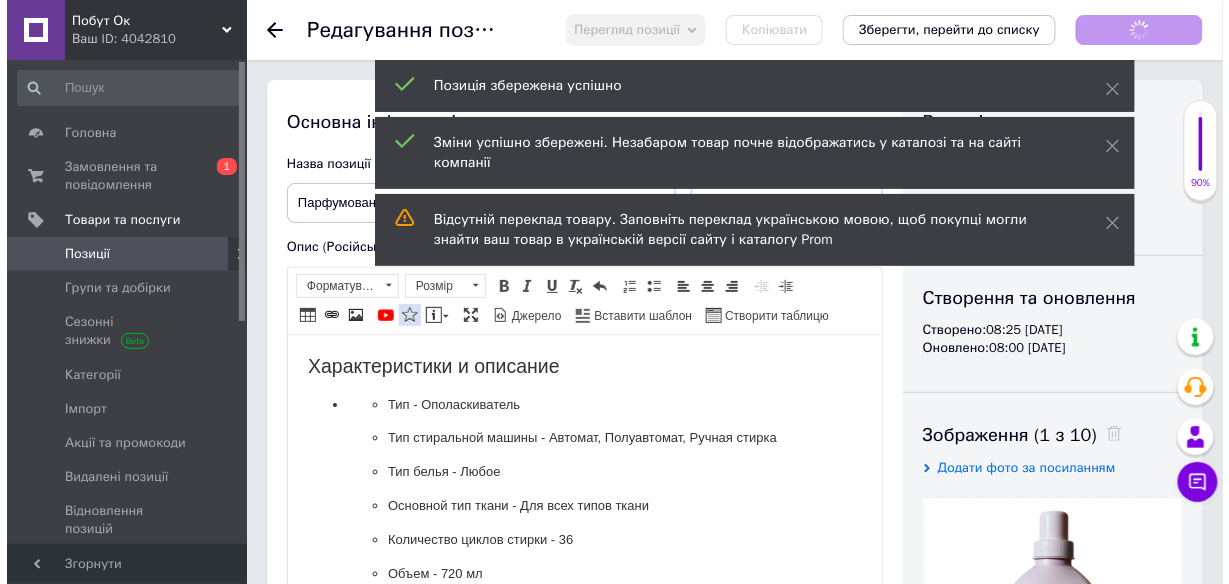 scroll, scrollTop: 0, scrollLeft: 0, axis: both 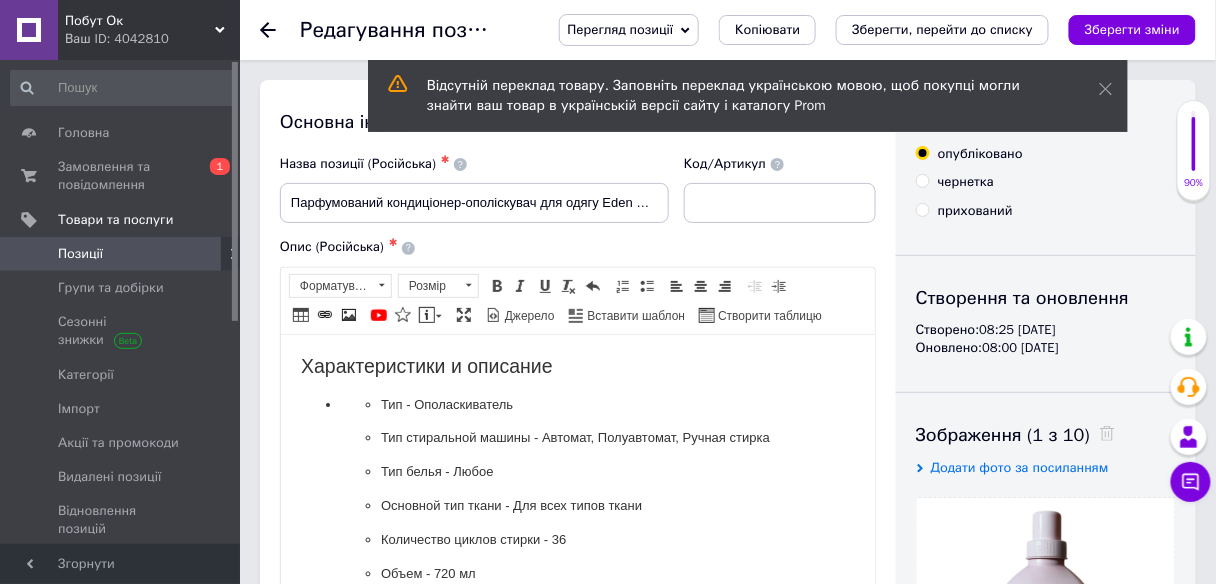 click on "Позиції" at bounding box center [121, 254] 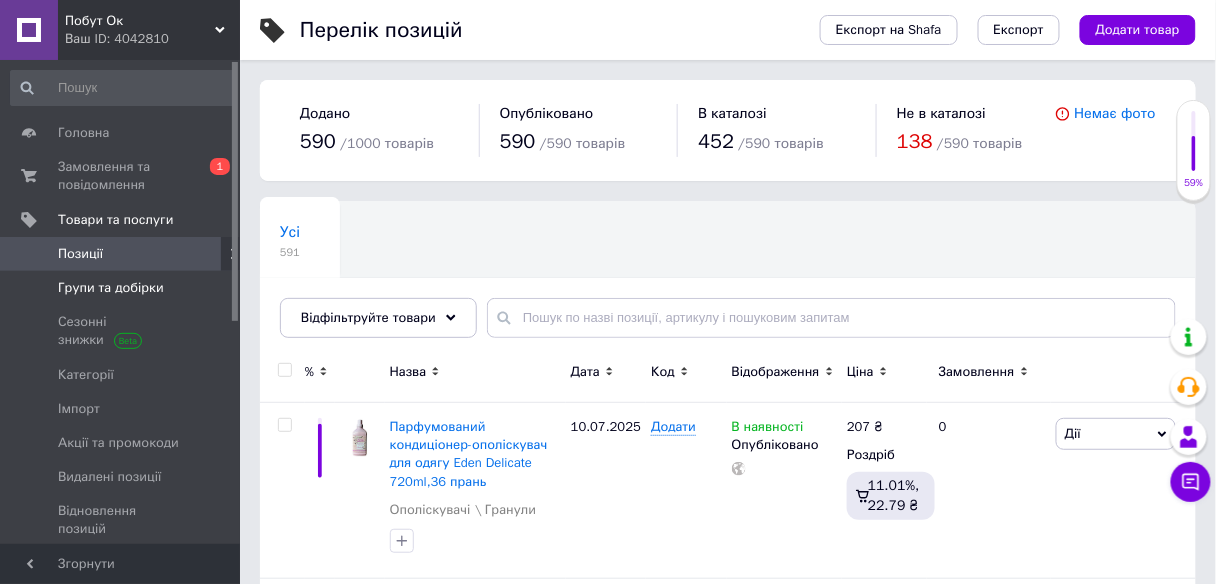 click on "Групи та добірки" at bounding box center (111, 288) 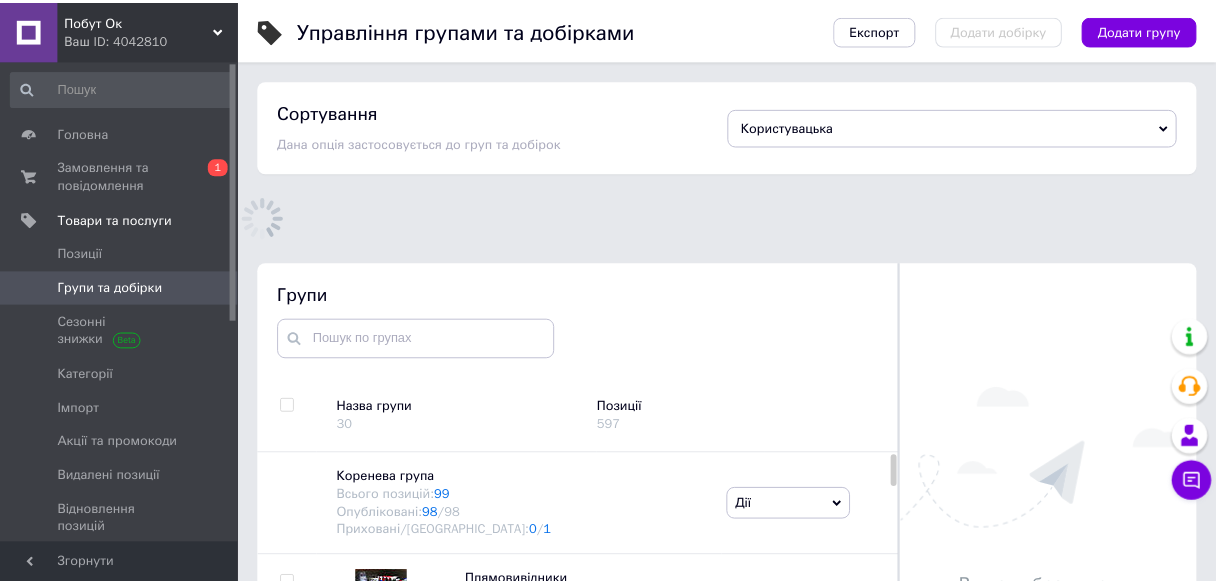 scroll, scrollTop: 48, scrollLeft: 0, axis: vertical 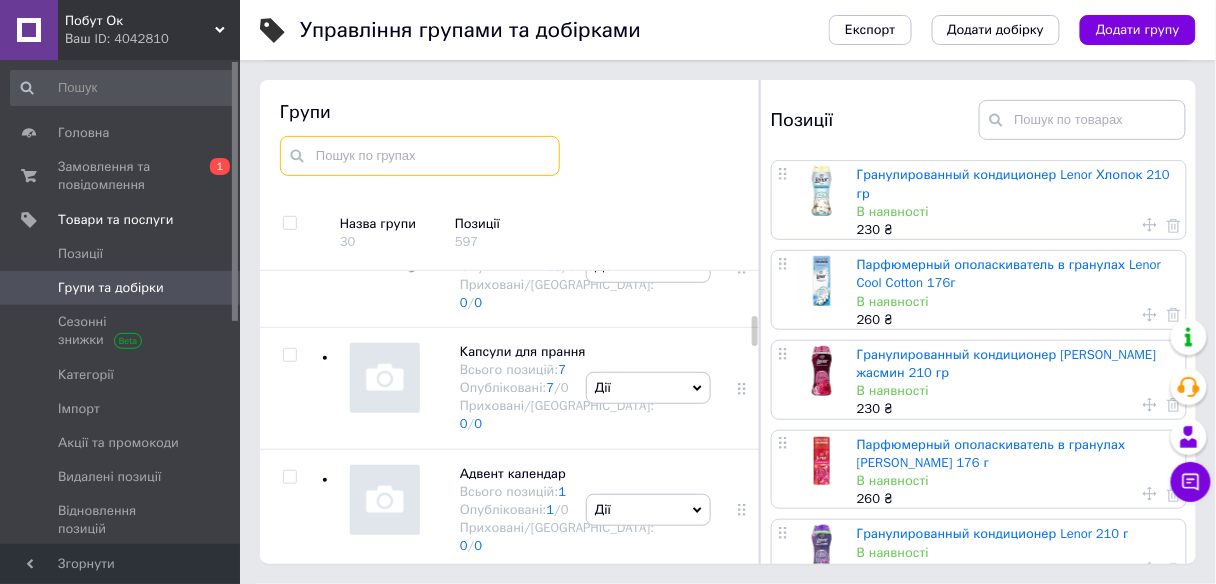 click at bounding box center [420, 156] 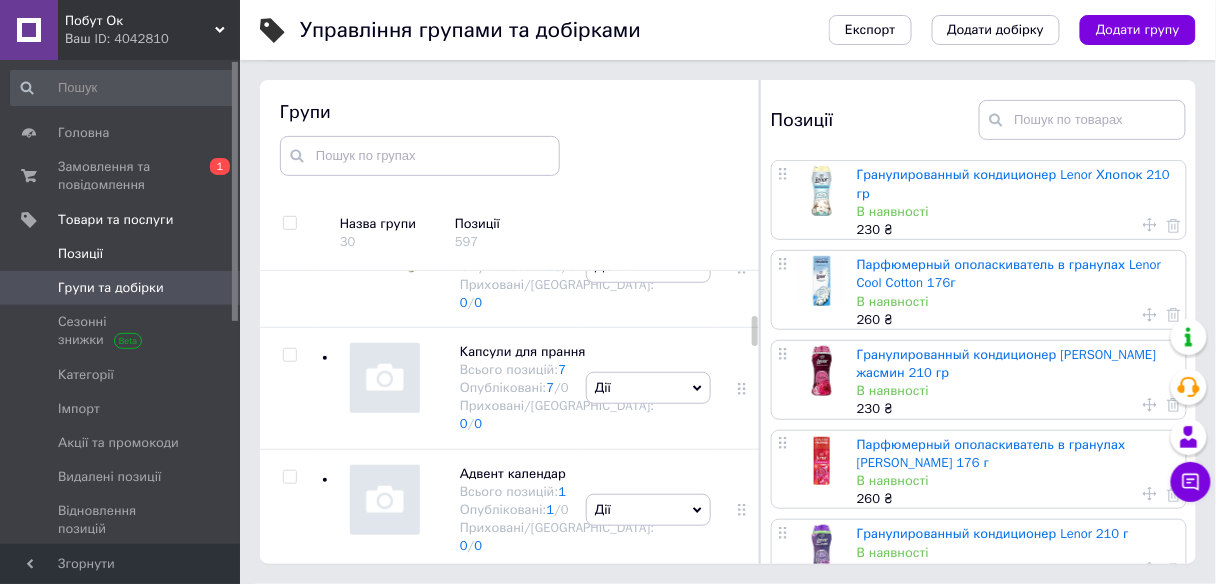 click on "Позиції" at bounding box center (80, 254) 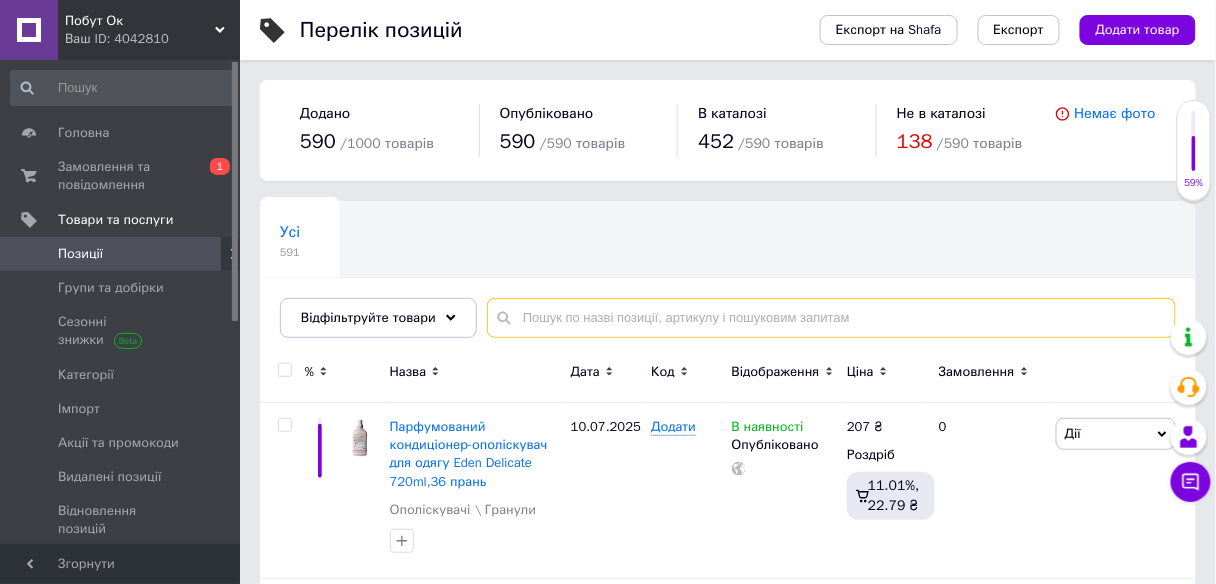 click at bounding box center [831, 318] 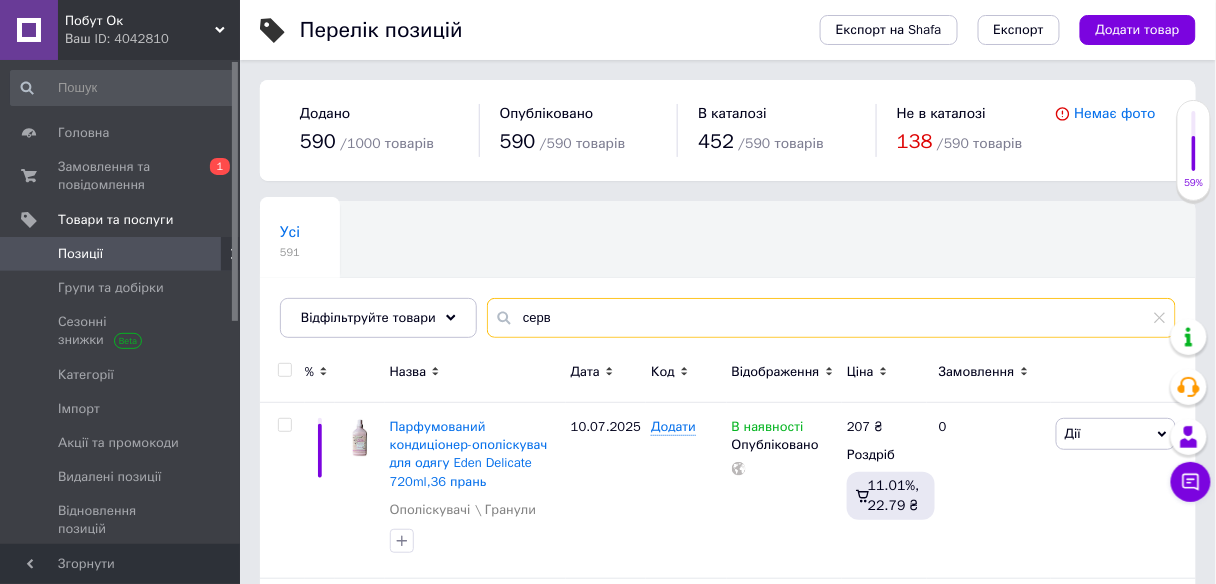 type on "серве" 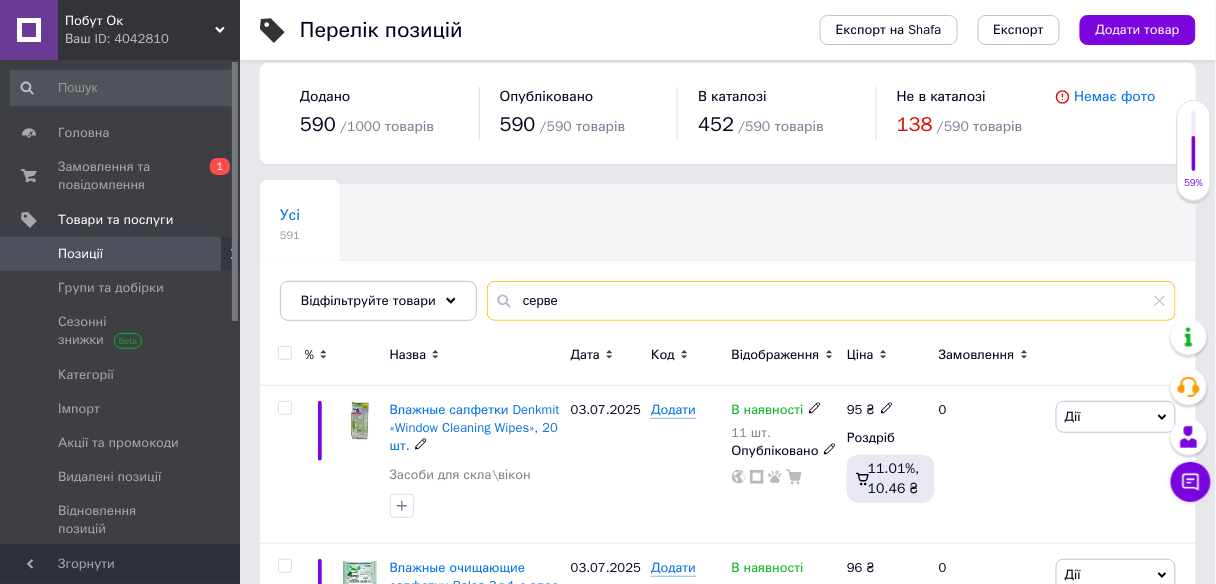 scroll, scrollTop: 0, scrollLeft: 0, axis: both 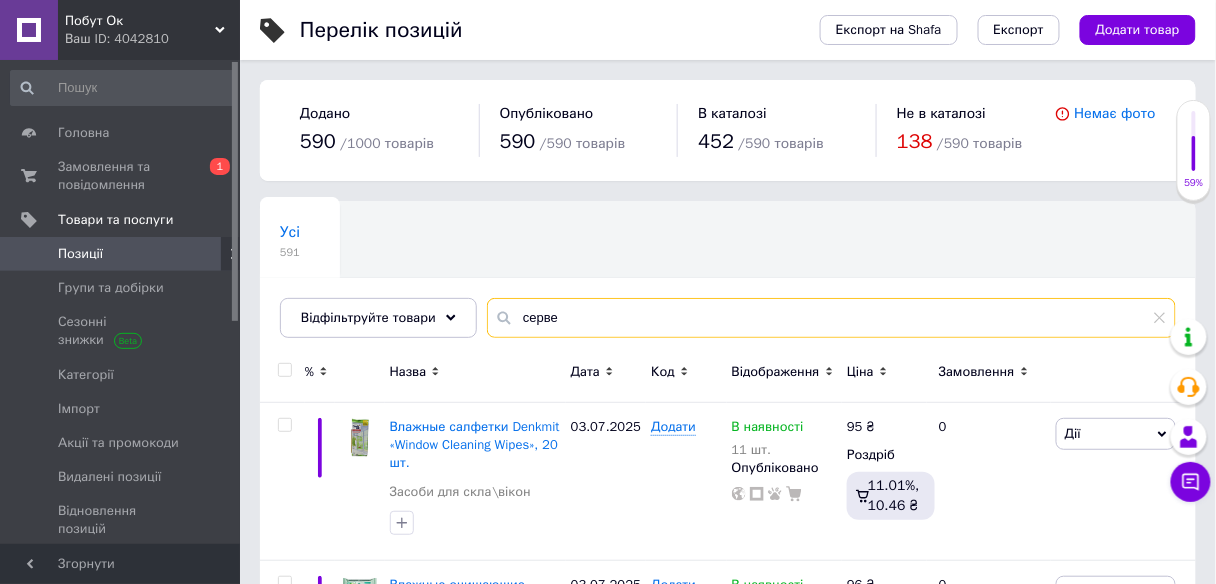drag, startPoint x: 575, startPoint y: 316, endPoint x: 507, endPoint y: 306, distance: 68.73136 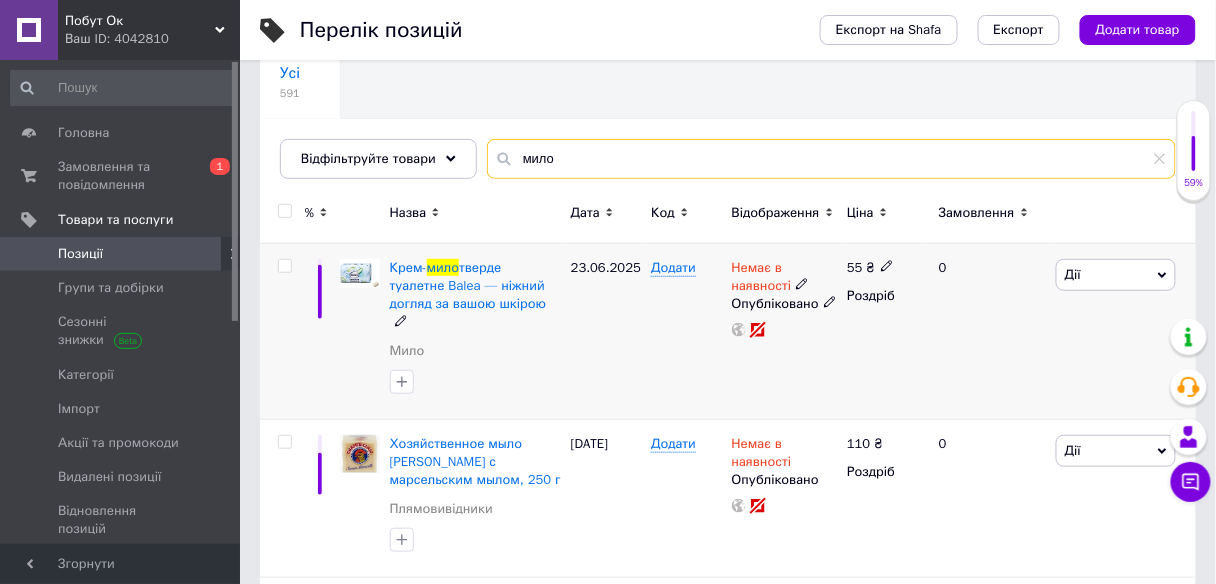 scroll, scrollTop: 160, scrollLeft: 0, axis: vertical 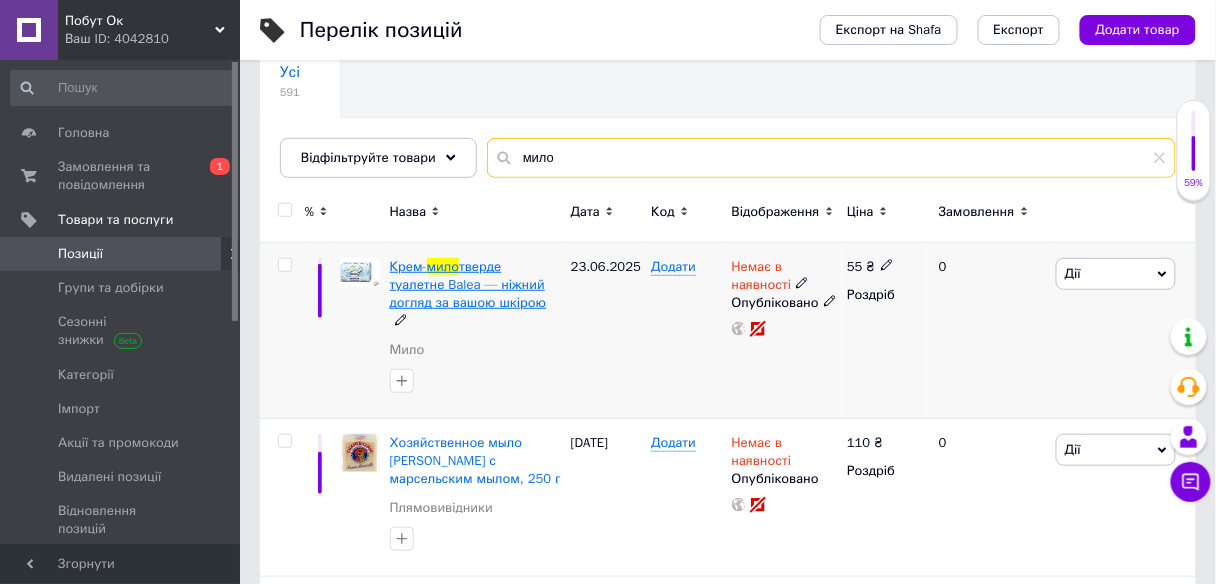type on "мило" 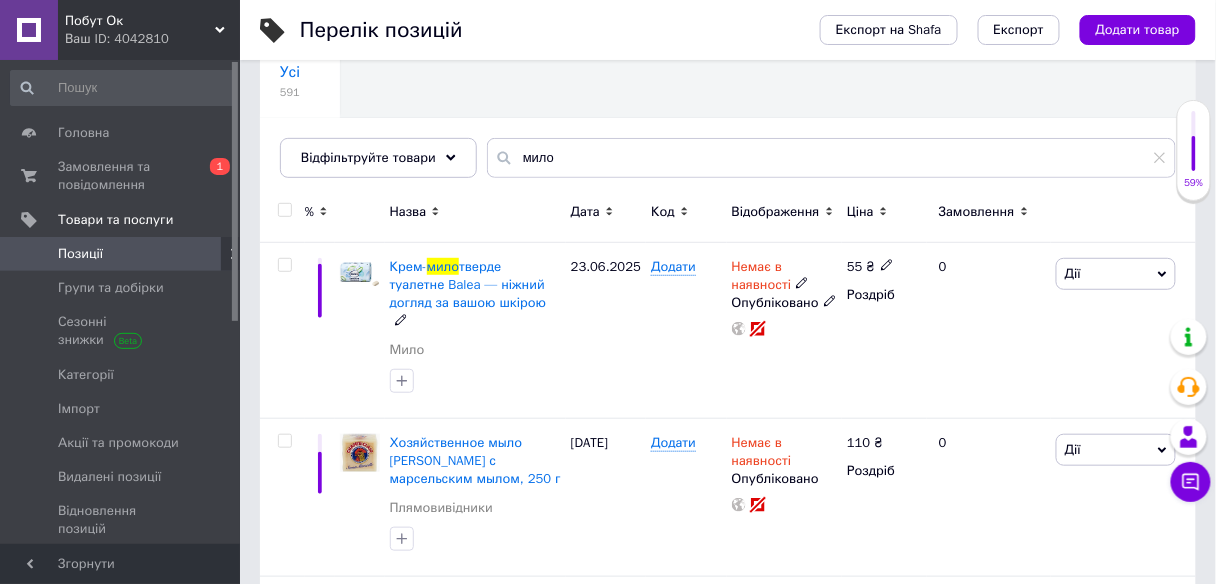 click on "тверде туалетне Balea — ніжний догляд за вашою шкірою" at bounding box center [468, 284] 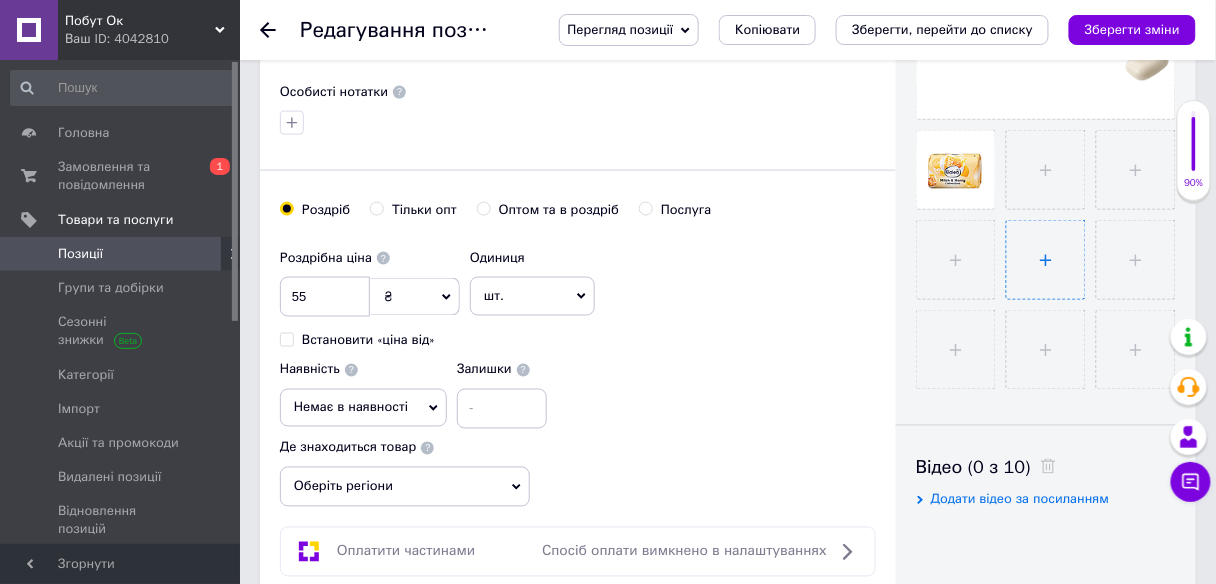 scroll, scrollTop: 640, scrollLeft: 0, axis: vertical 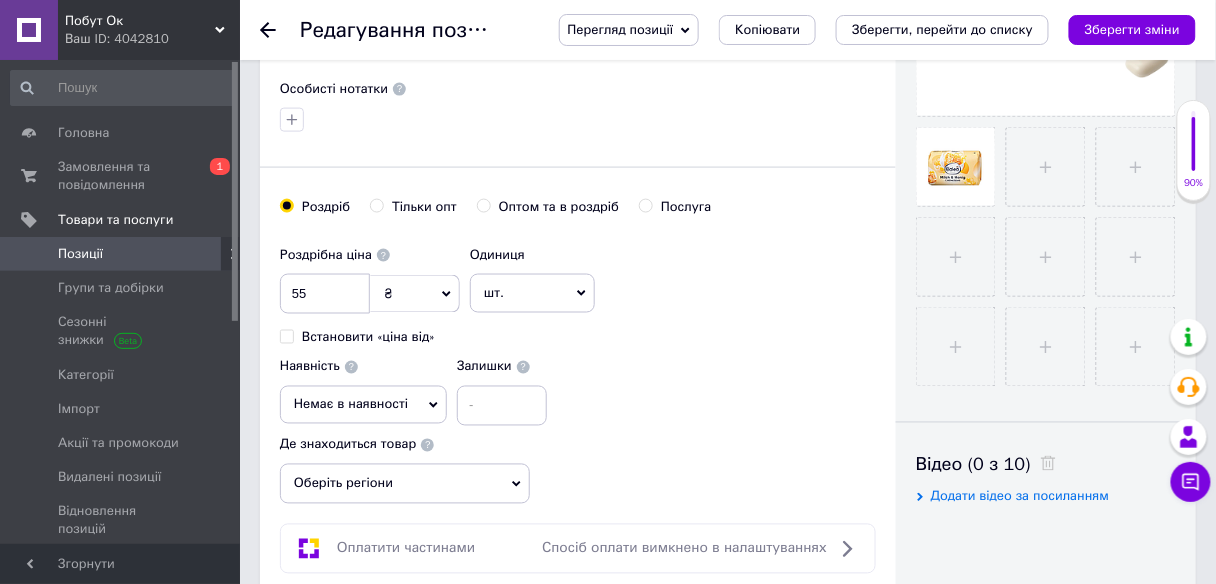 click on "Немає в наявності" at bounding box center (351, 404) 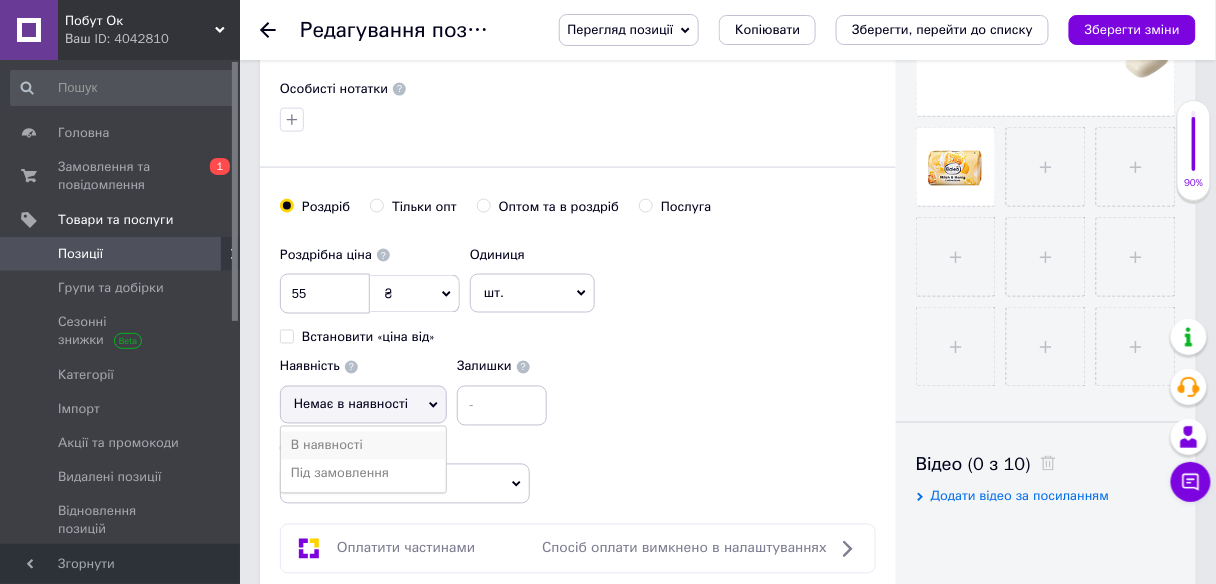 click on "В наявності" at bounding box center (363, 446) 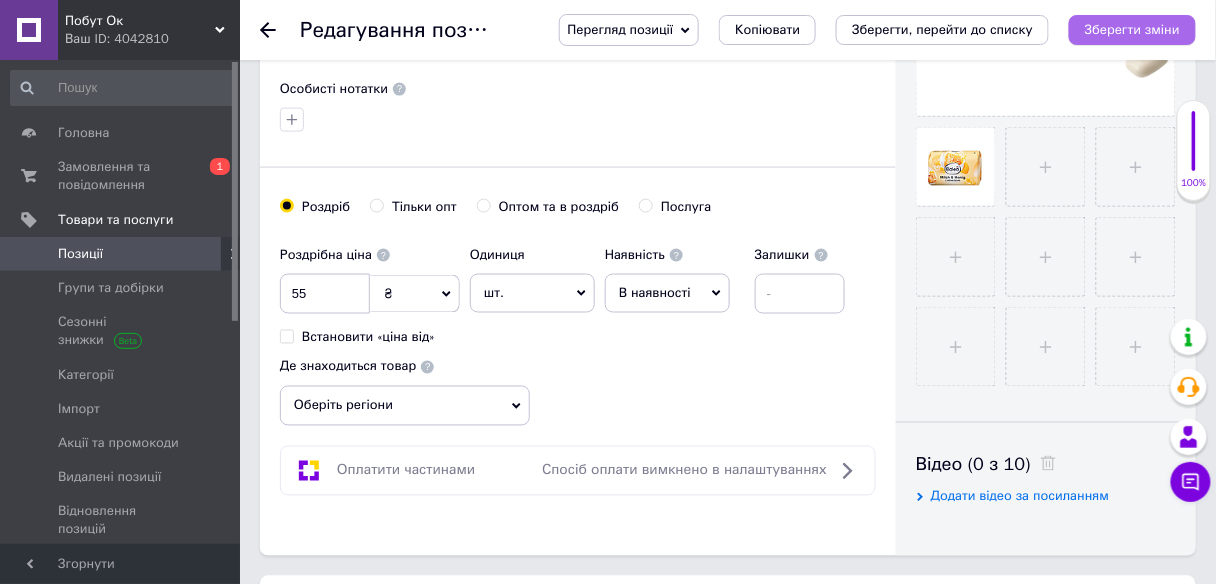 click on "Зберегти зміни" at bounding box center [1132, 29] 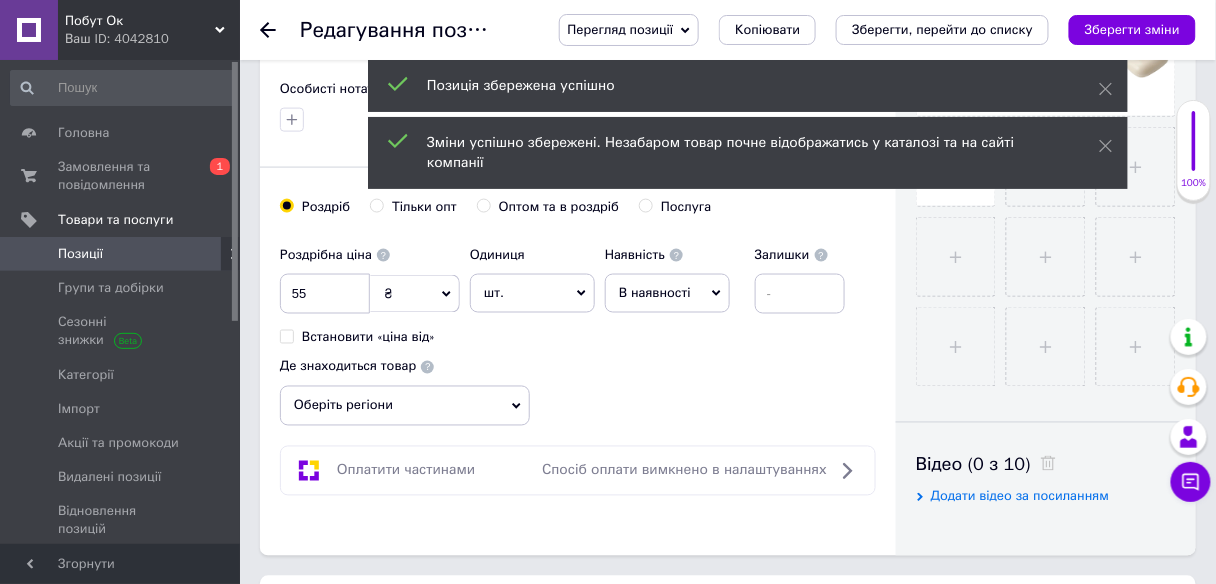 click on "Оберіть регіони" at bounding box center [405, 406] 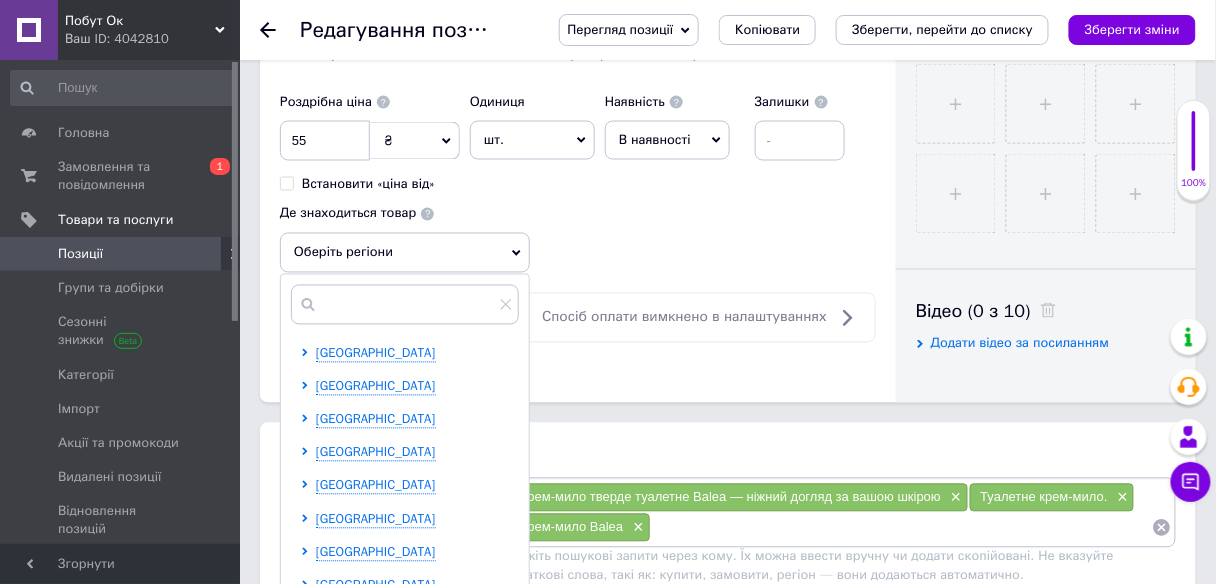 scroll, scrollTop: 800, scrollLeft: 0, axis: vertical 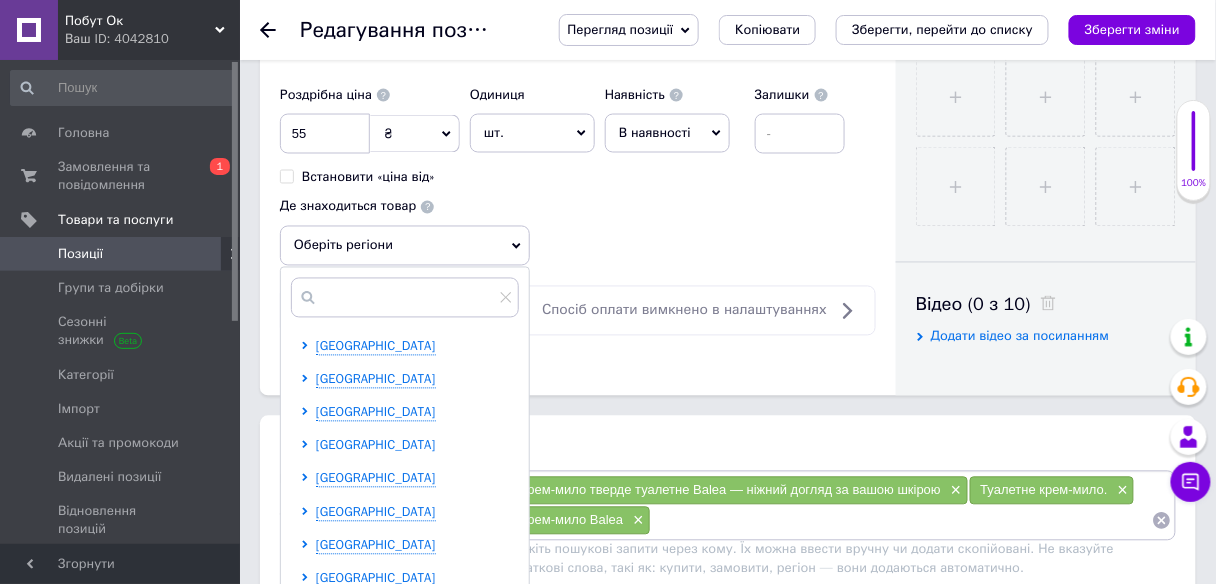 click on "Дніпропетровська область" at bounding box center (376, 445) 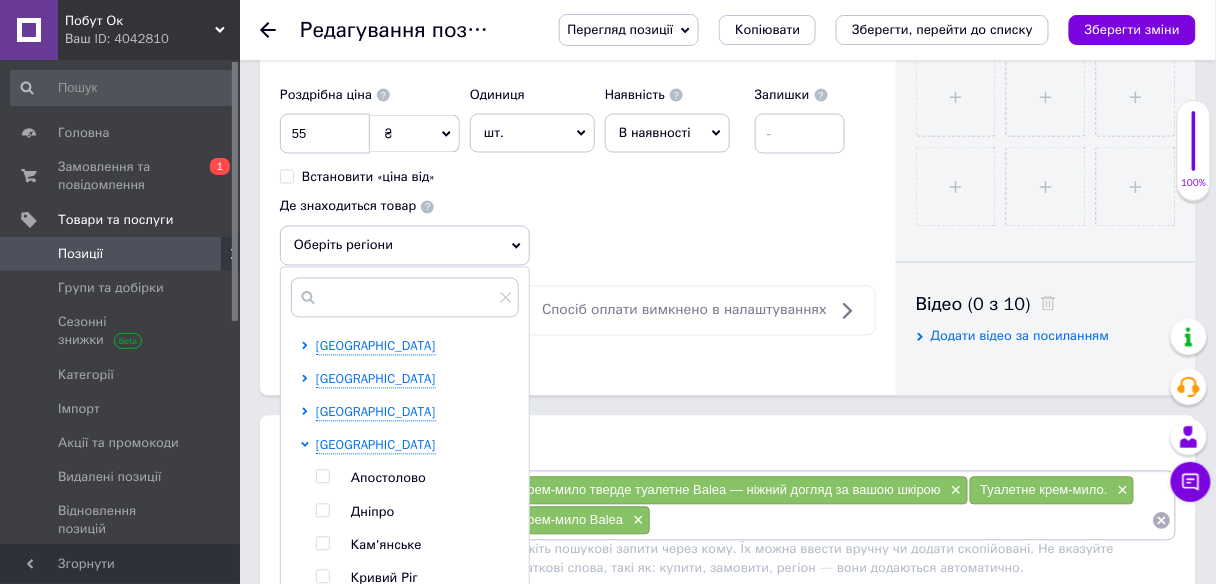 click at bounding box center (322, 477) 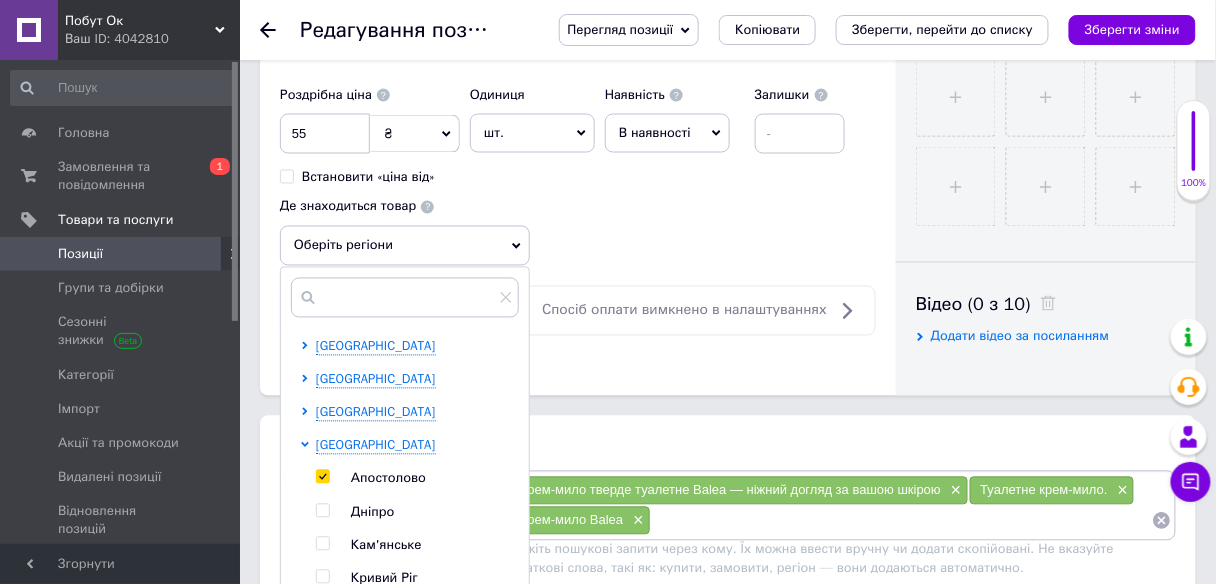 checkbox on "true" 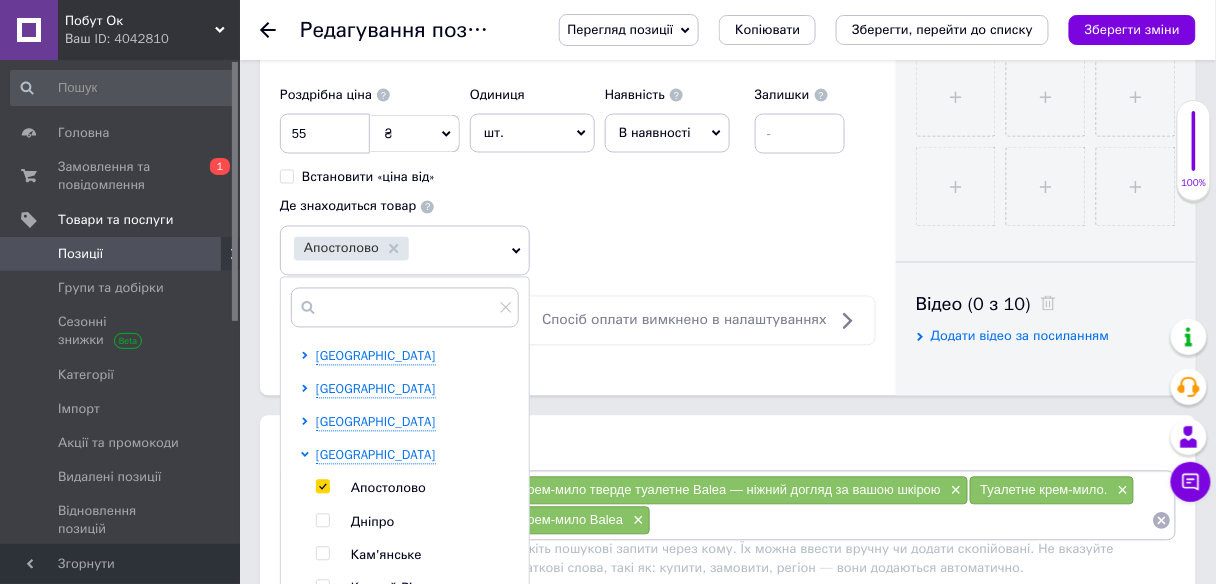 click on "Основна інформація Назва позиції (Російська) ✱ Крем-мило тверде туалетне Balea — ніжний догляд за вашою шкірою Код/Артикул Опис (Російська) ✱
Крем-мило тверде туалетне  Balea(Sensativ\Milh & Honig) — ніжний догляд за вашою шкірою
Крем-мило Balea  — це поєднання дбайливого очищення та зволоження, яке подарує вашій шкірі м’якість і свіжість. Завдяки високоякісним компонентам та приємному аромату, це мило стане ідеальним вибором для щоденного використання.
Переваги:
Делікатне очищення:  Дбайливо видаляє забруднення, не пересушуючи шкіру.
Зволожуюча формула:" at bounding box center [578, -162] 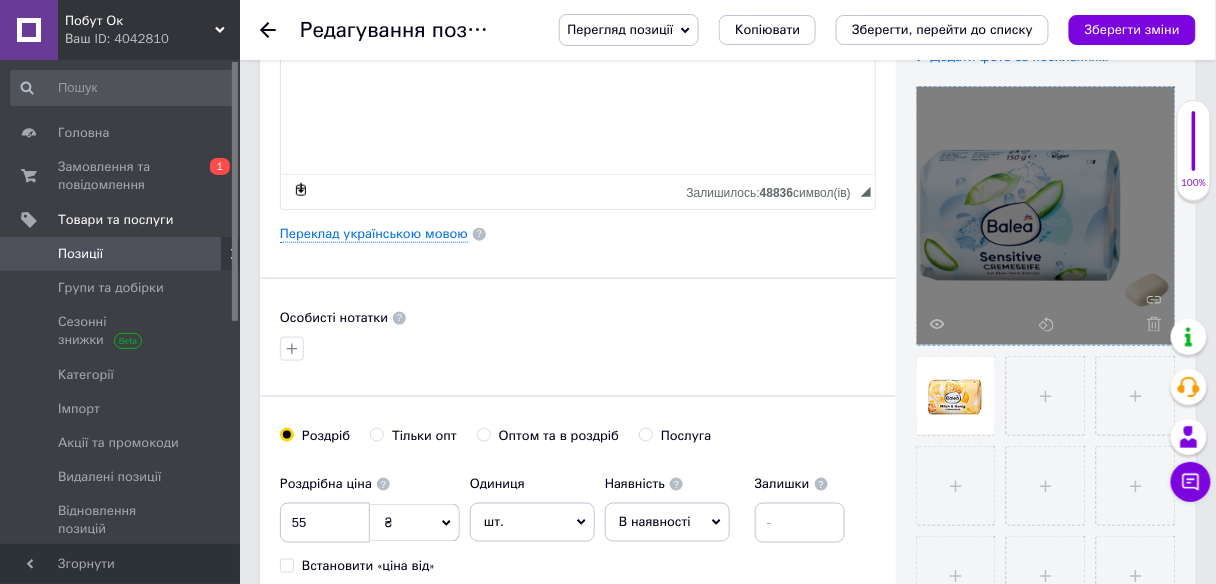 scroll, scrollTop: 400, scrollLeft: 0, axis: vertical 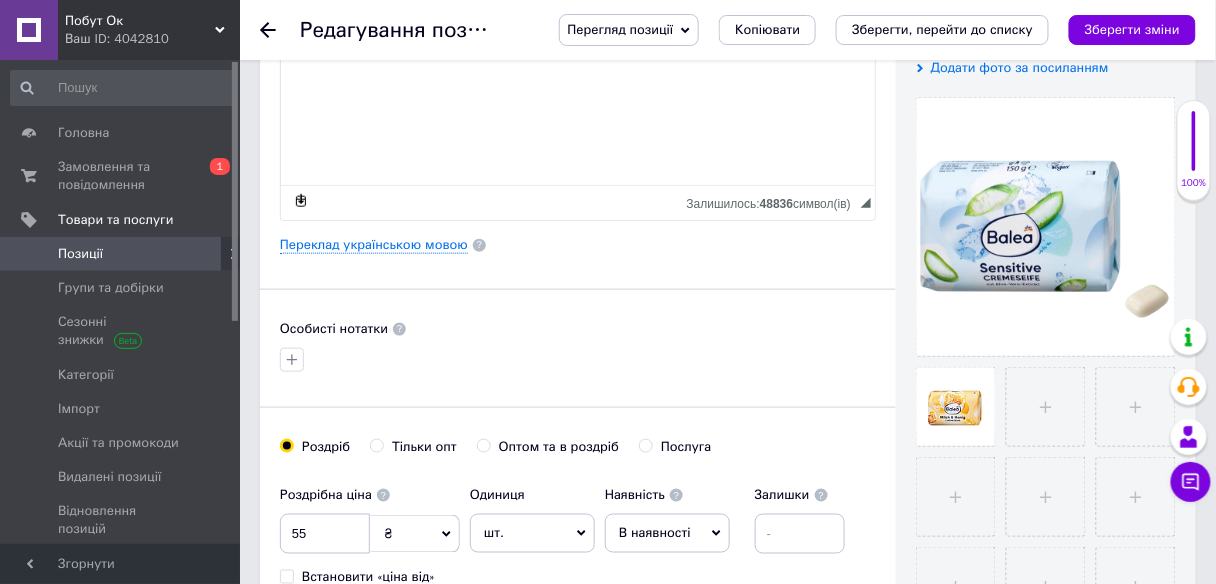 click on "Зберегти зміни" at bounding box center (1132, 29) 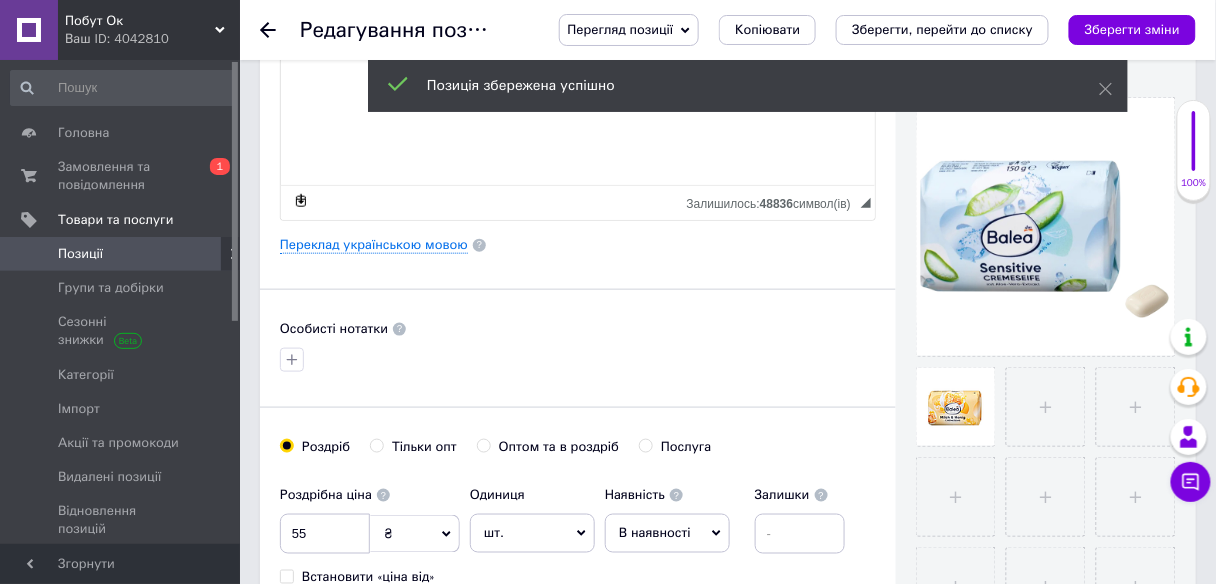 click on "Позиції" at bounding box center (80, 254) 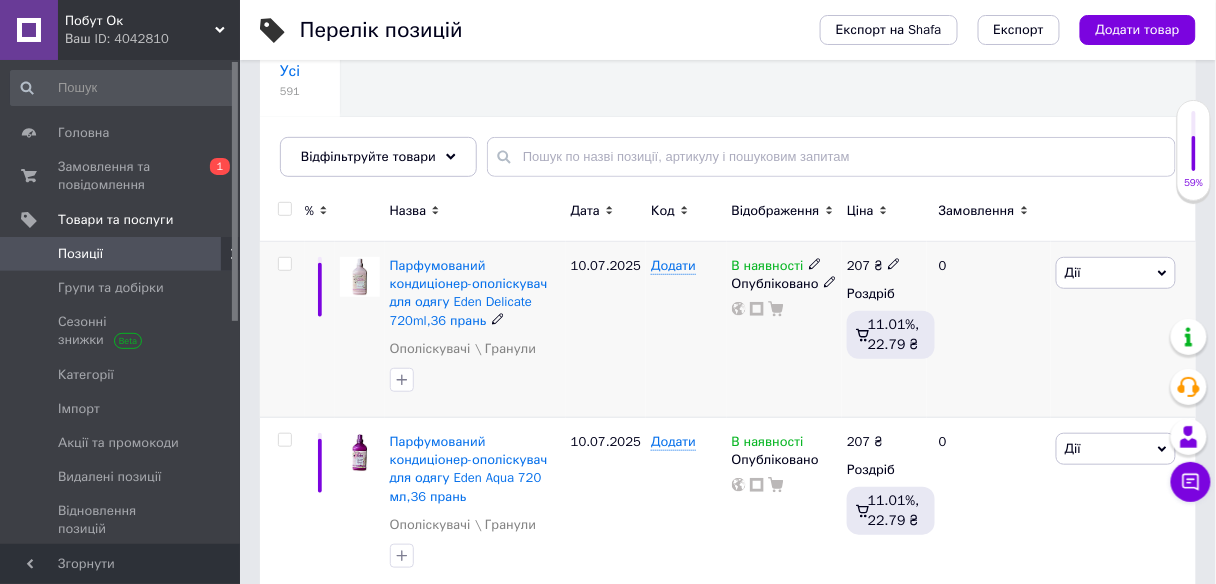 scroll, scrollTop: 240, scrollLeft: 0, axis: vertical 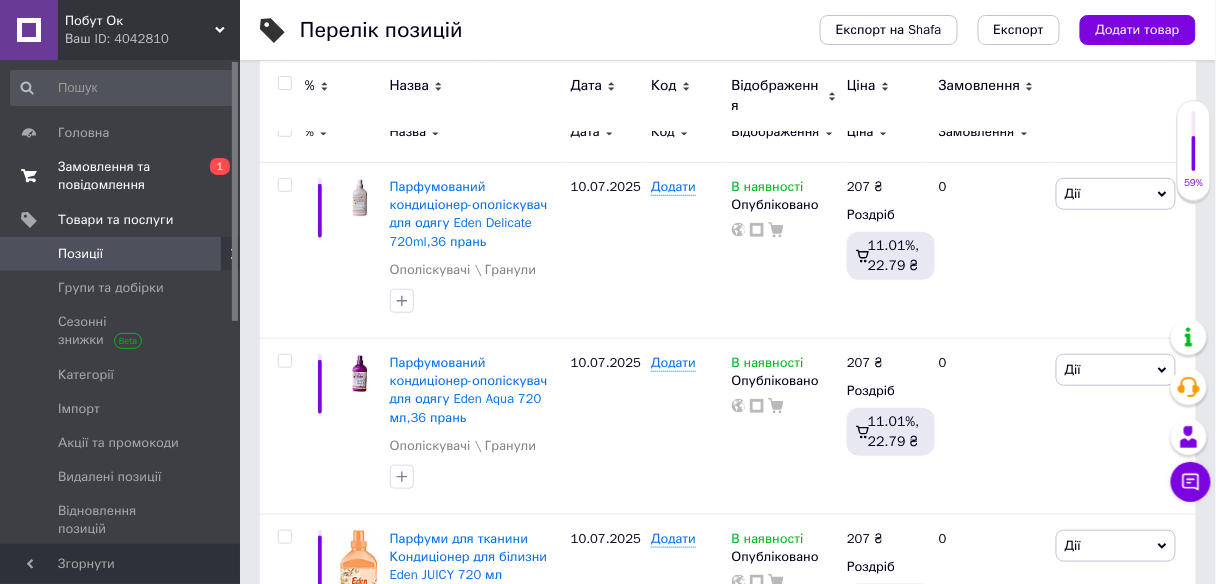 click on "Замовлення та повідомлення" at bounding box center [121, 176] 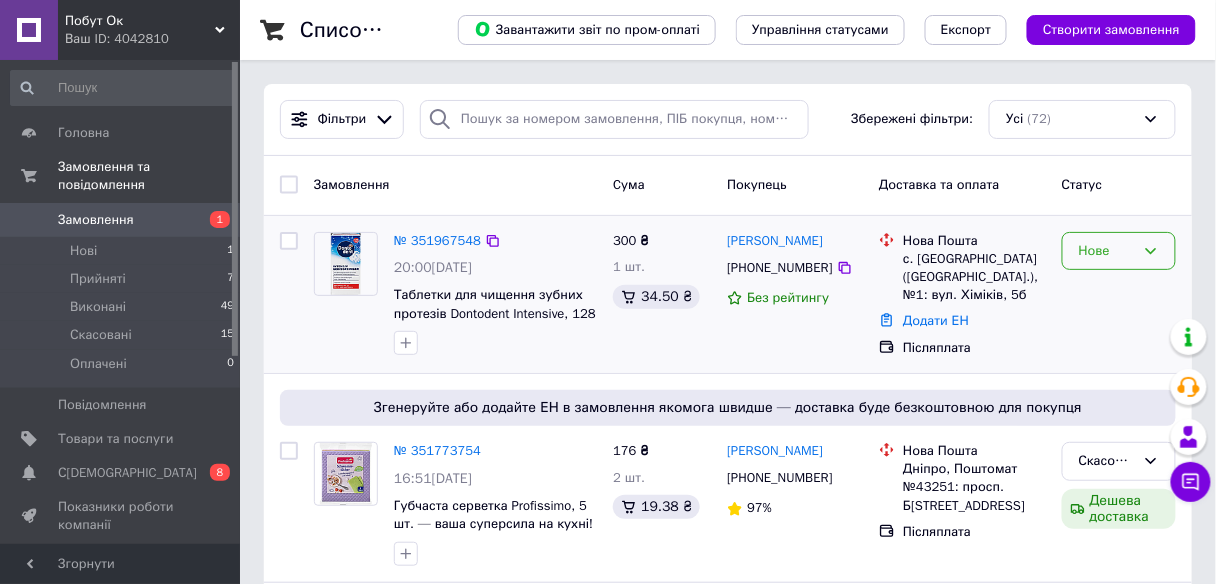 click 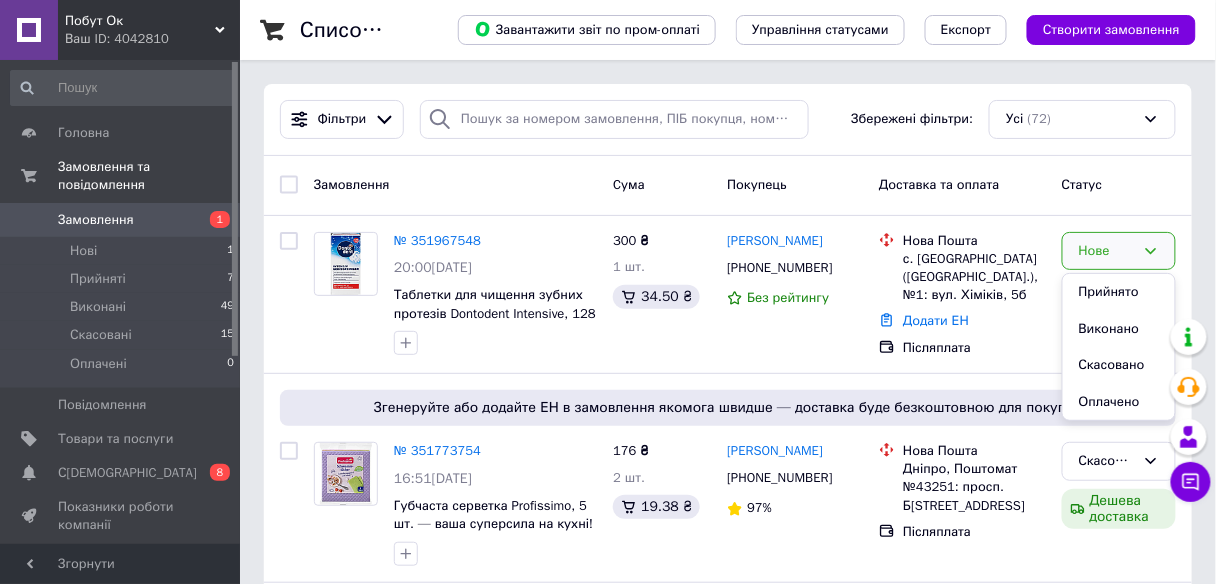 click on "Замовлення 1" at bounding box center [123, 220] 